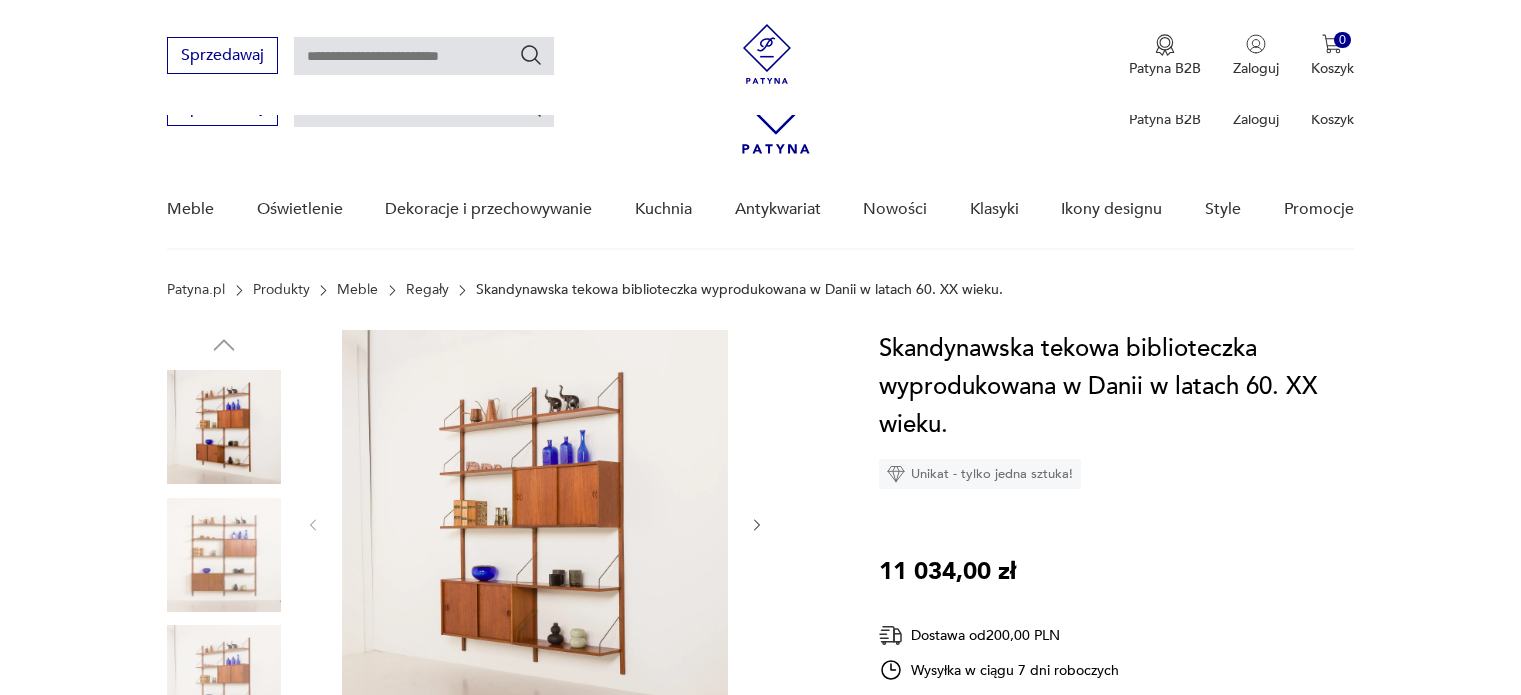scroll, scrollTop: 200, scrollLeft: 0, axis: vertical 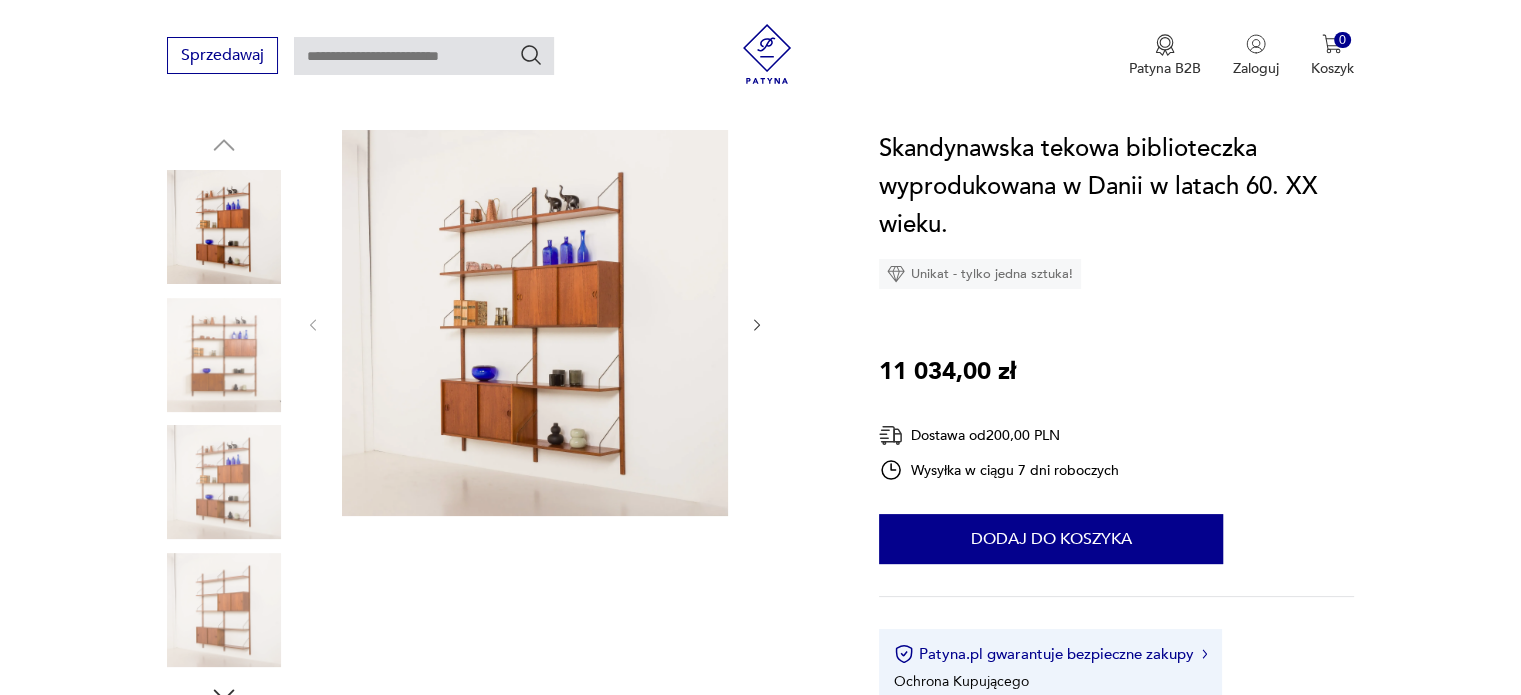 click at bounding box center [757, 325] 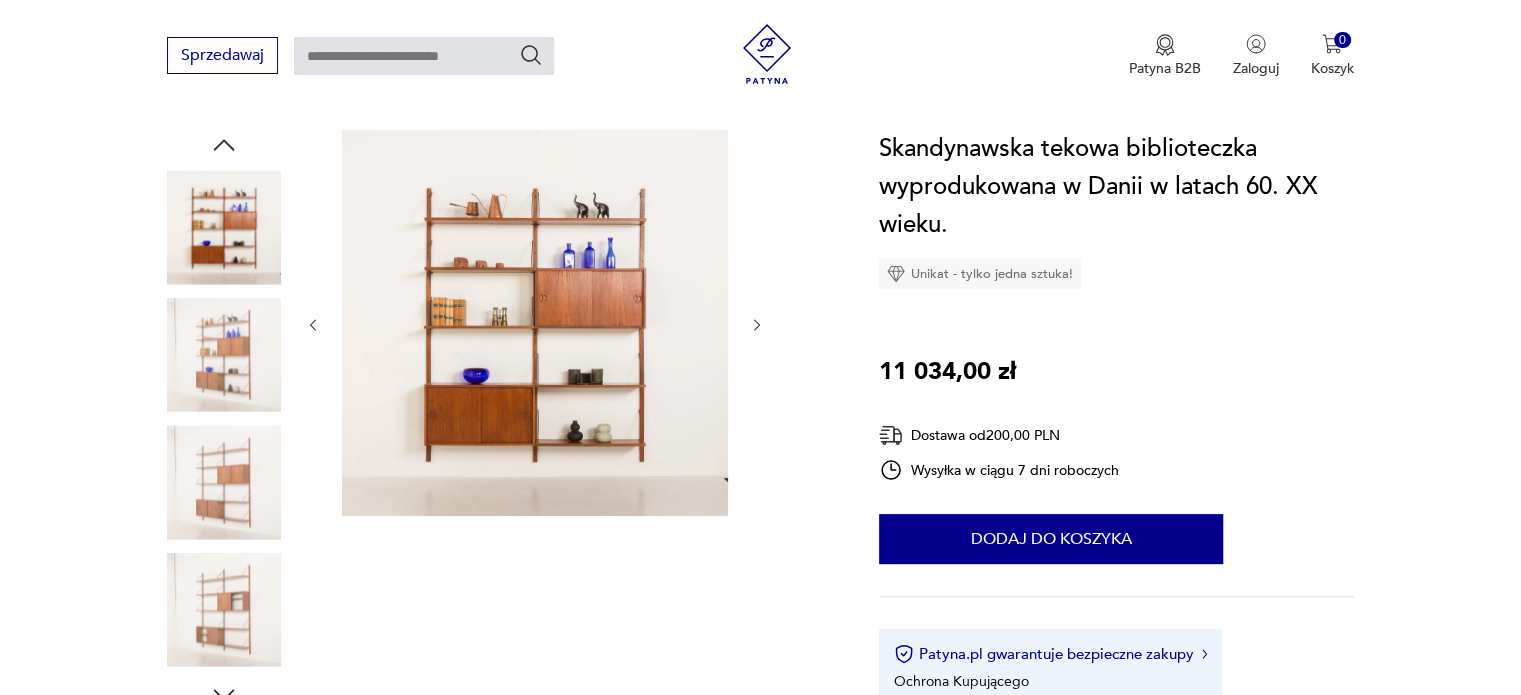 scroll, scrollTop: 0, scrollLeft: 0, axis: both 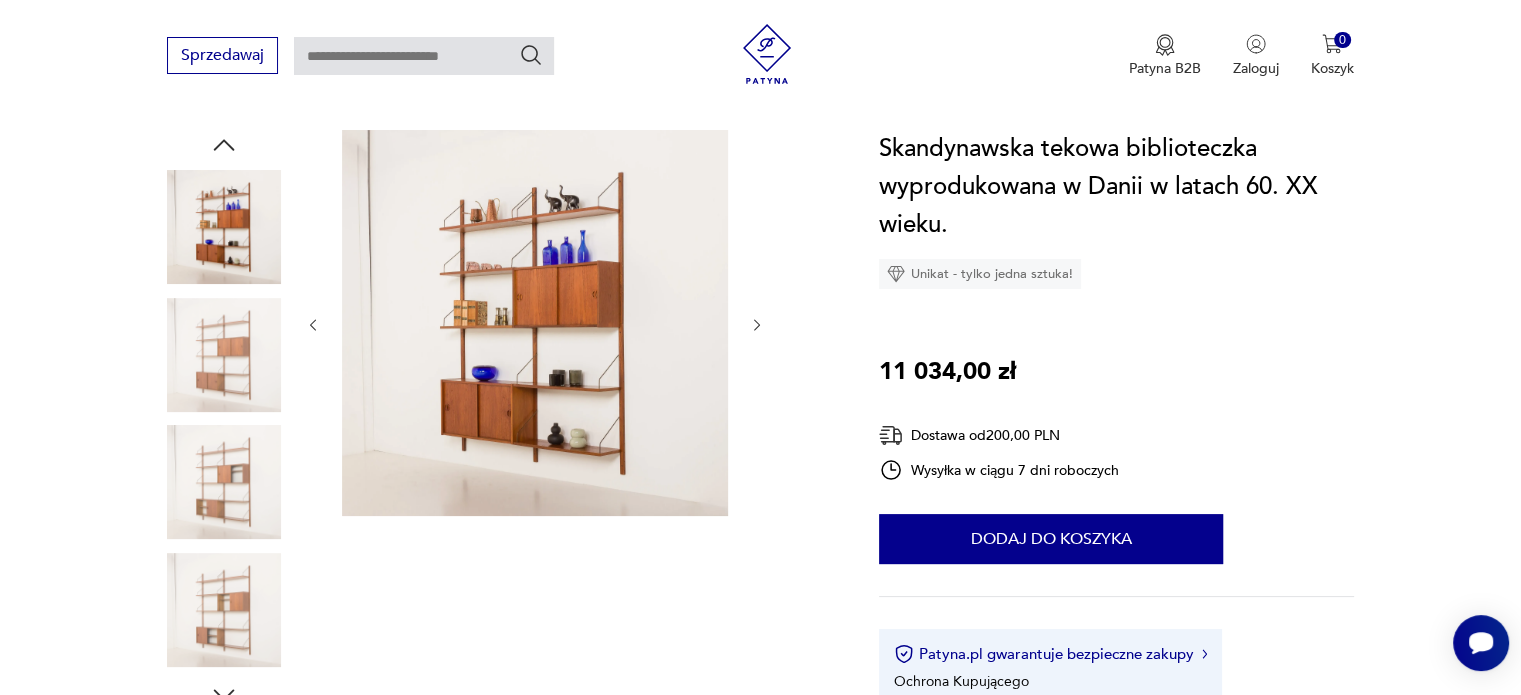 click at bounding box center (757, 325) 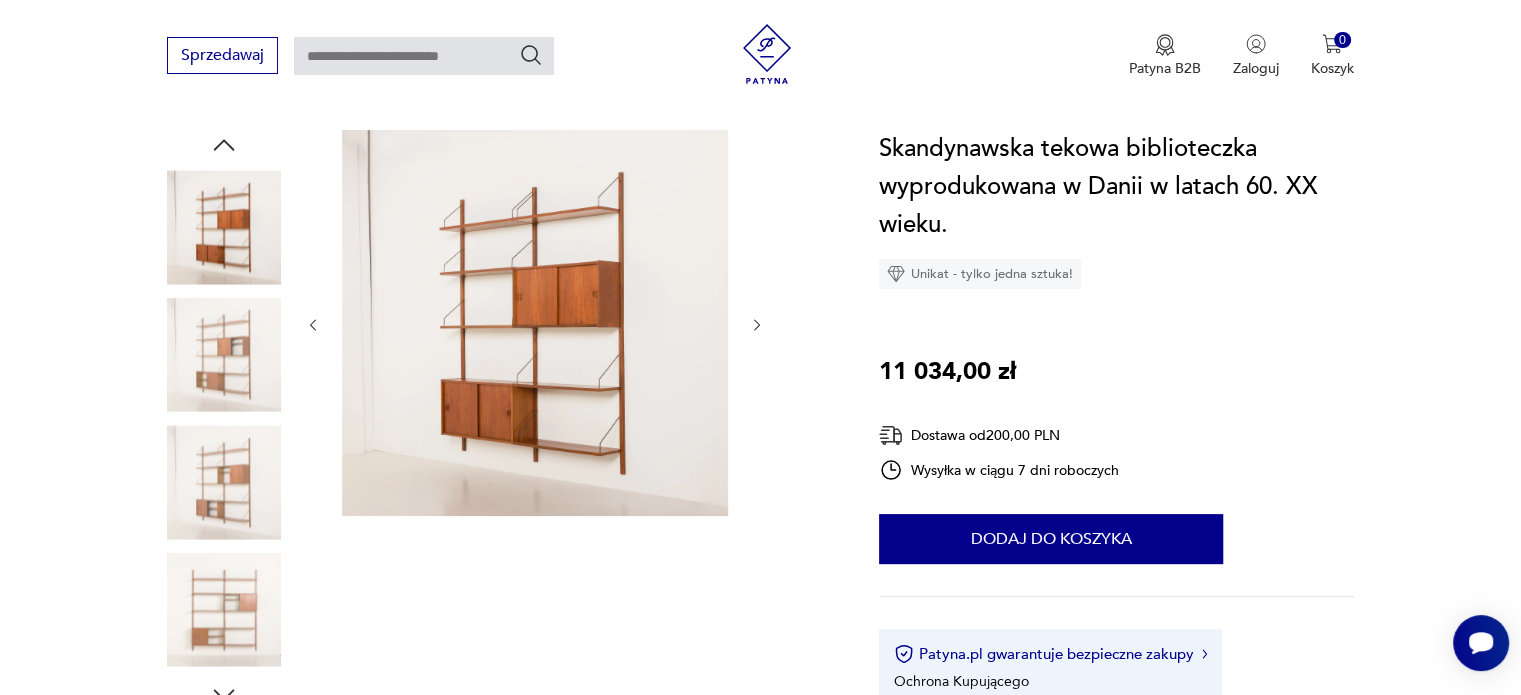 click at bounding box center (757, 325) 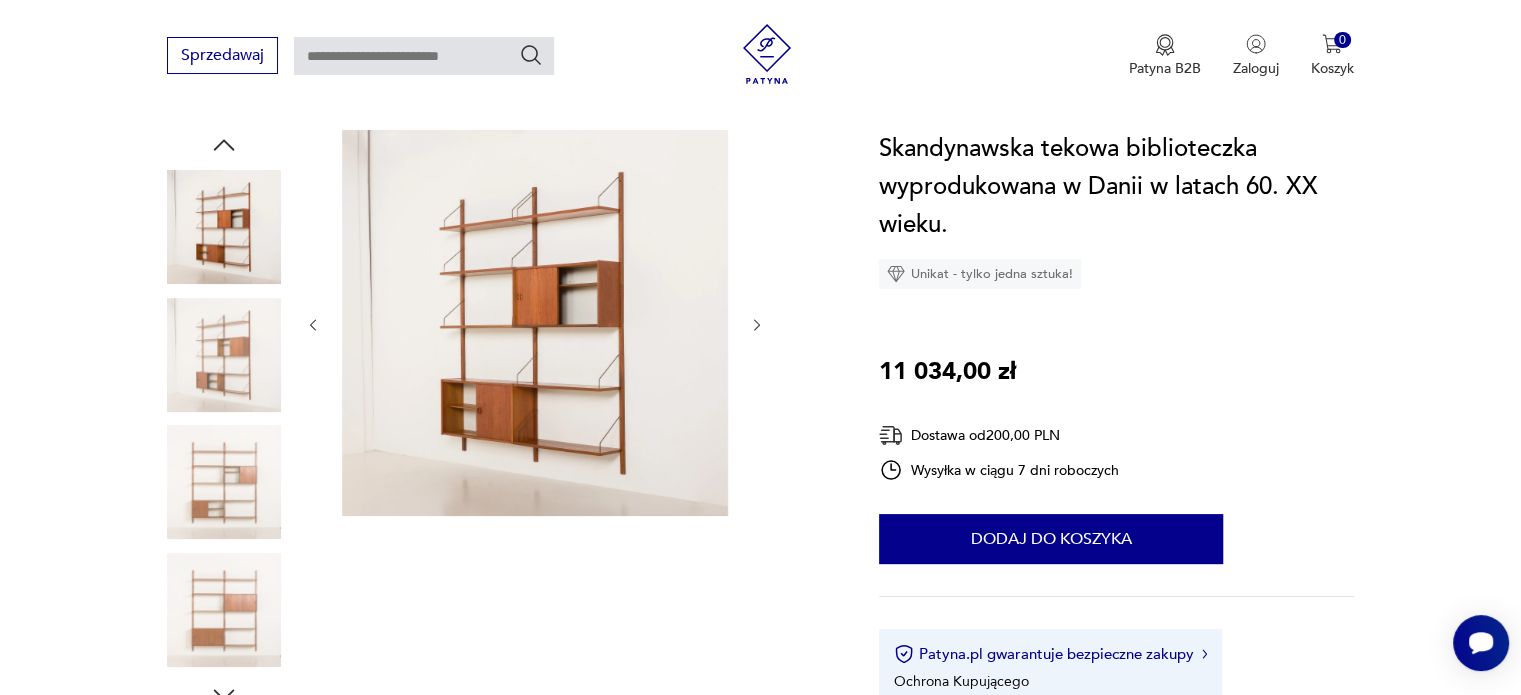 click at bounding box center [757, 325] 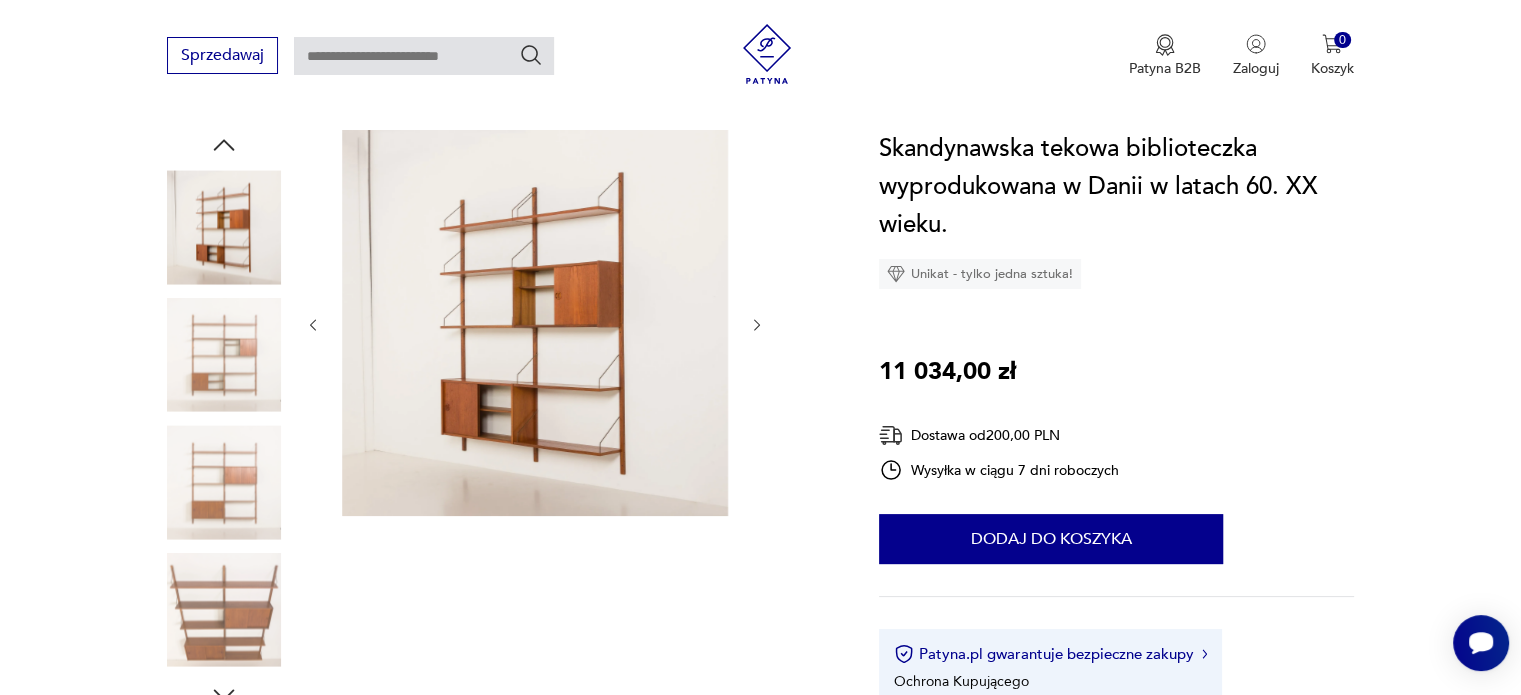 click at bounding box center [757, 325] 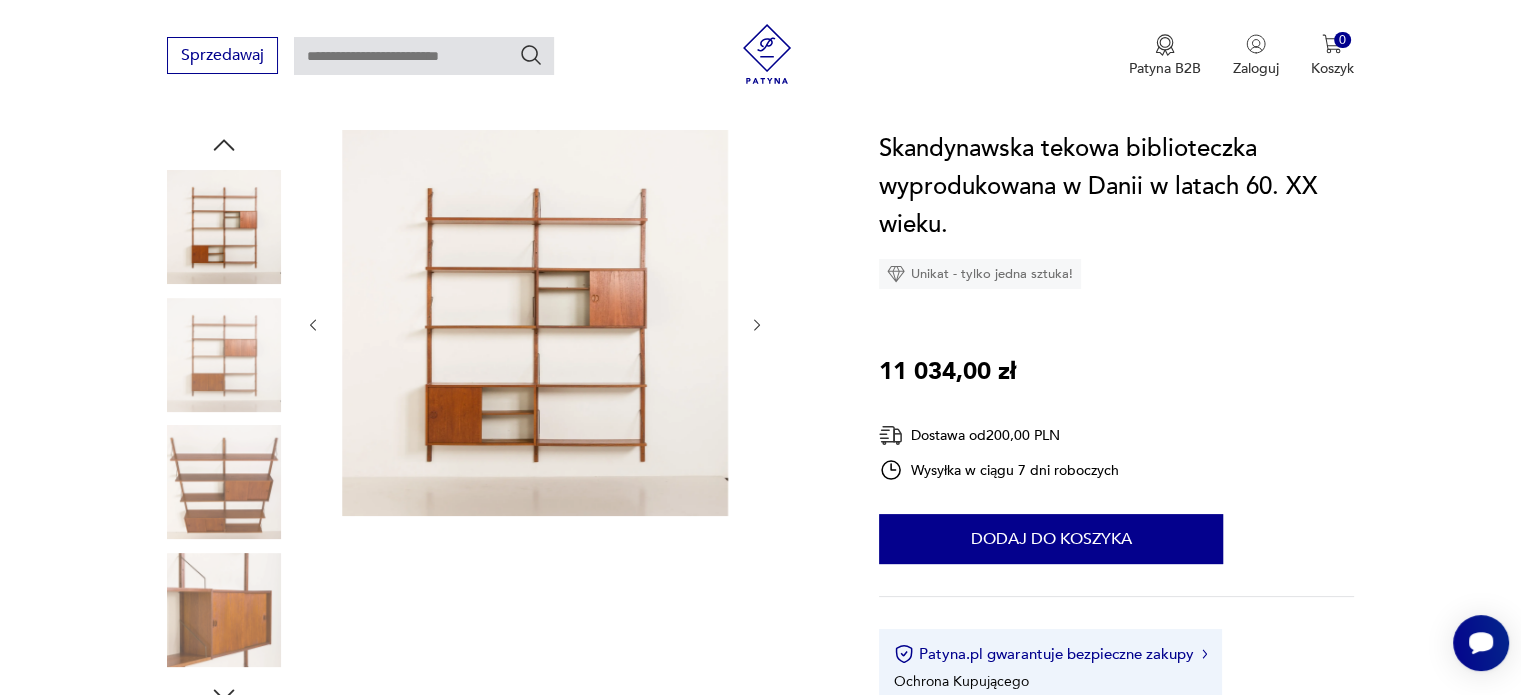 click at bounding box center (757, 325) 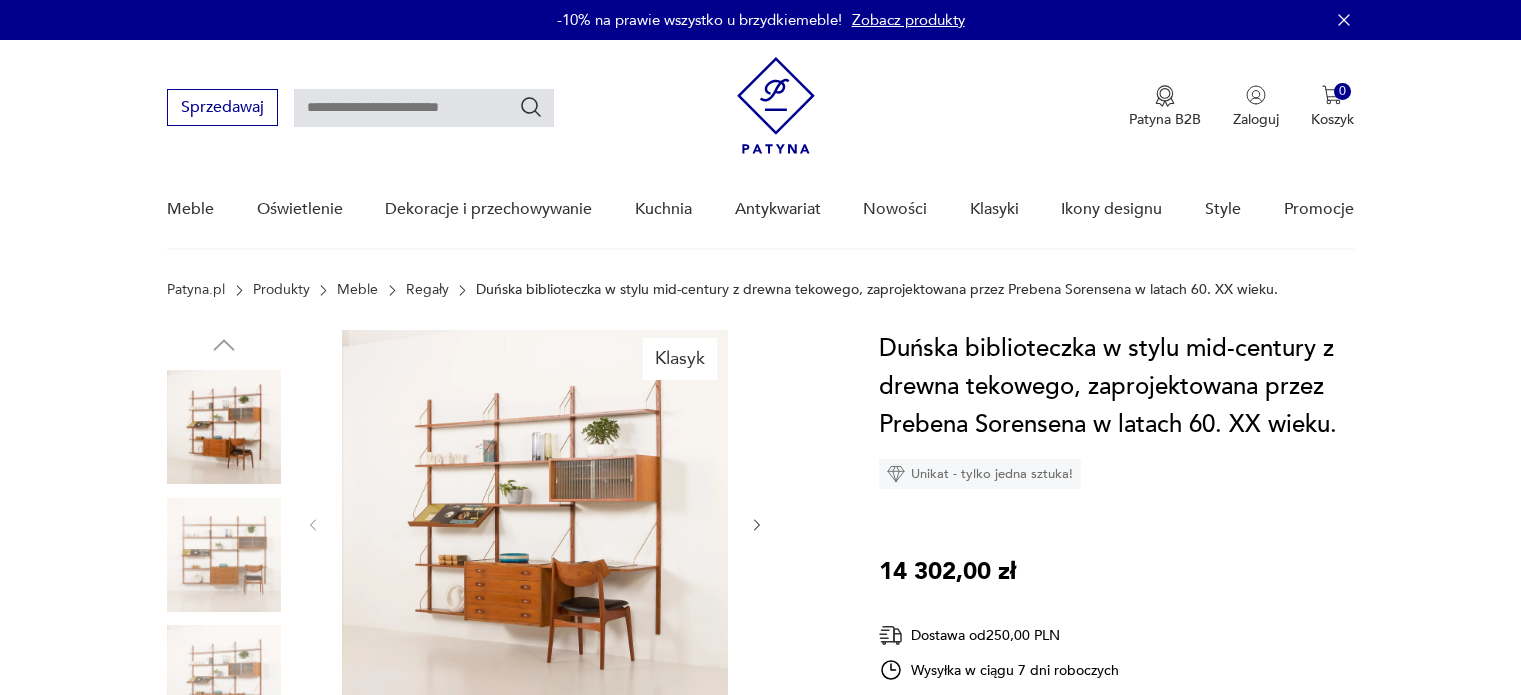 scroll, scrollTop: 100, scrollLeft: 0, axis: vertical 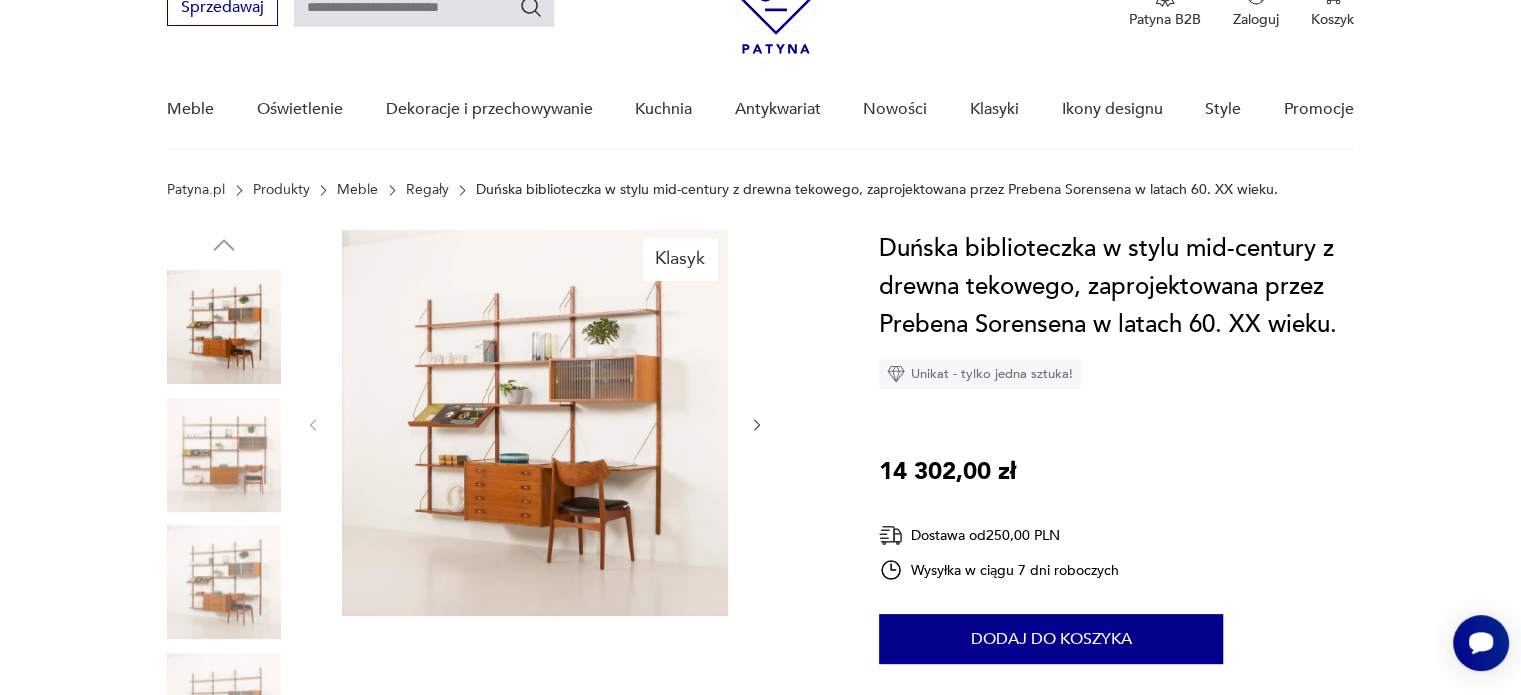 click at bounding box center (757, 425) 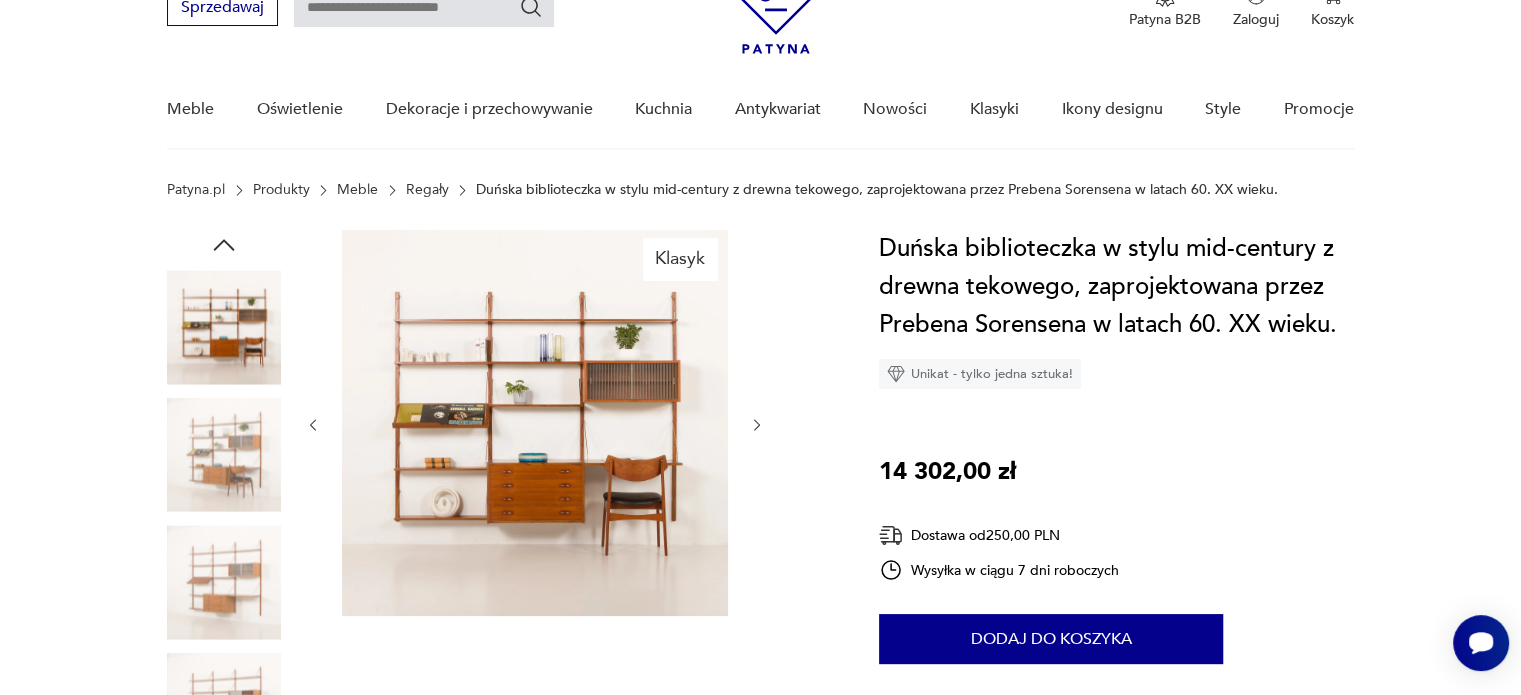 click at bounding box center (757, 425) 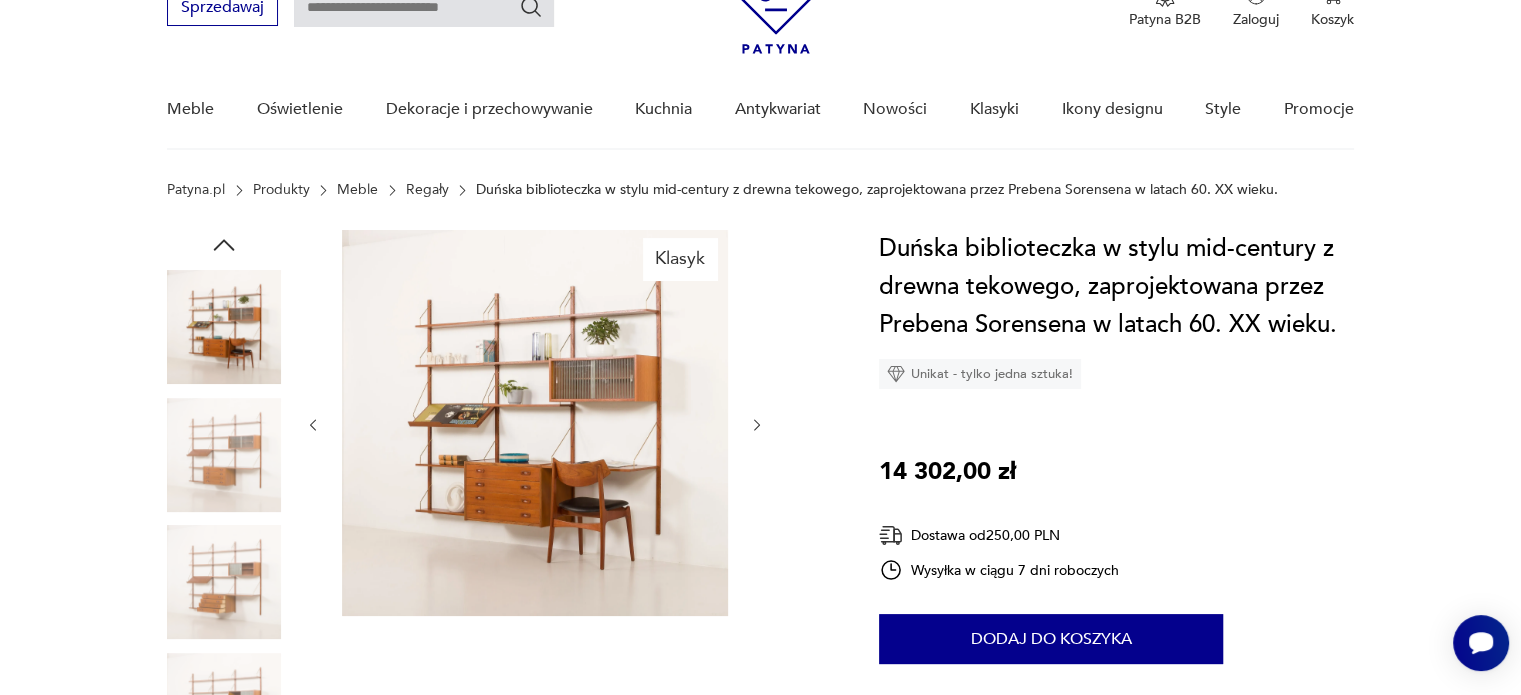 click at bounding box center (757, 425) 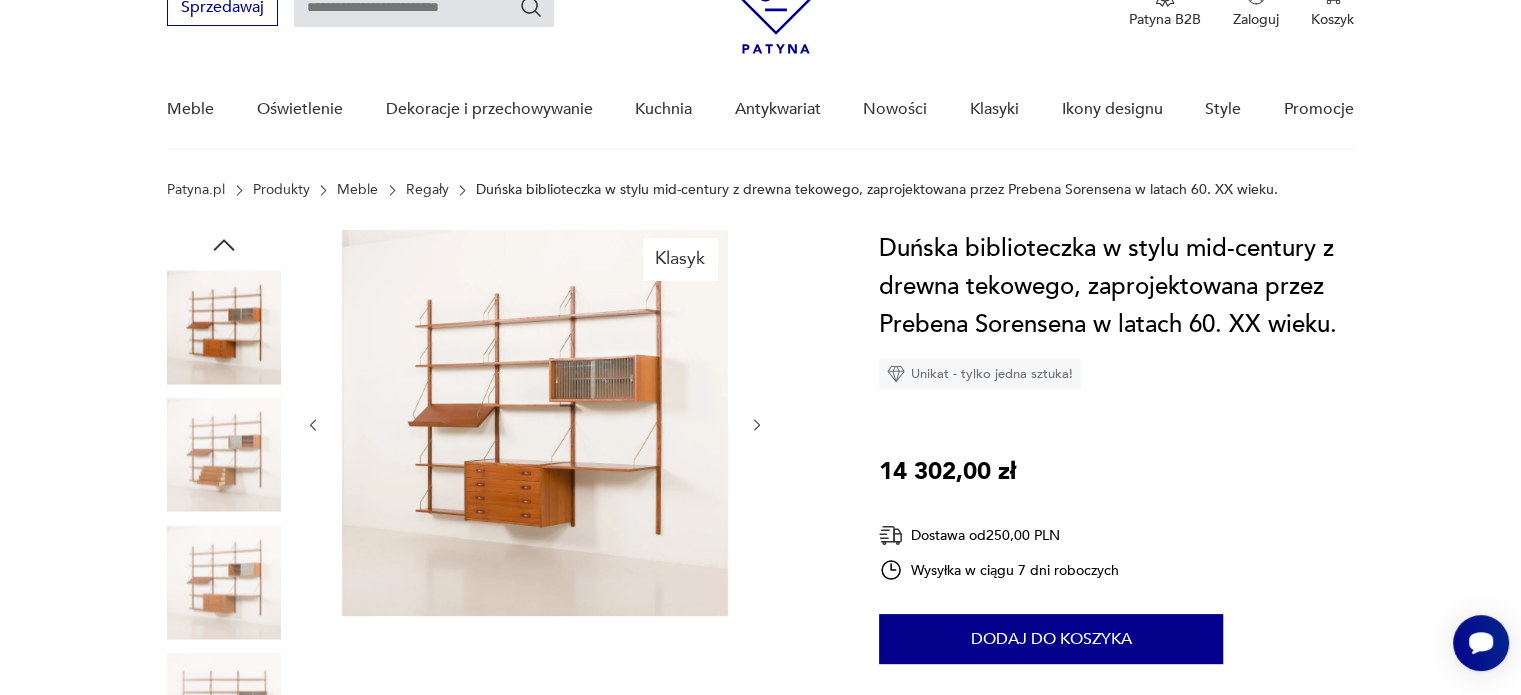 click at bounding box center [757, 425] 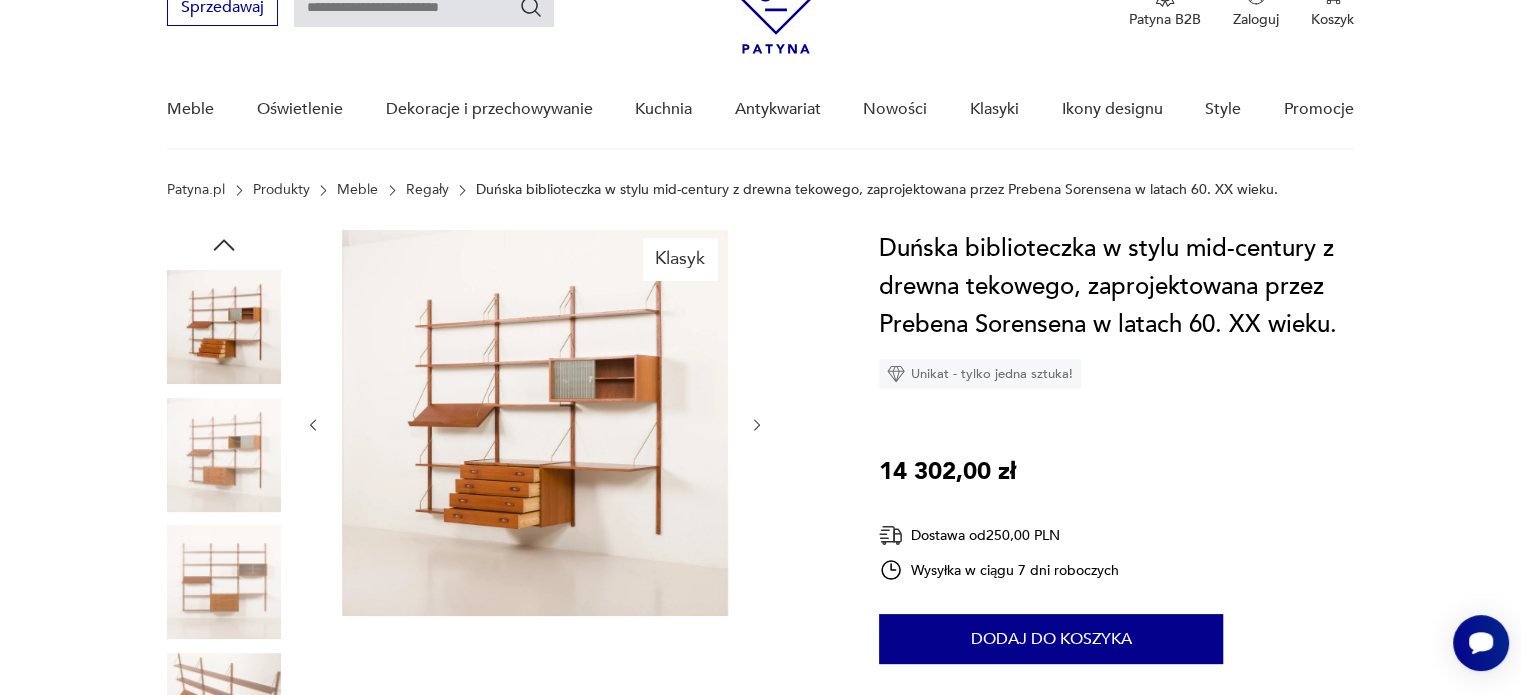 click at bounding box center (757, 425) 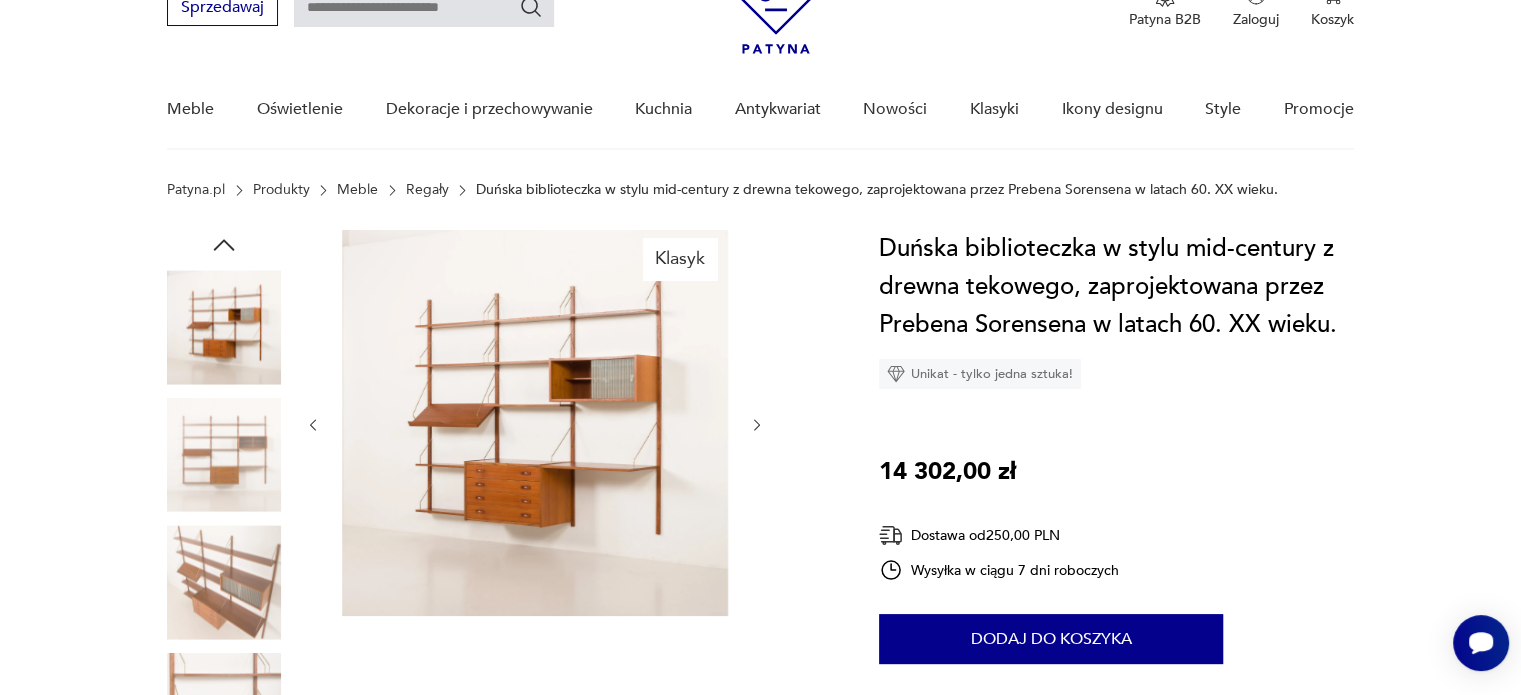 click at bounding box center [757, 425] 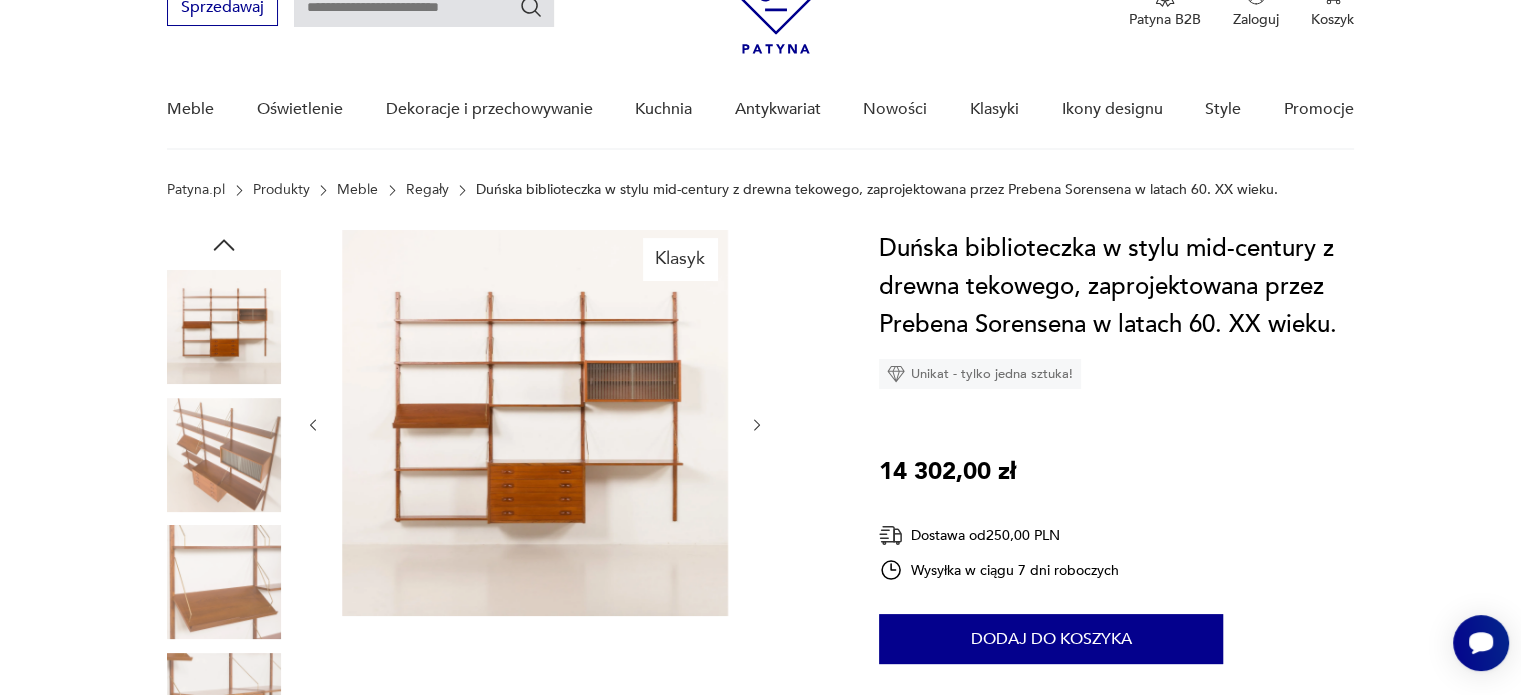 click at bounding box center [757, 425] 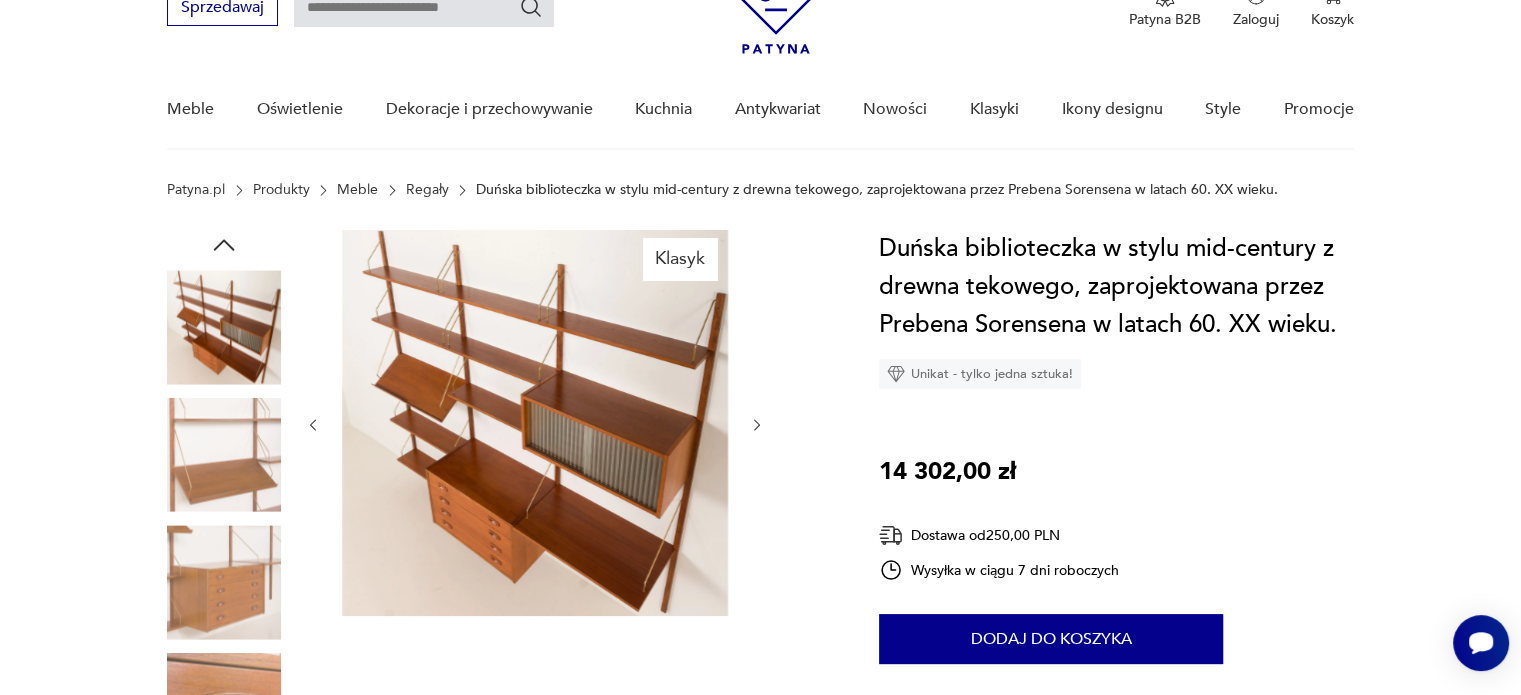 click at bounding box center (757, 425) 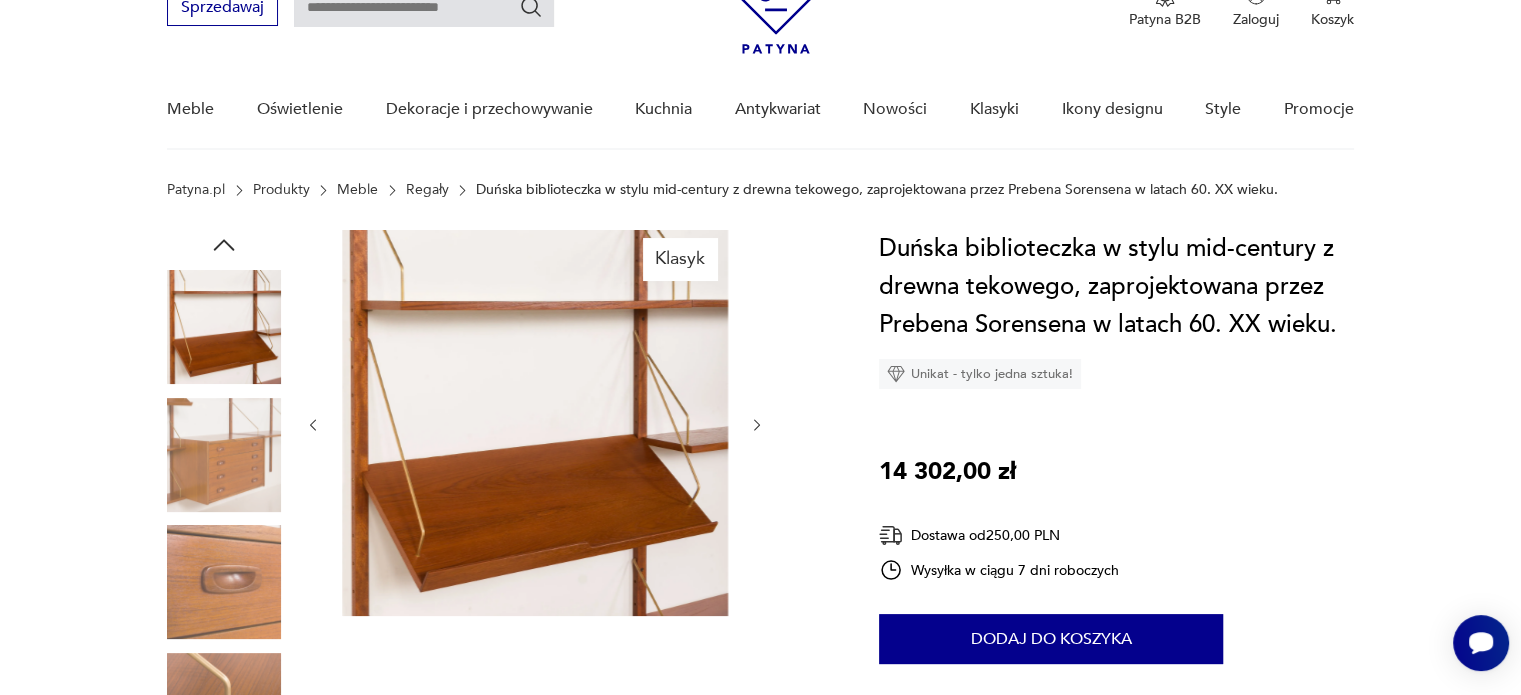 click at bounding box center (757, 425) 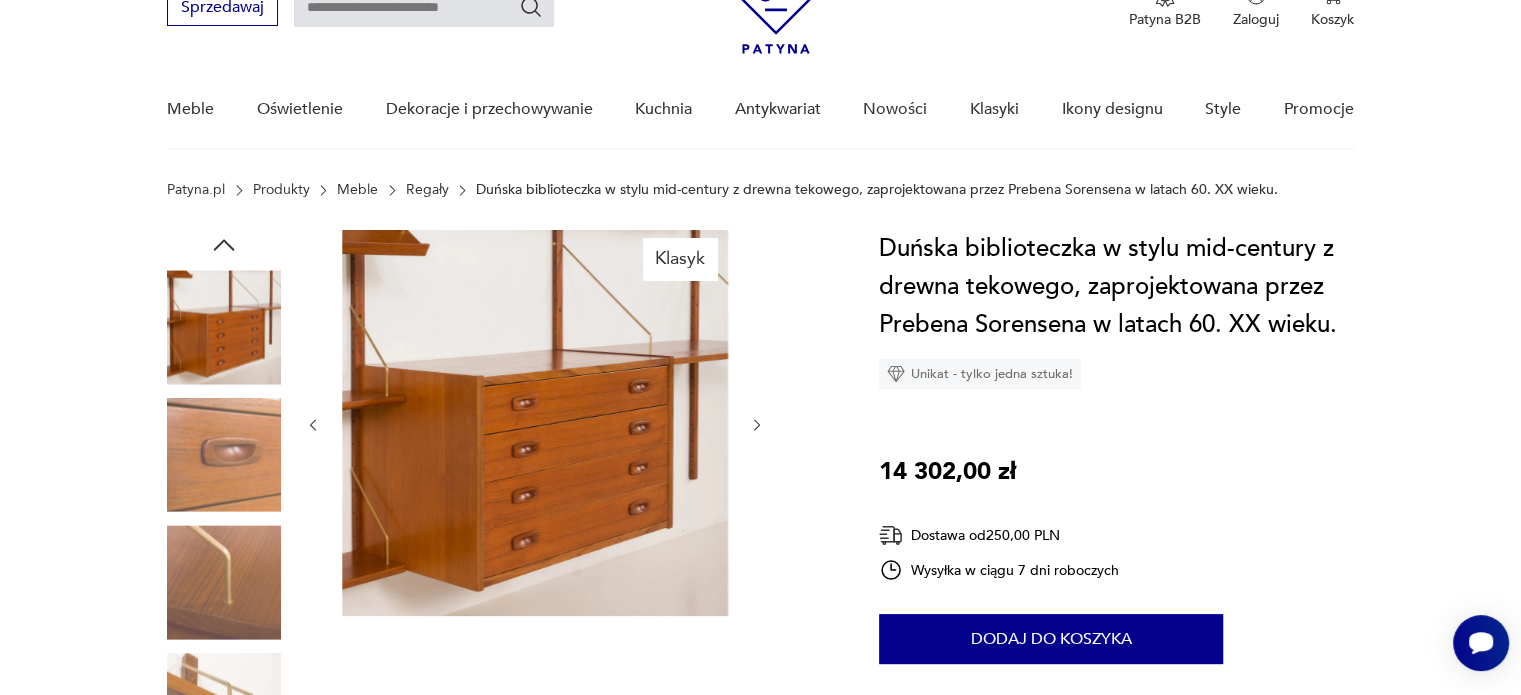 click at bounding box center (757, 425) 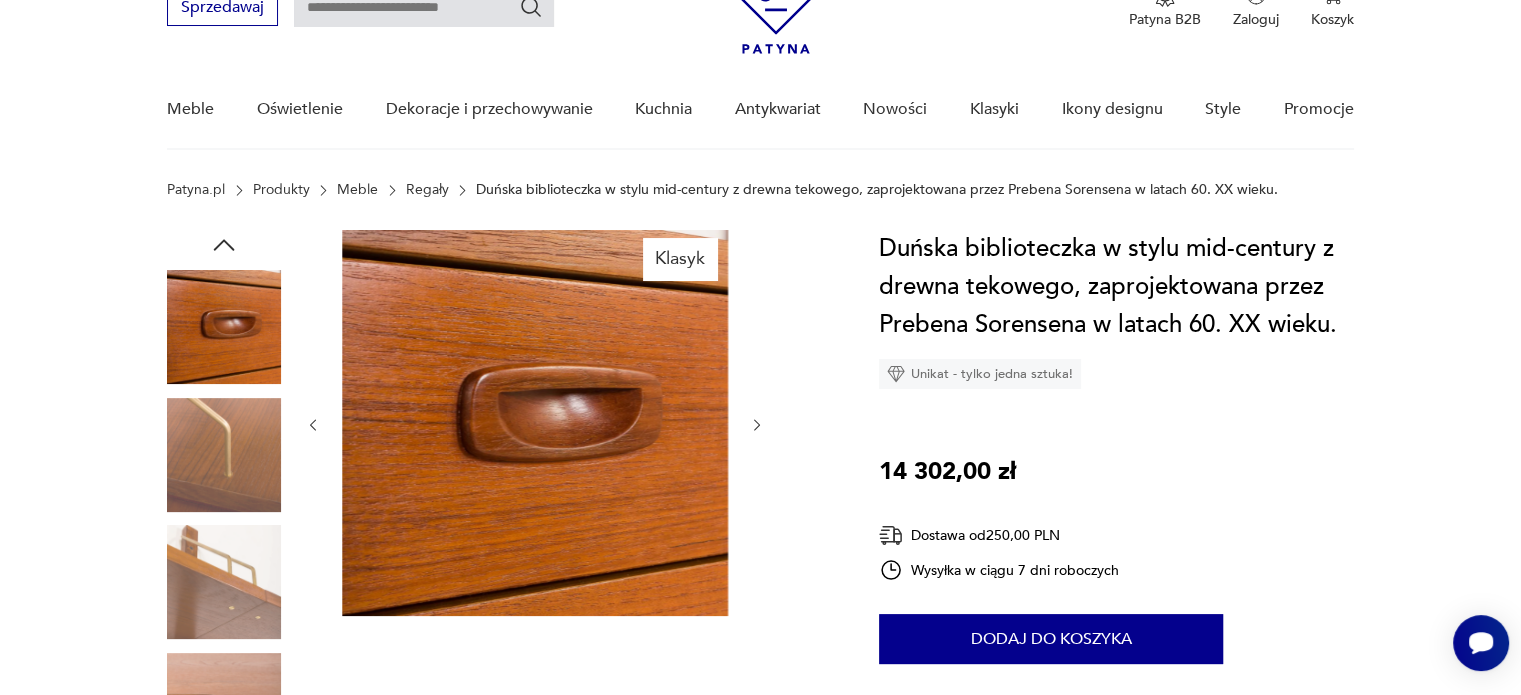 click at bounding box center [757, 425] 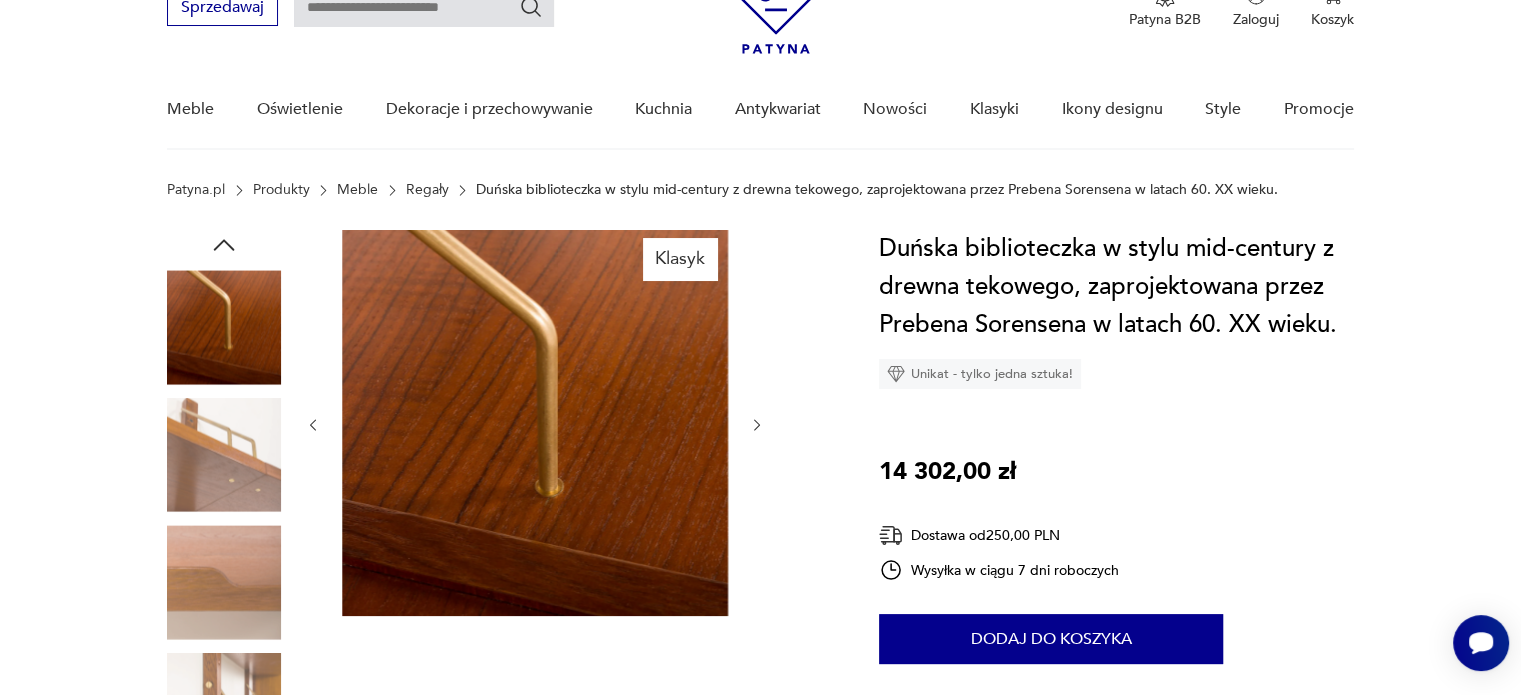 click at bounding box center (757, 425) 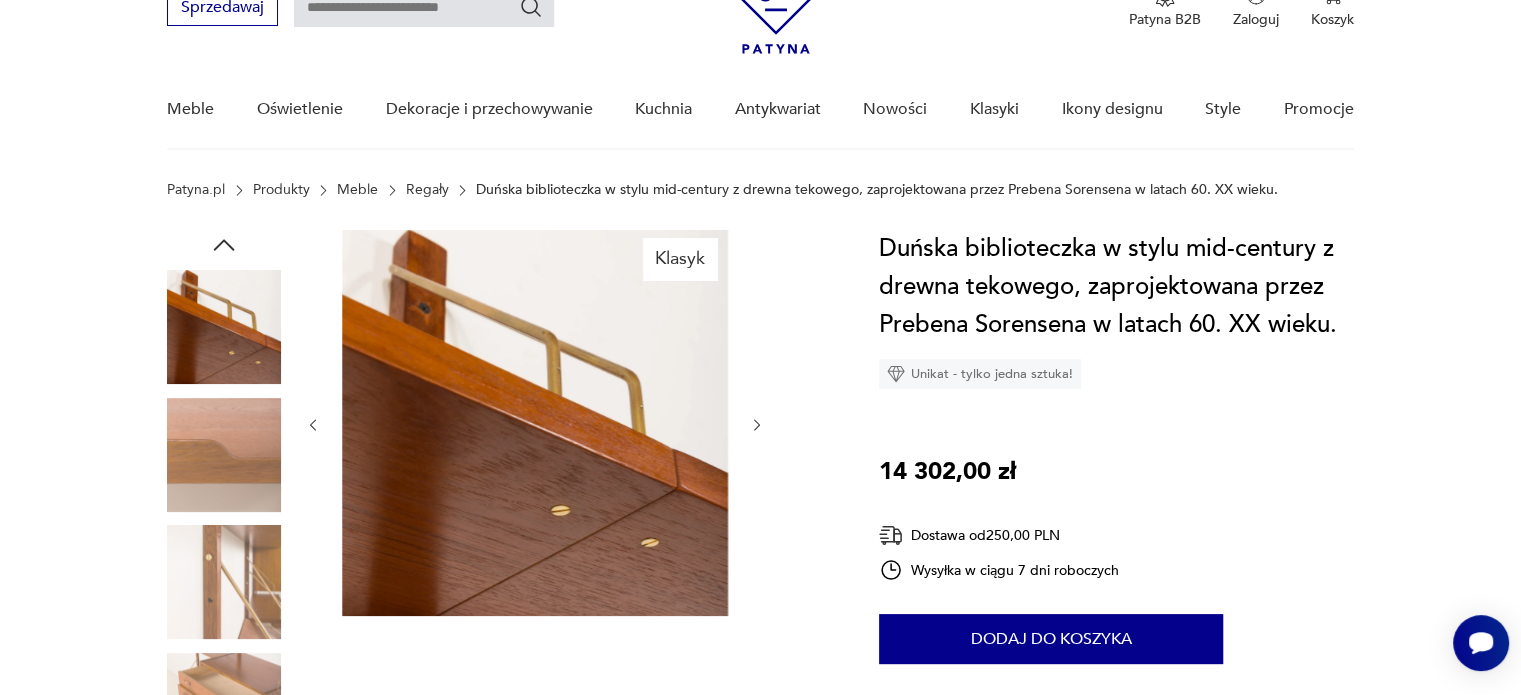 click at bounding box center [757, 425] 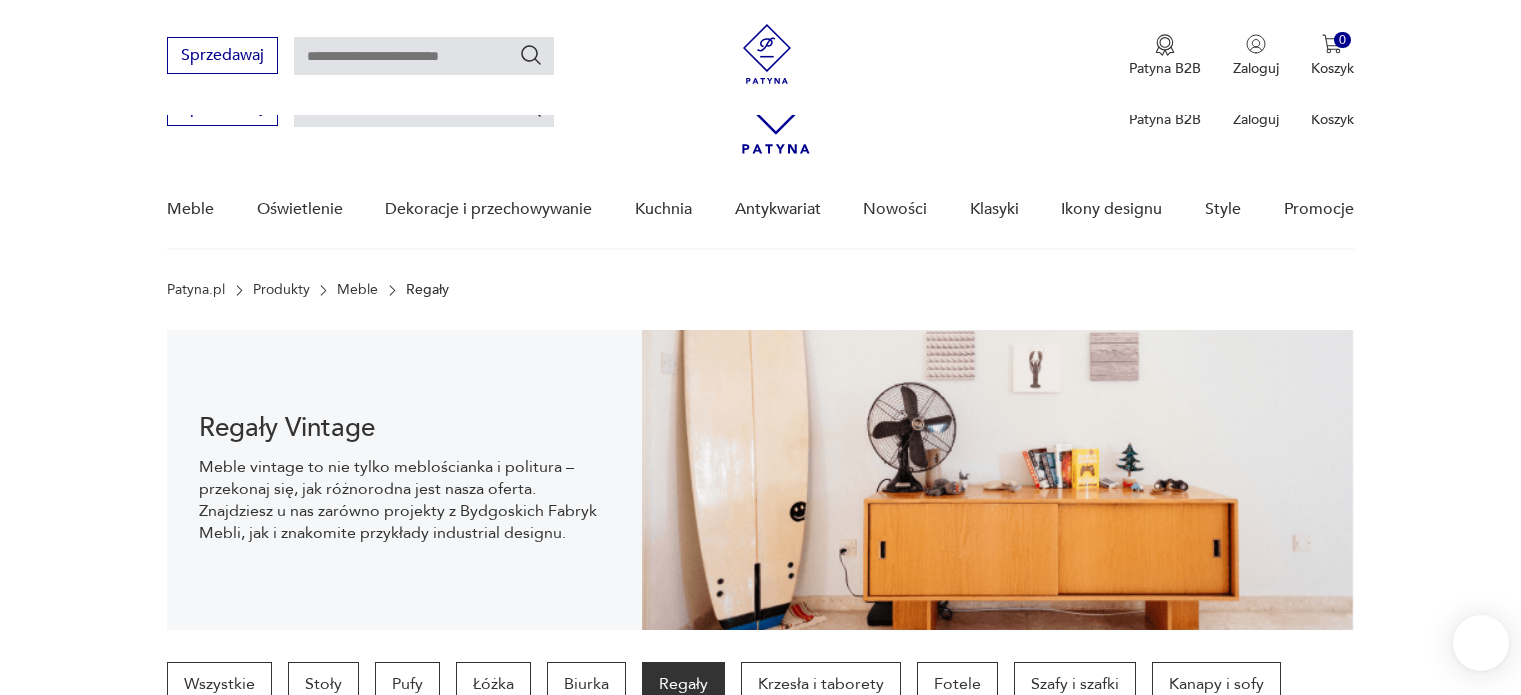 scroll, scrollTop: 530, scrollLeft: 0, axis: vertical 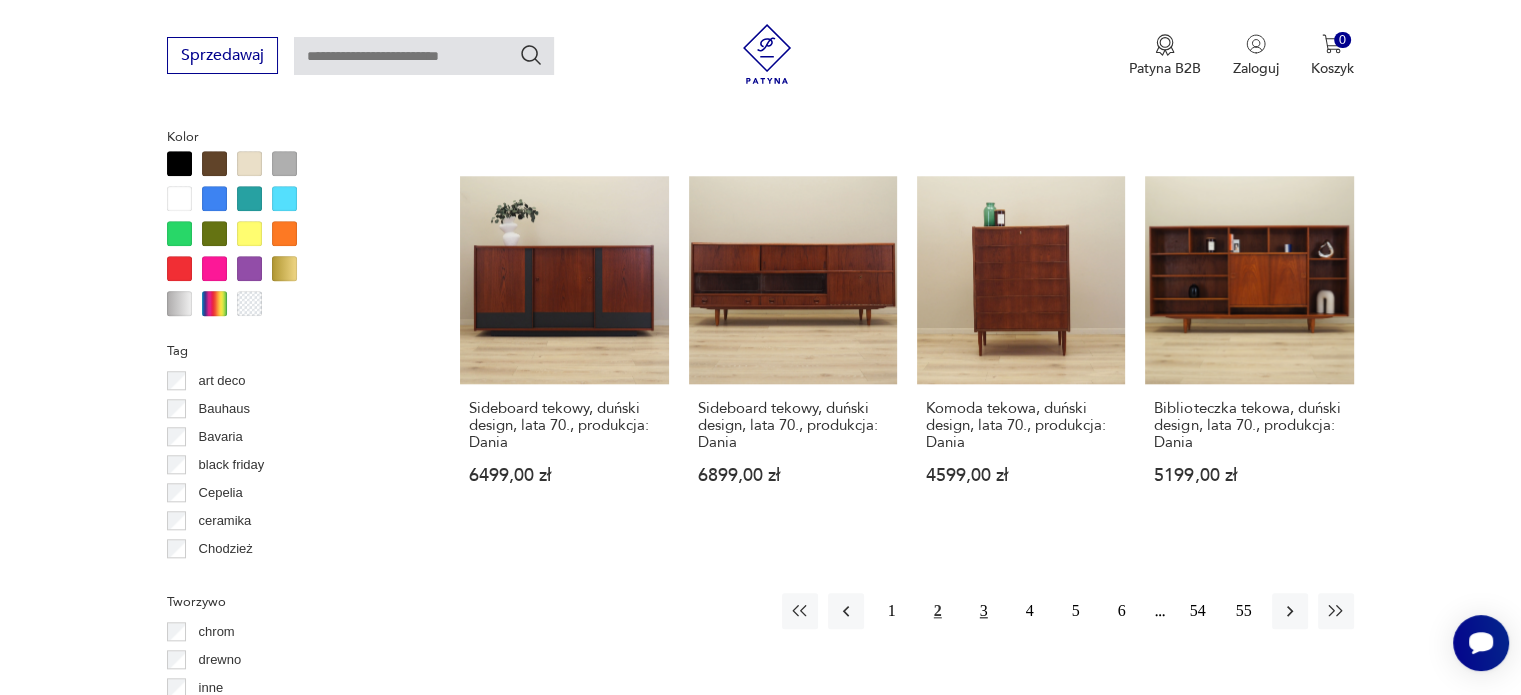 click on "3" at bounding box center [984, 611] 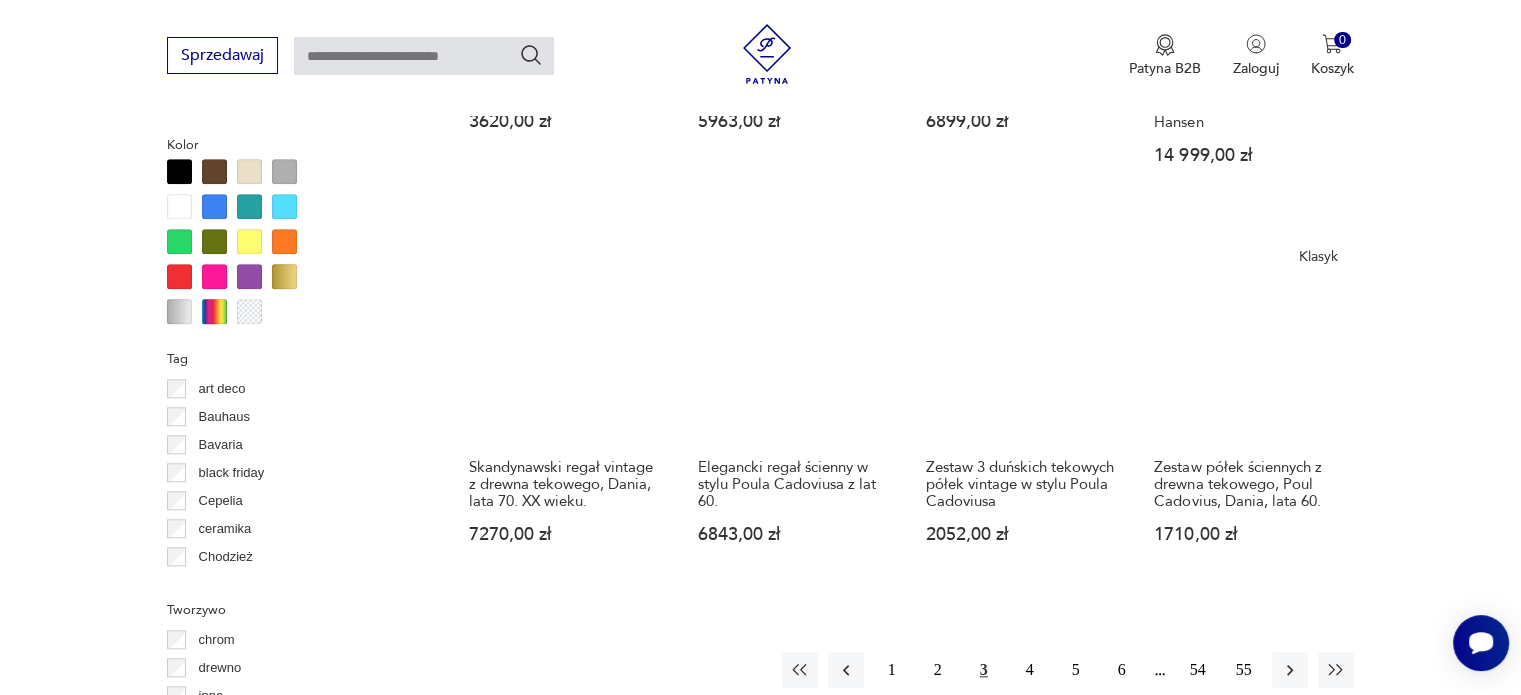 scroll, scrollTop: 2030, scrollLeft: 0, axis: vertical 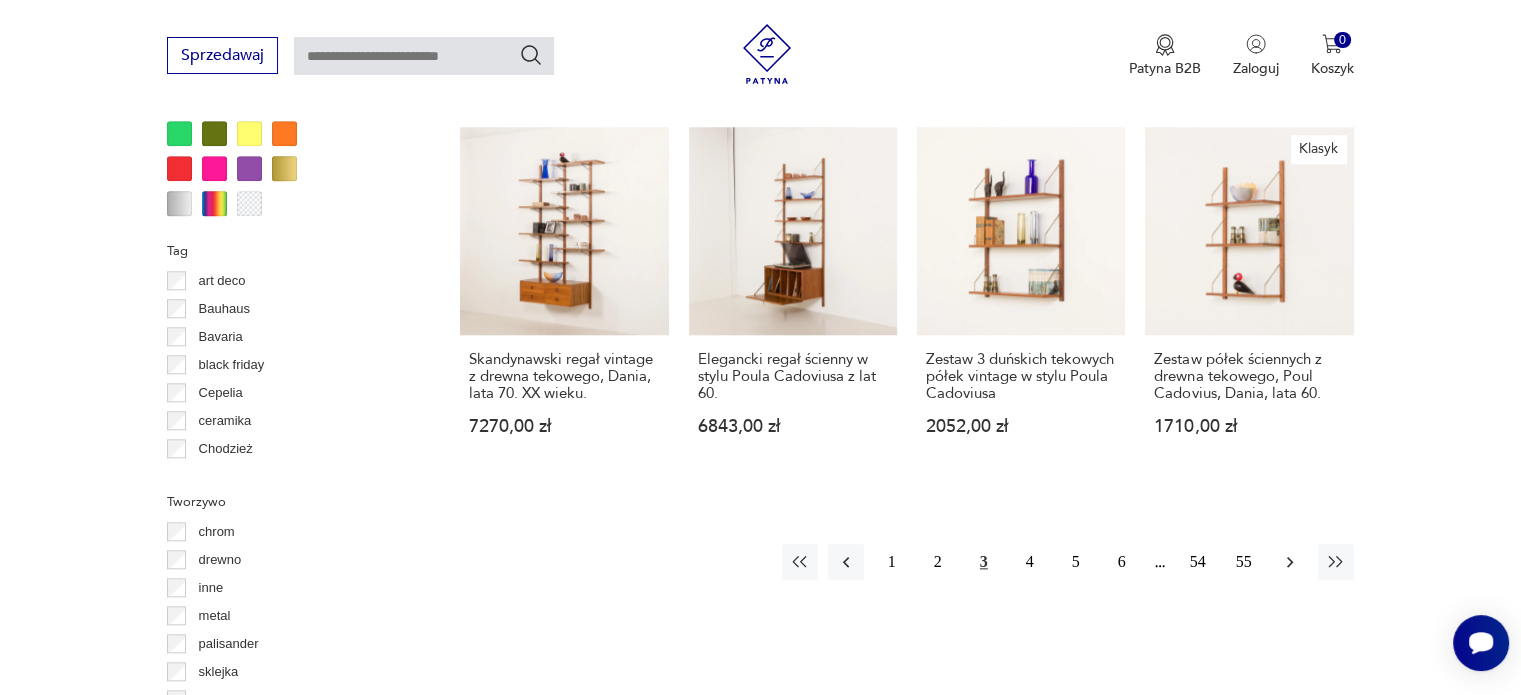 click at bounding box center [1290, 562] 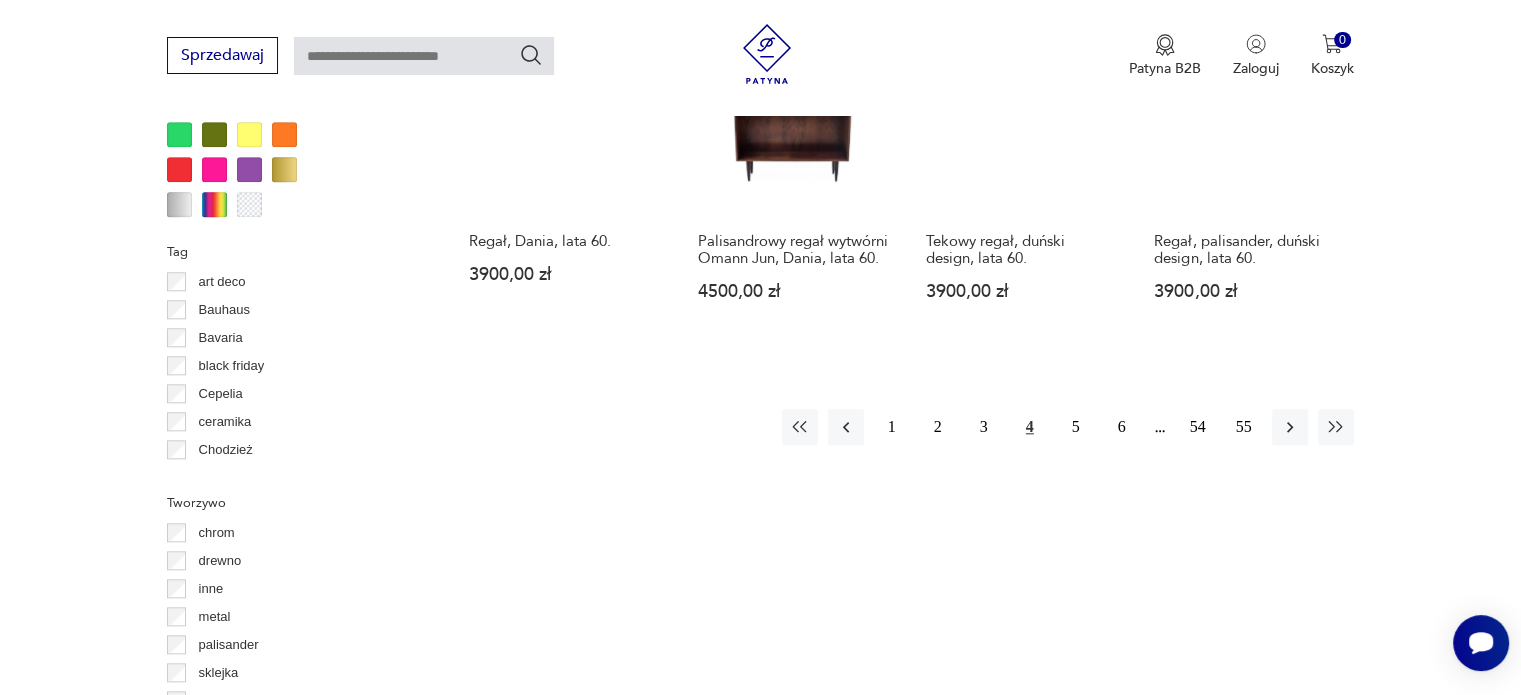 scroll, scrollTop: 2030, scrollLeft: 0, axis: vertical 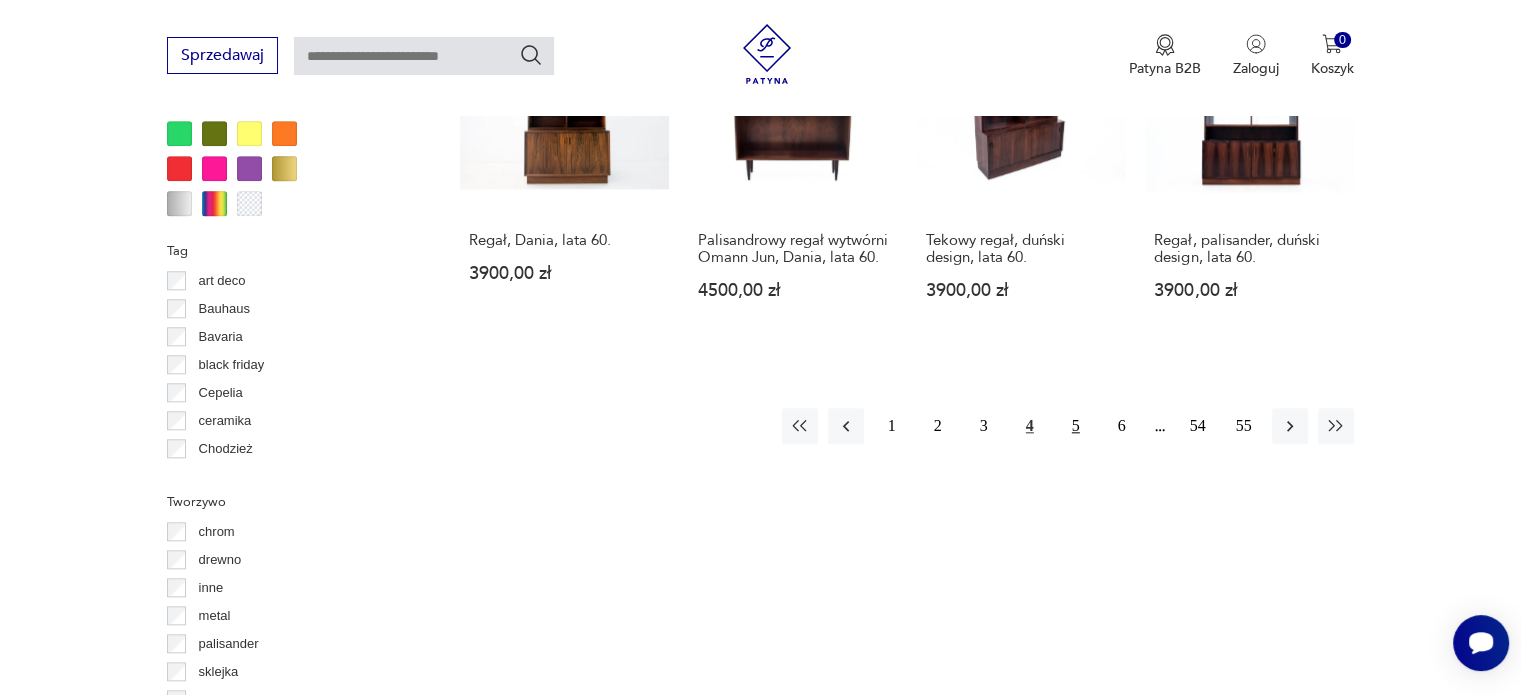 click on "5" at bounding box center [1076, 426] 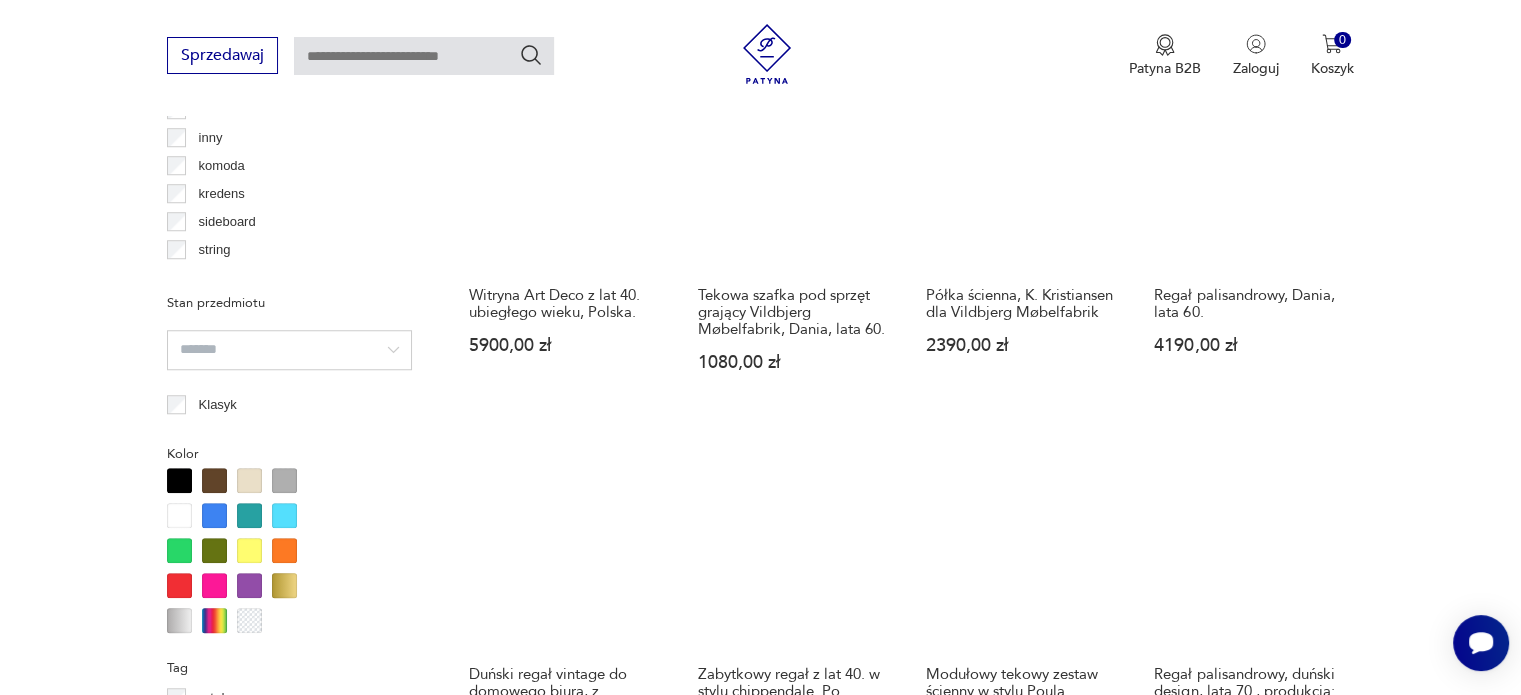 scroll, scrollTop: 1330, scrollLeft: 0, axis: vertical 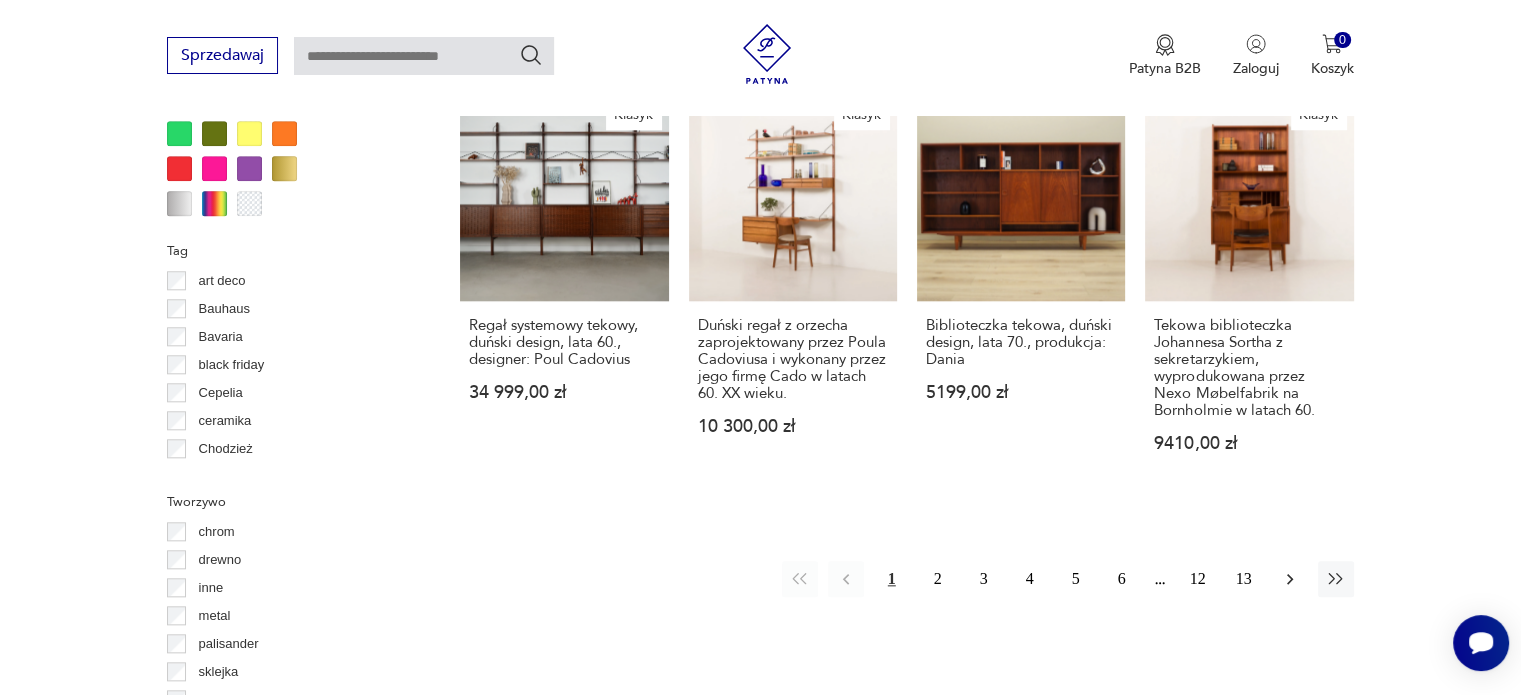 click at bounding box center [1290, 579] 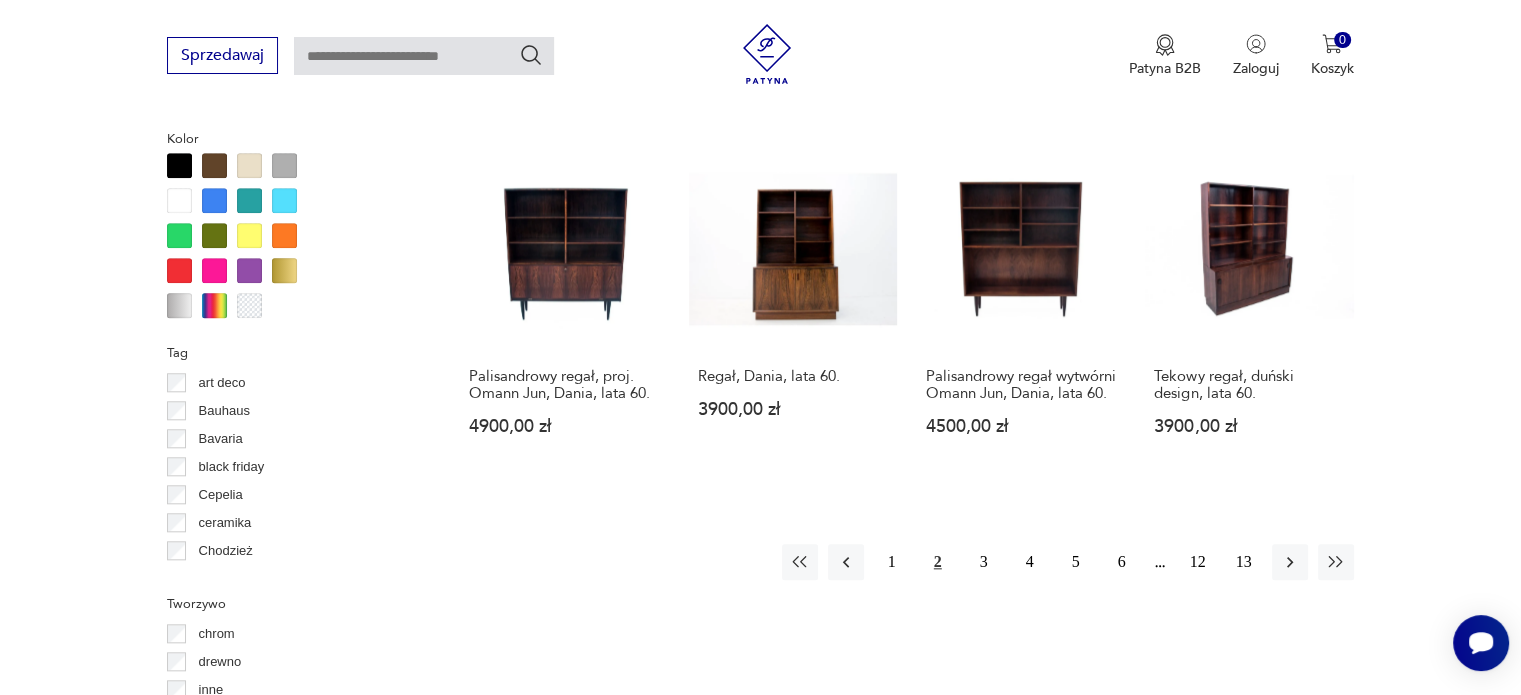 scroll, scrollTop: 1930, scrollLeft: 0, axis: vertical 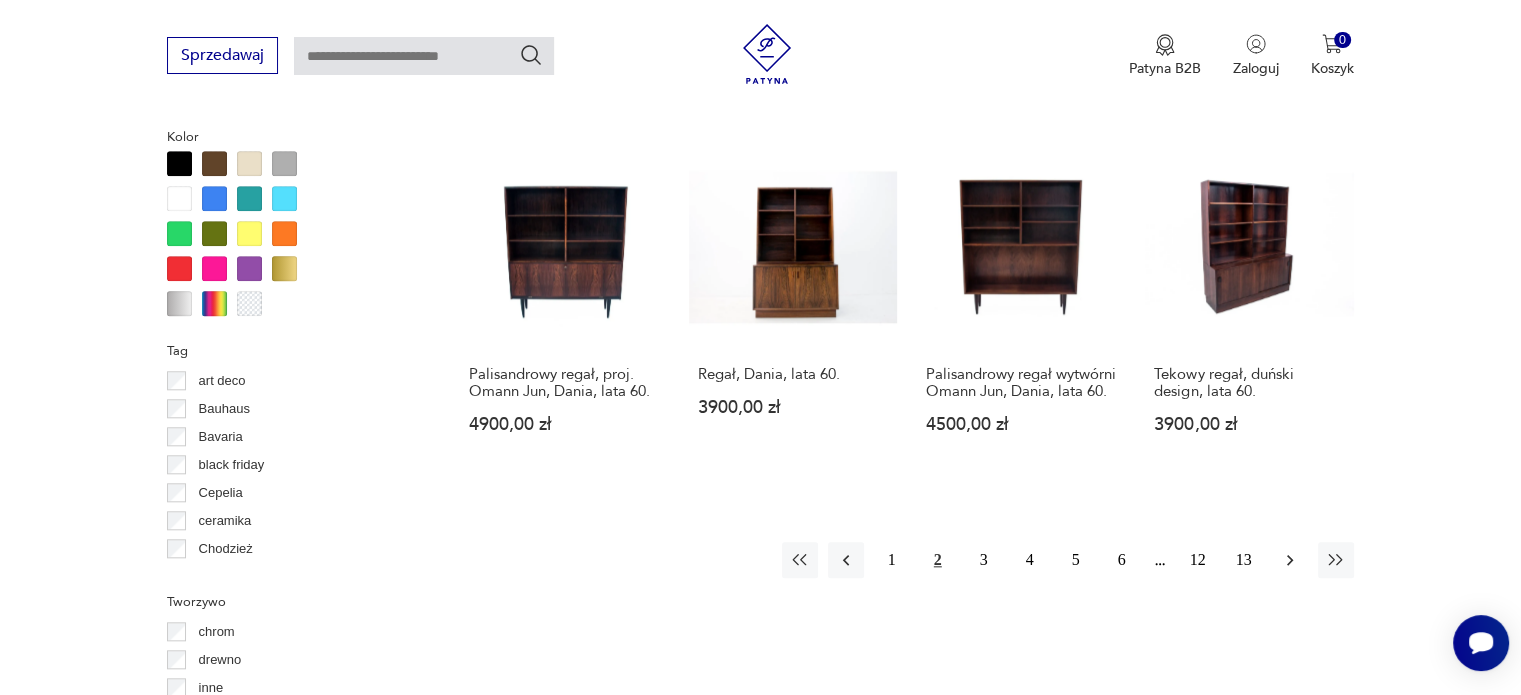 click at bounding box center (1290, 560) 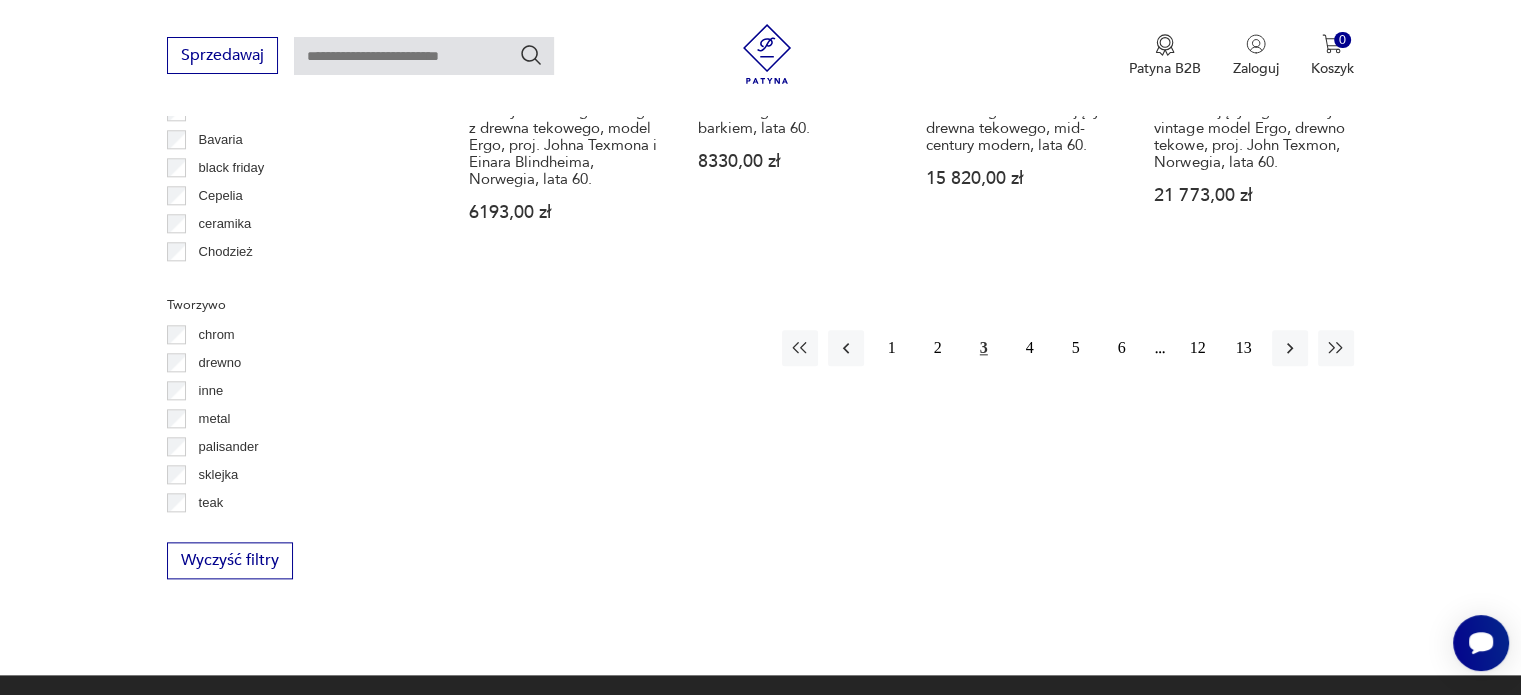 scroll, scrollTop: 2330, scrollLeft: 0, axis: vertical 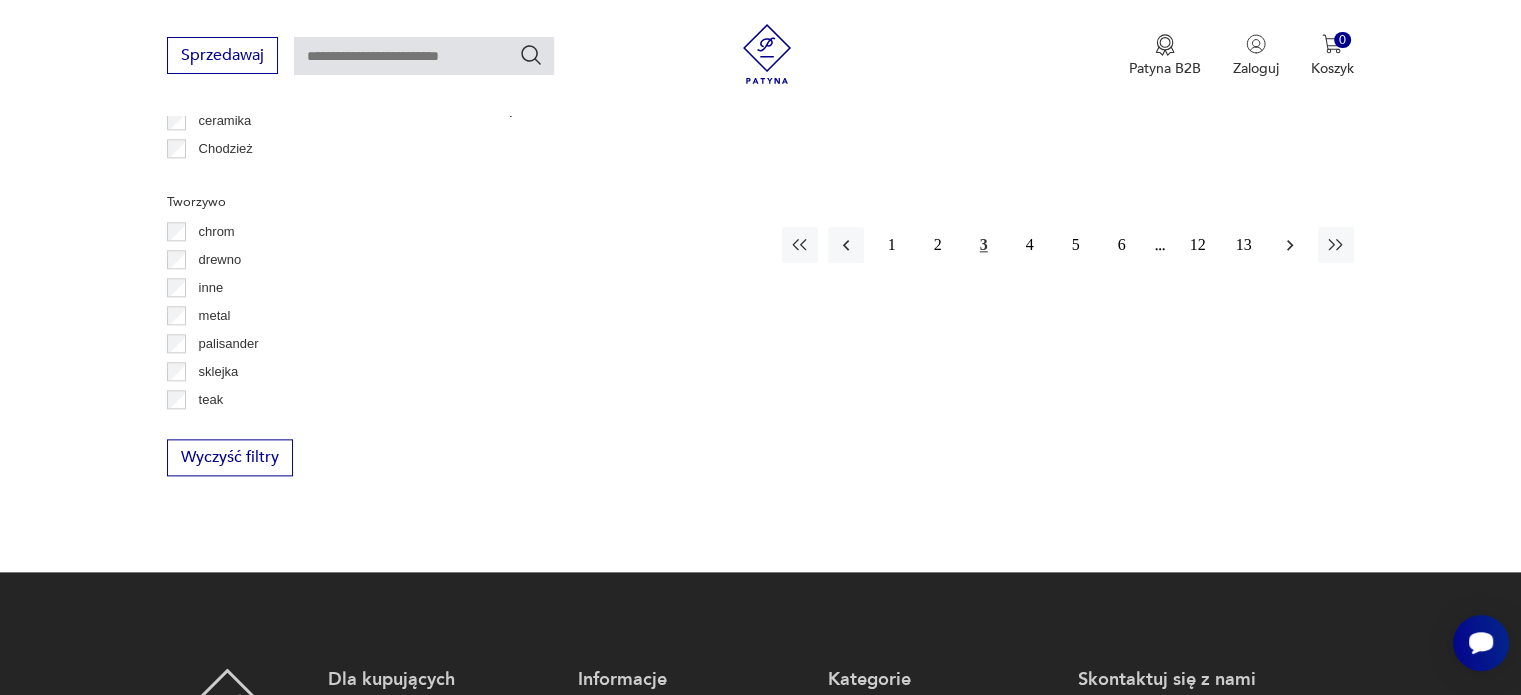 click at bounding box center [1290, 245] 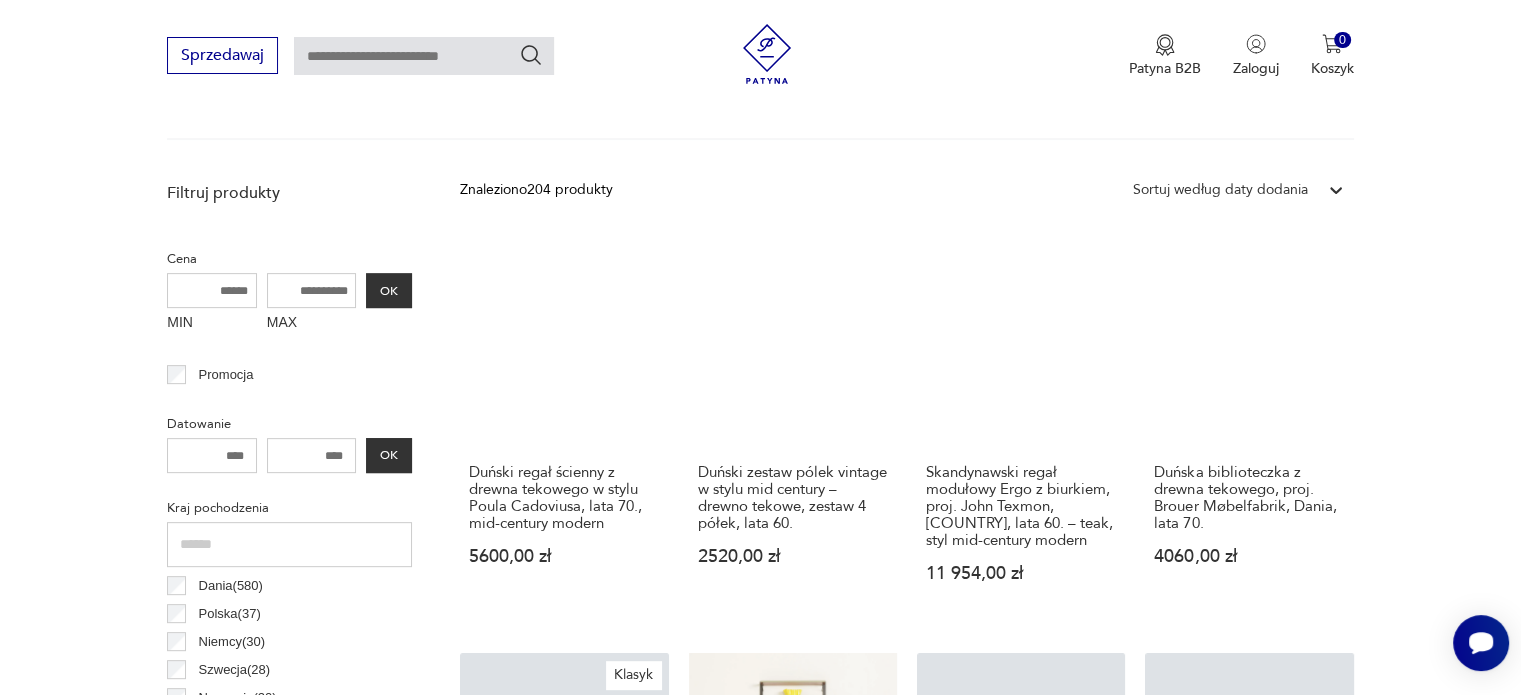 scroll, scrollTop: 730, scrollLeft: 0, axis: vertical 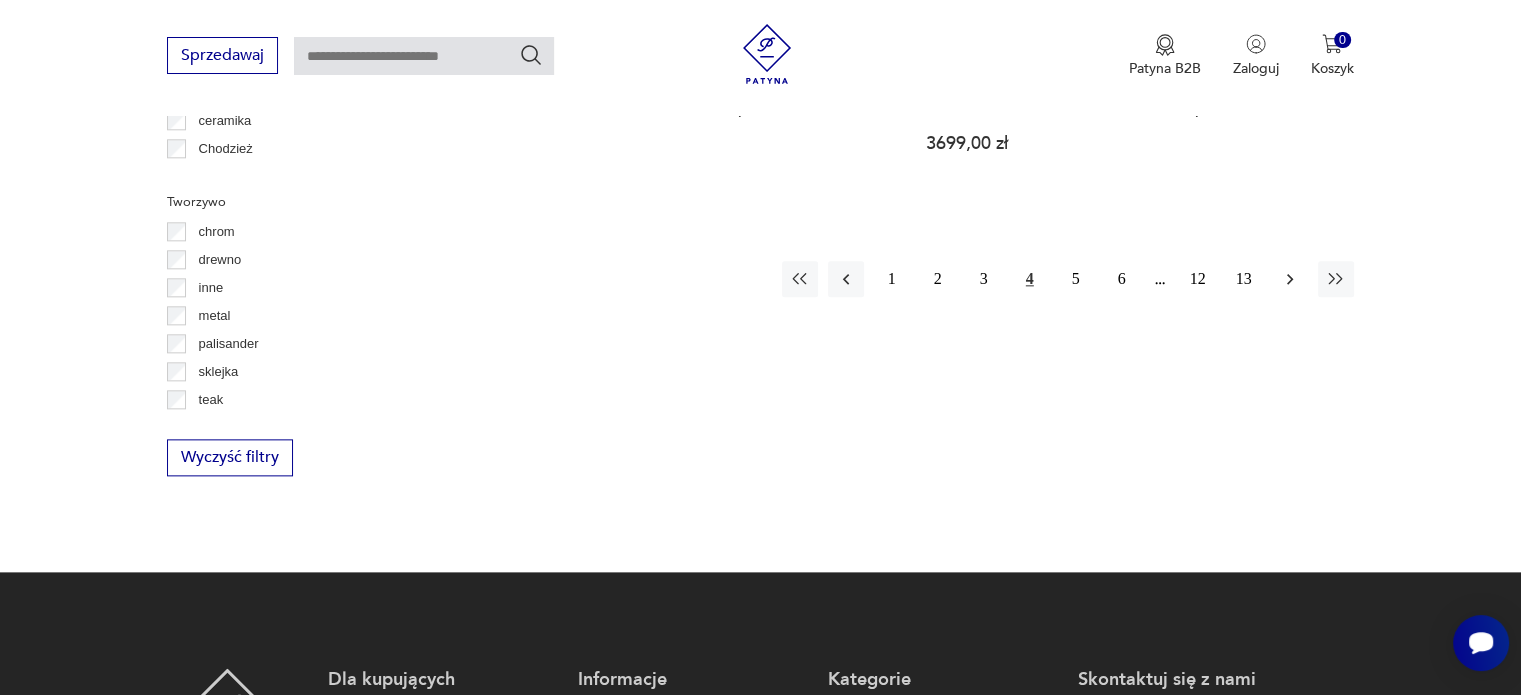 click at bounding box center (1290, 279) 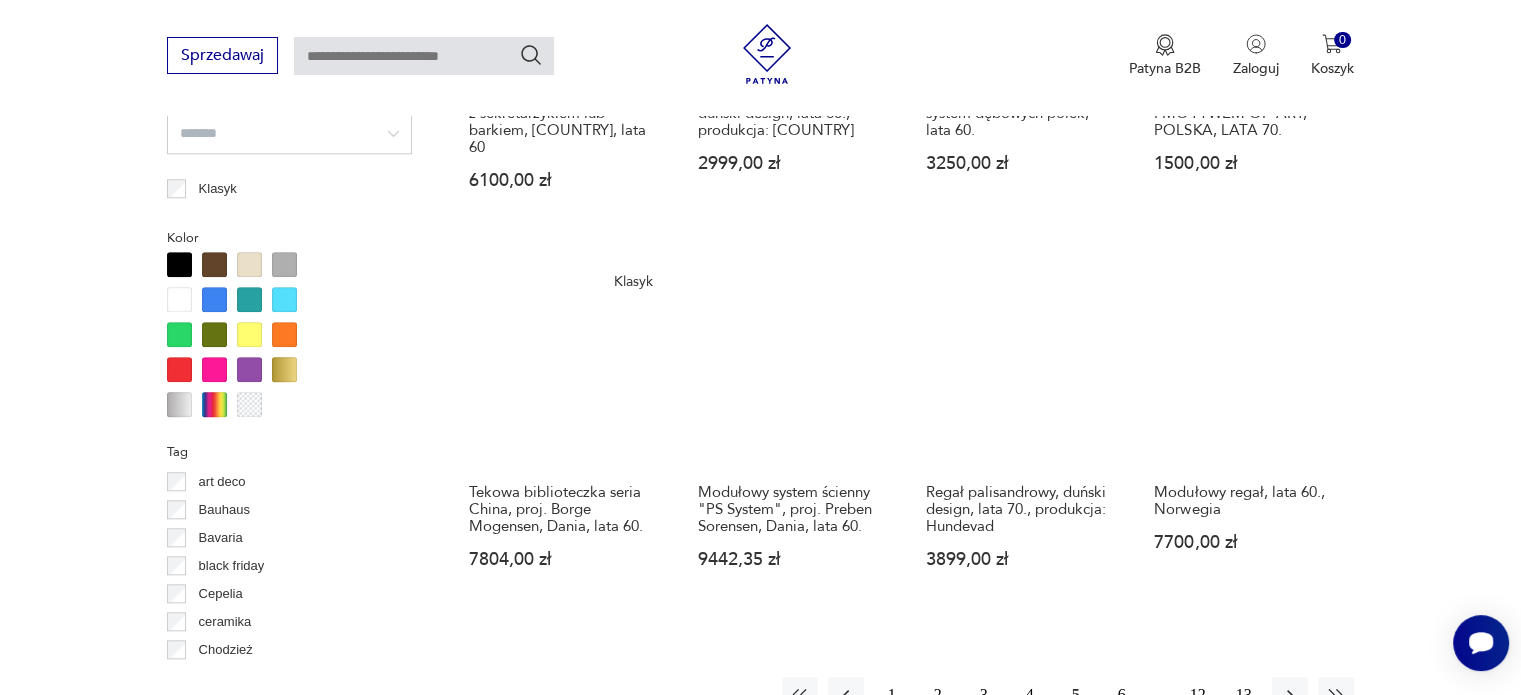 scroll, scrollTop: 1830, scrollLeft: 0, axis: vertical 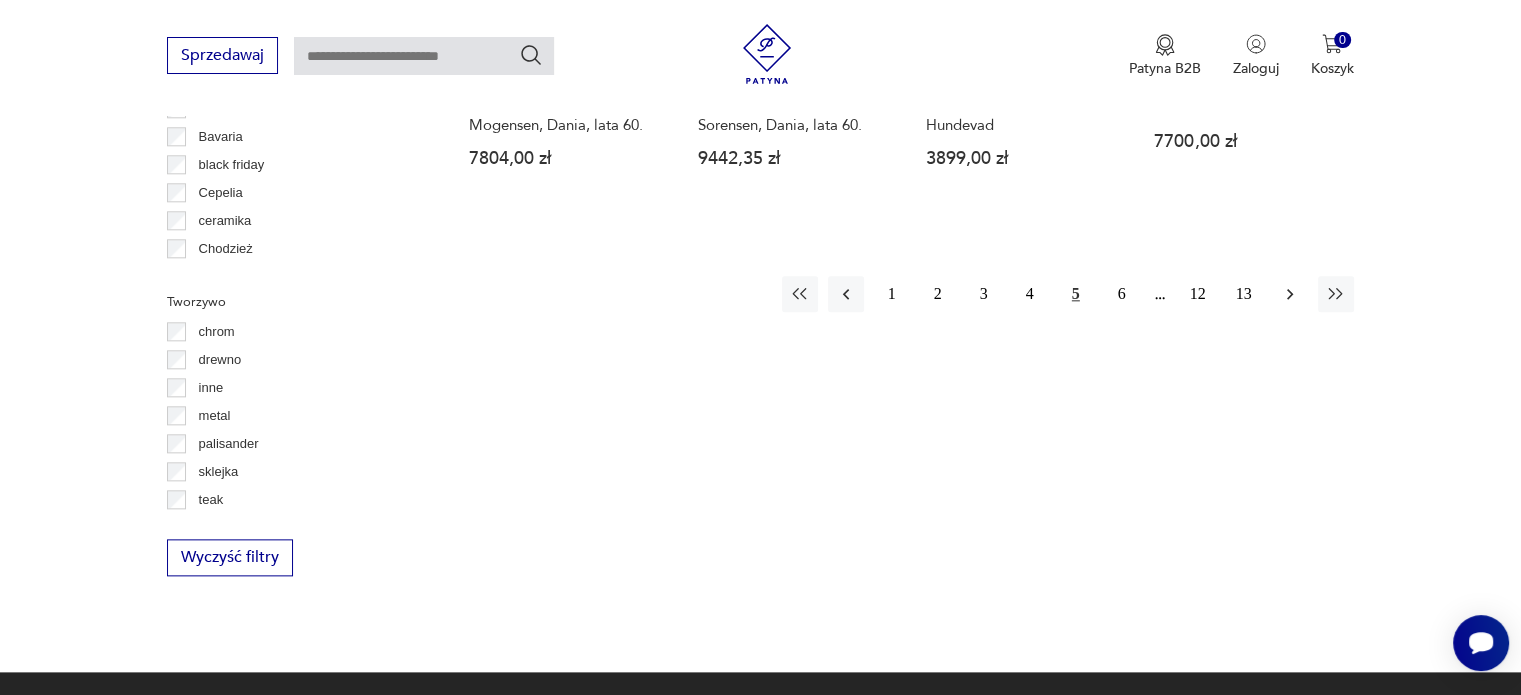 click at bounding box center (1290, 294) 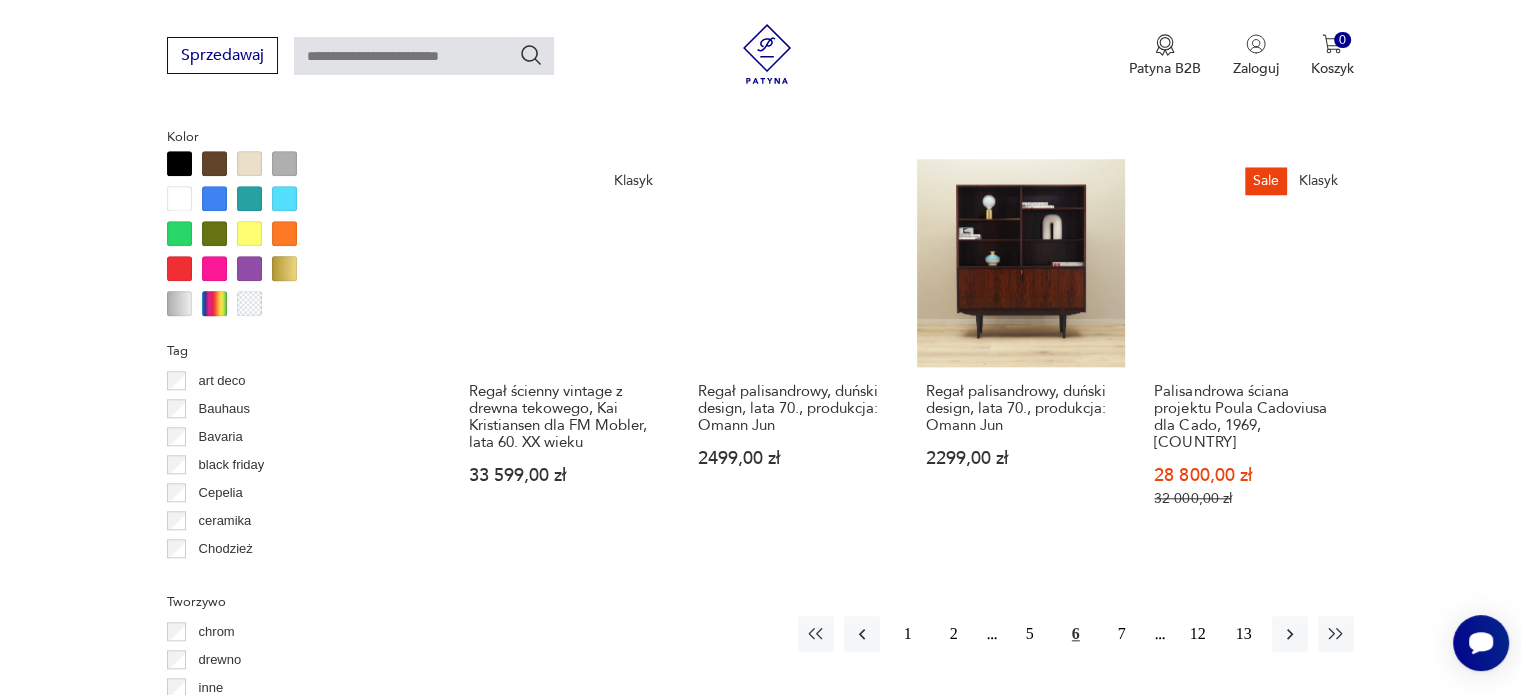 scroll, scrollTop: 2030, scrollLeft: 0, axis: vertical 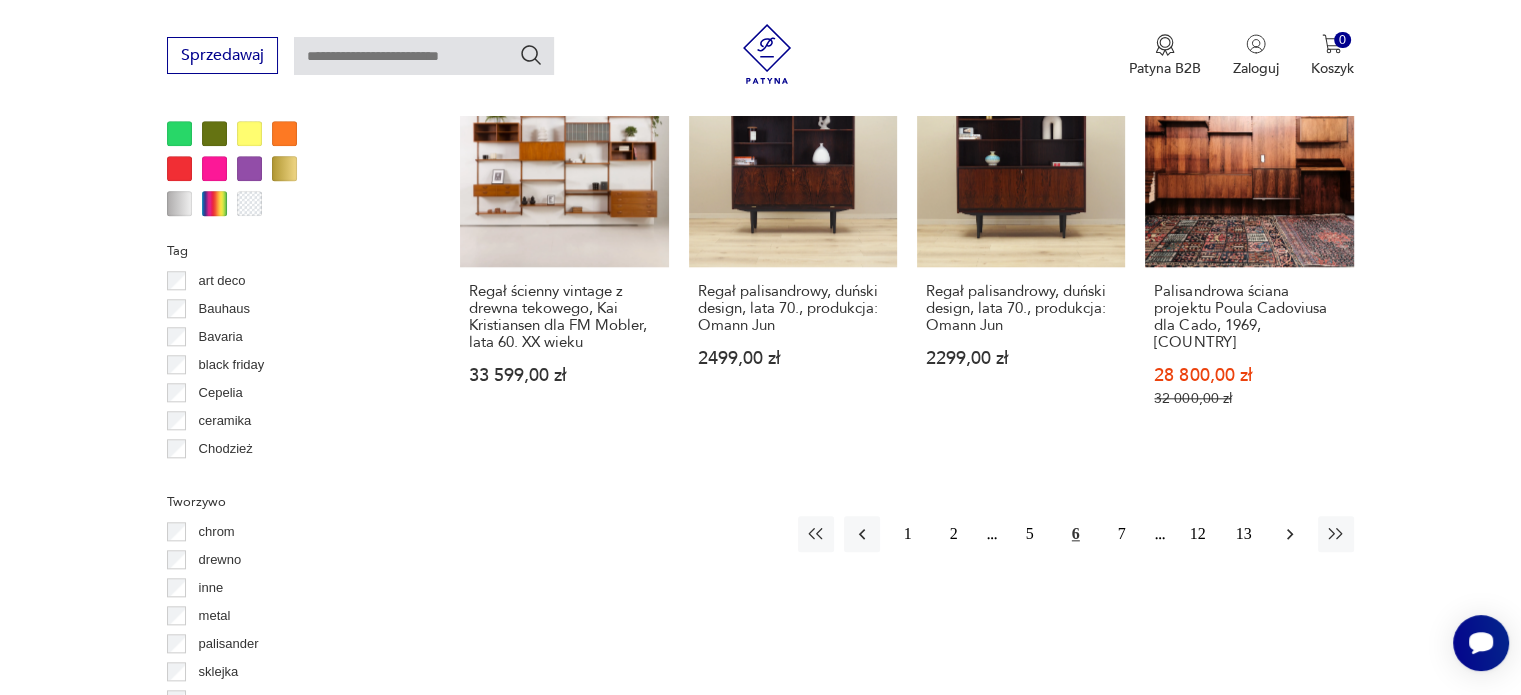 click at bounding box center [1290, 534] 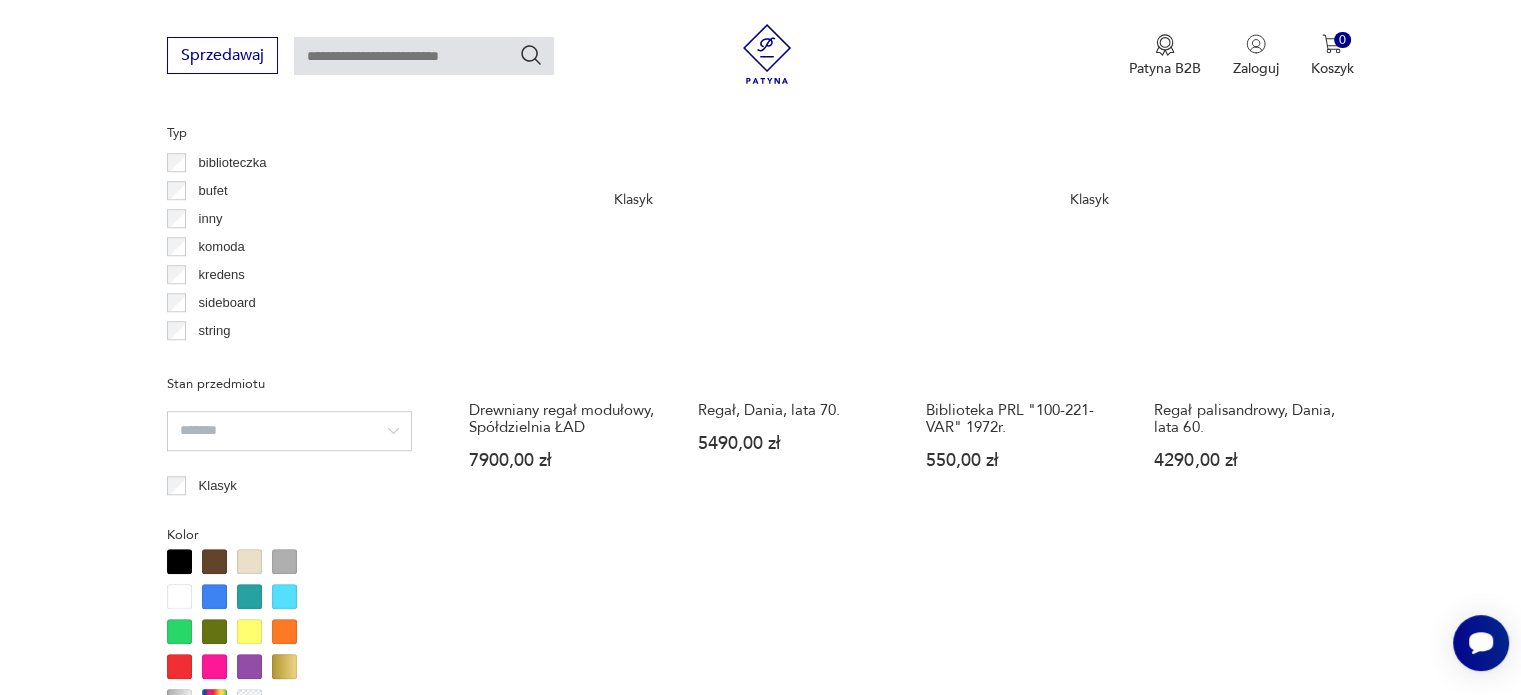 scroll, scrollTop: 1530, scrollLeft: 0, axis: vertical 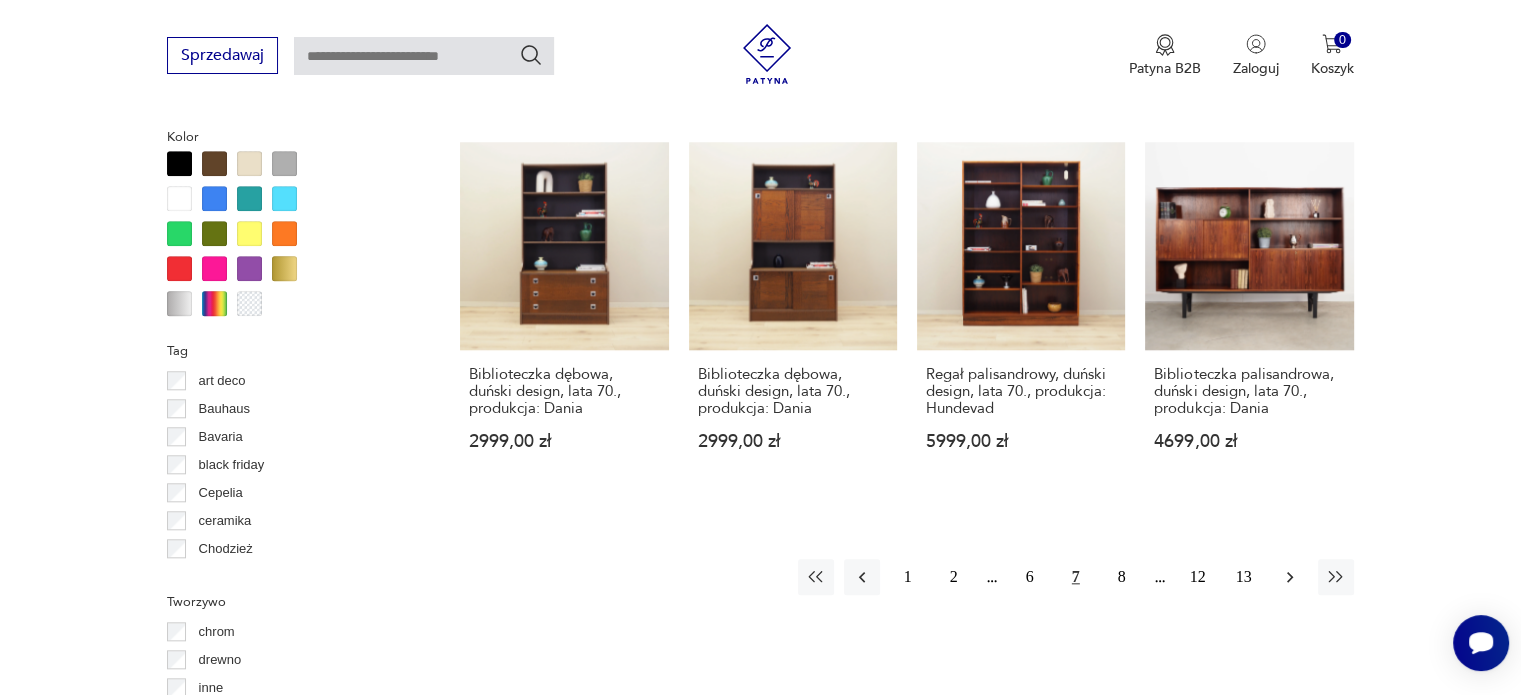 click at bounding box center [1290, 577] 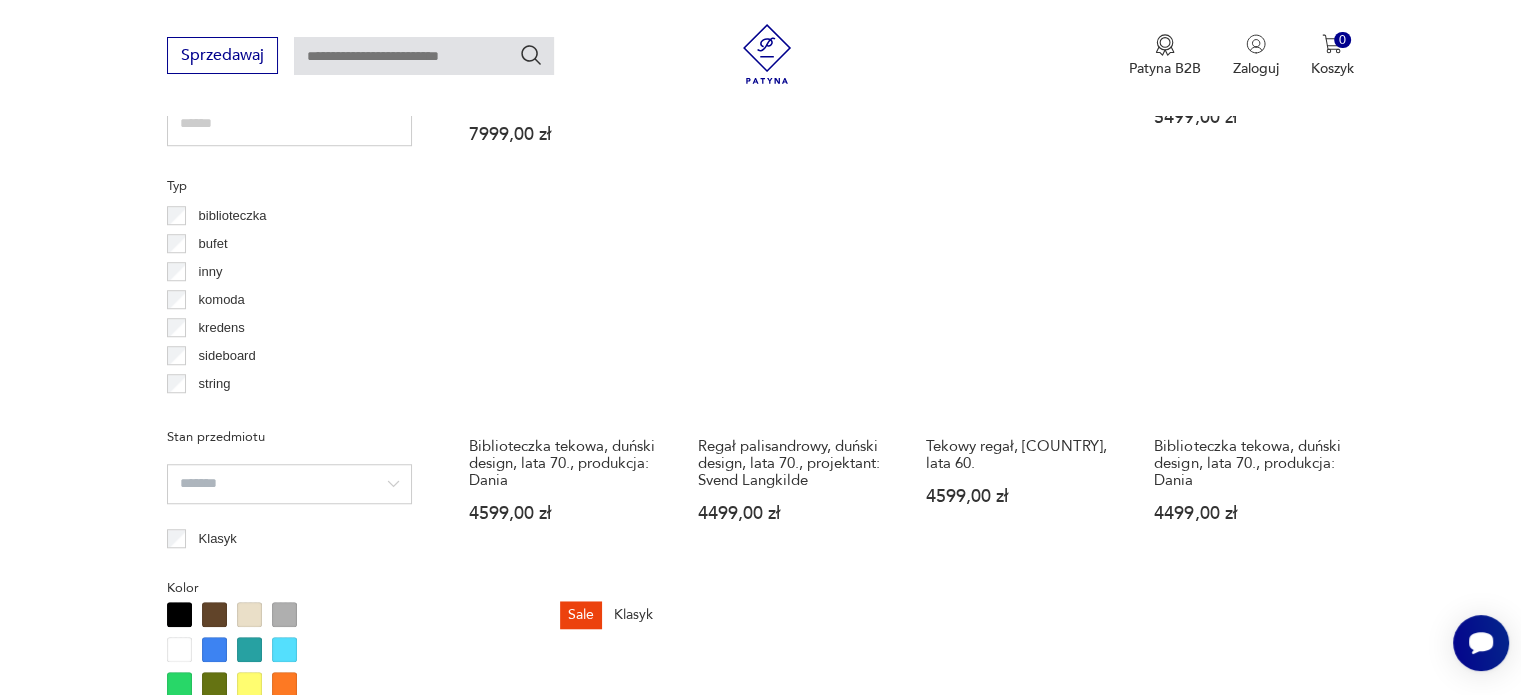 scroll, scrollTop: 1530, scrollLeft: 0, axis: vertical 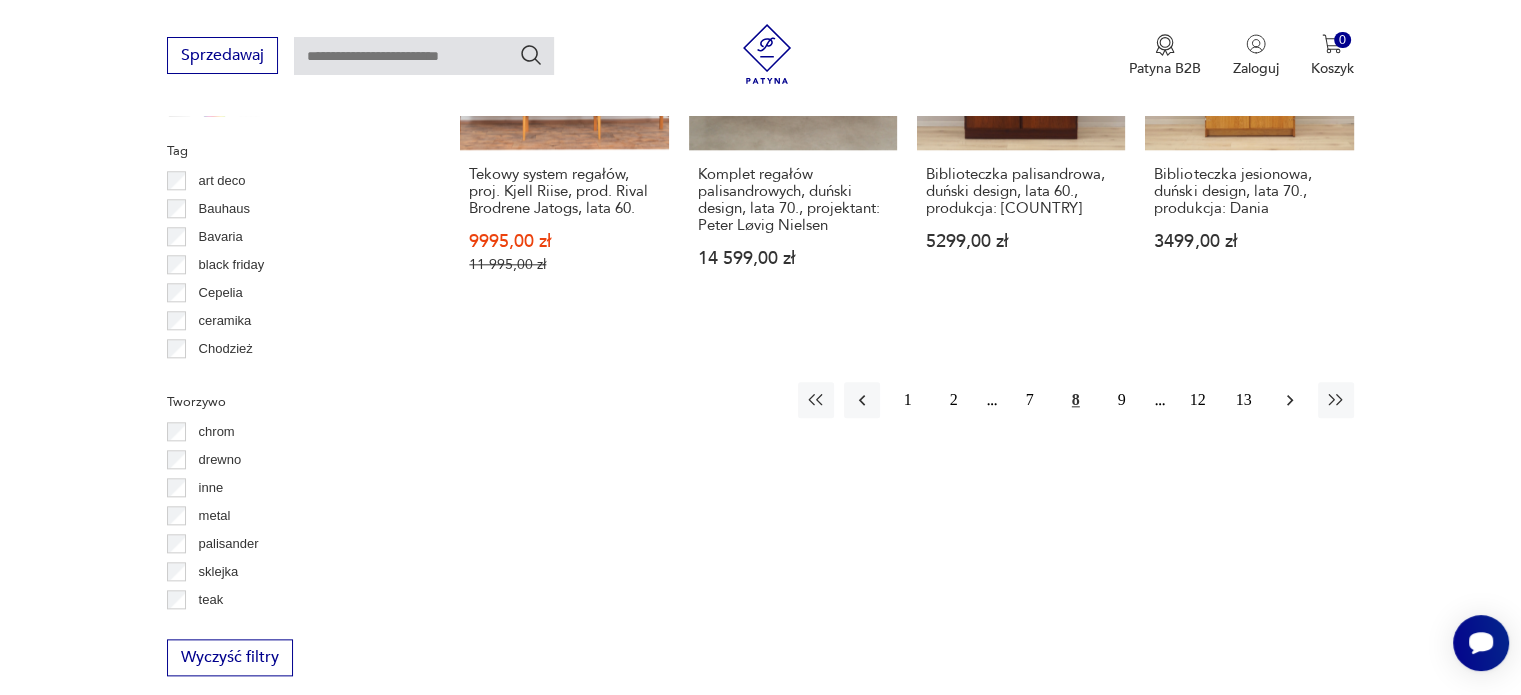 click at bounding box center [1290, 400] 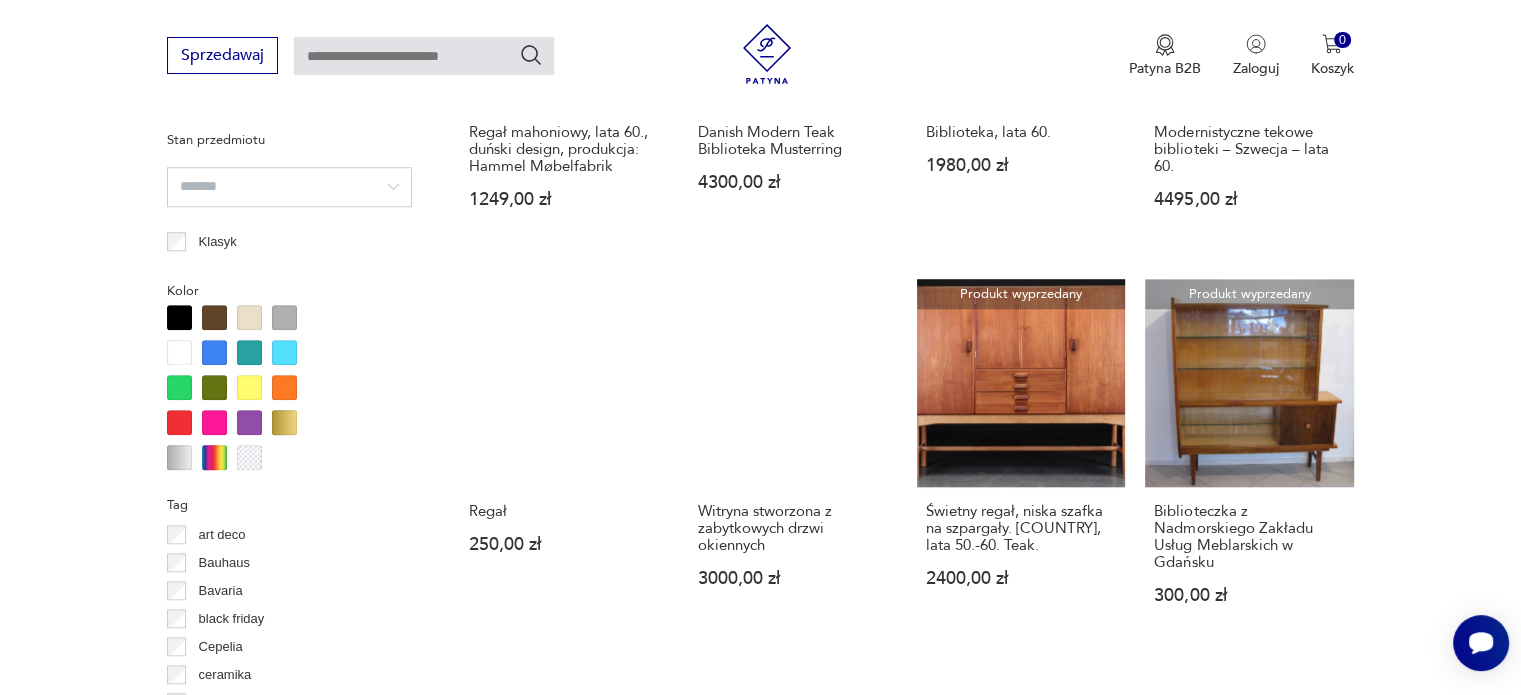 scroll, scrollTop: 1830, scrollLeft: 0, axis: vertical 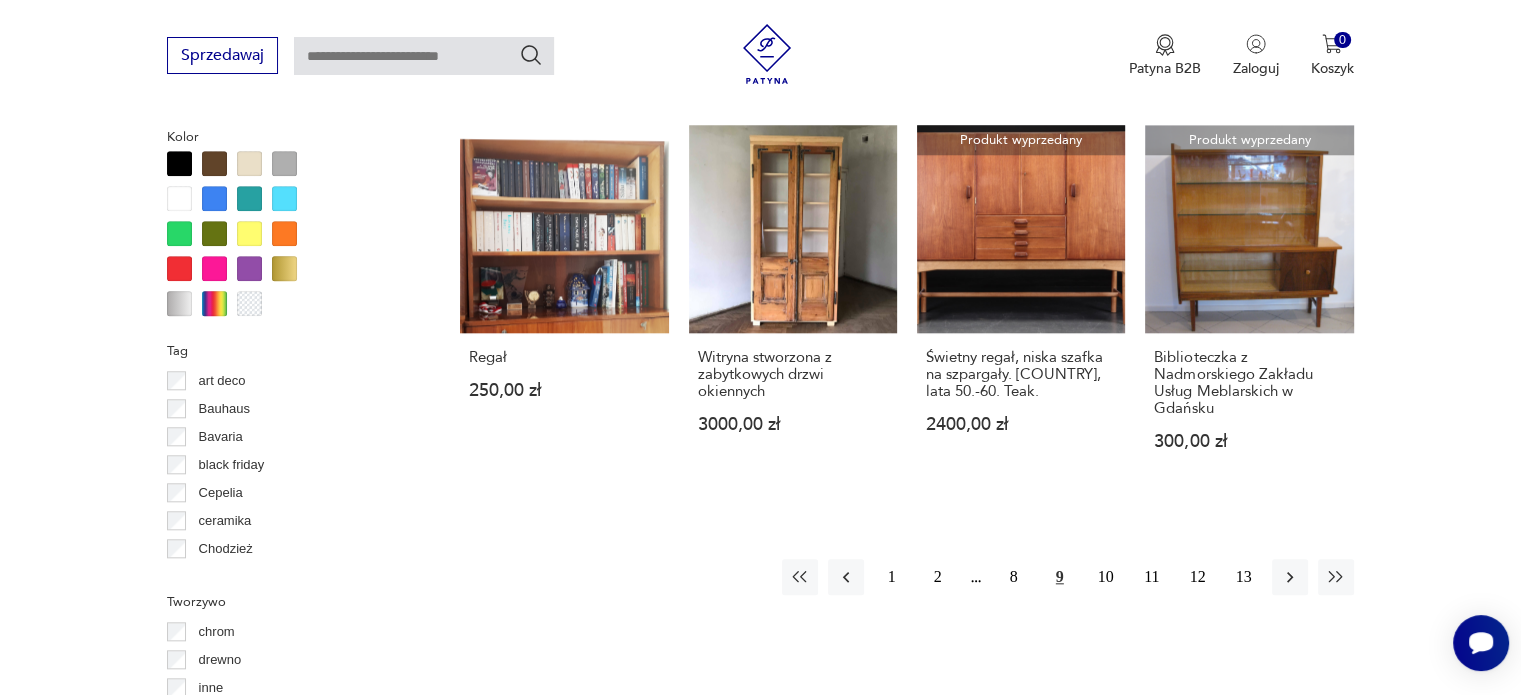 click on "1 2 8 9 10 11 12 13" at bounding box center [1068, 577] 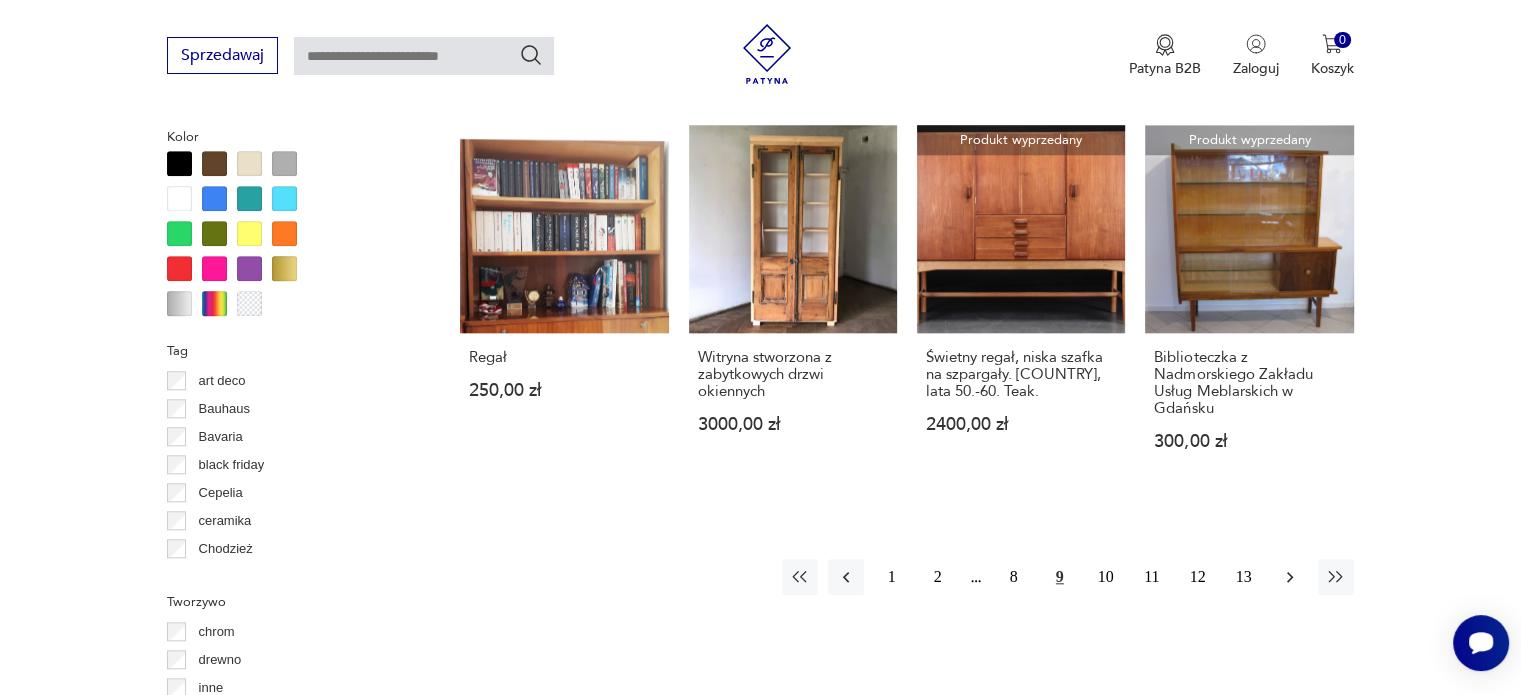 click at bounding box center (1290, 577) 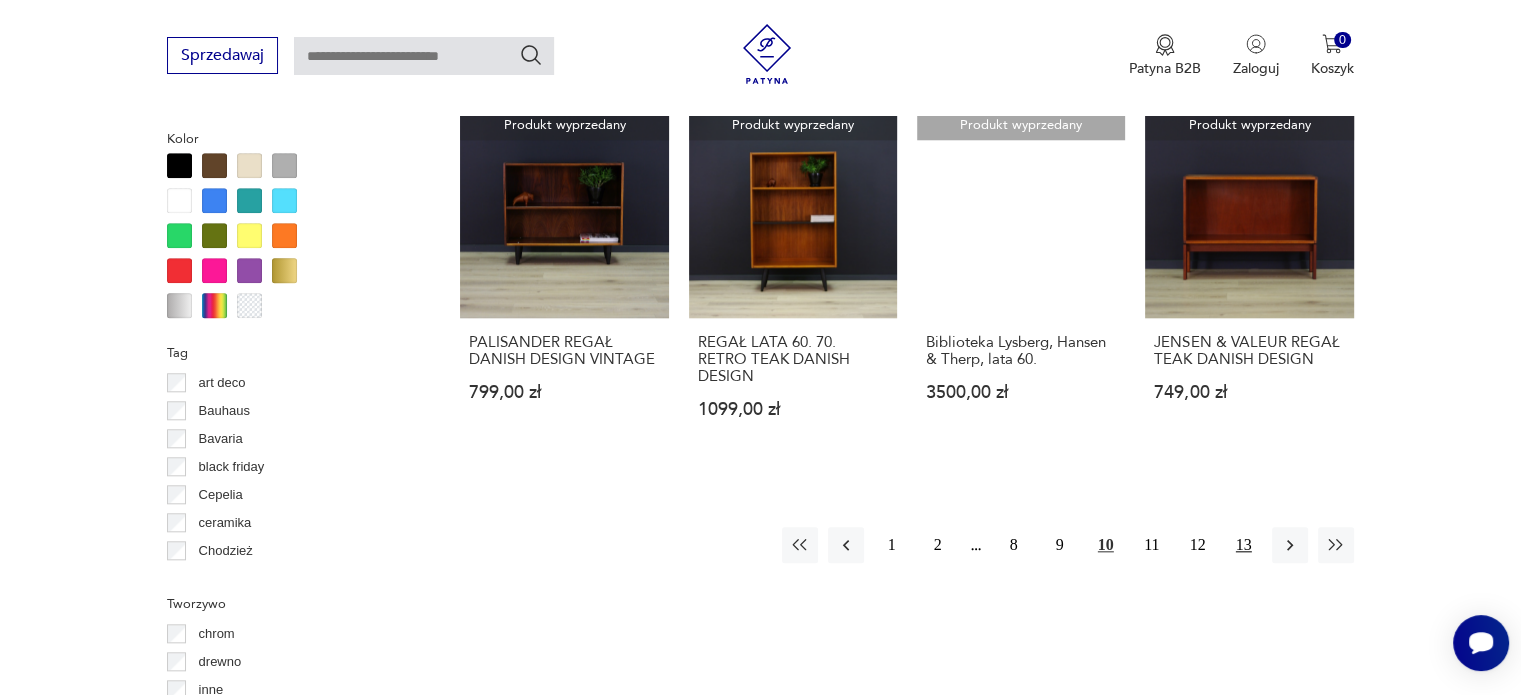 scroll, scrollTop: 1930, scrollLeft: 0, axis: vertical 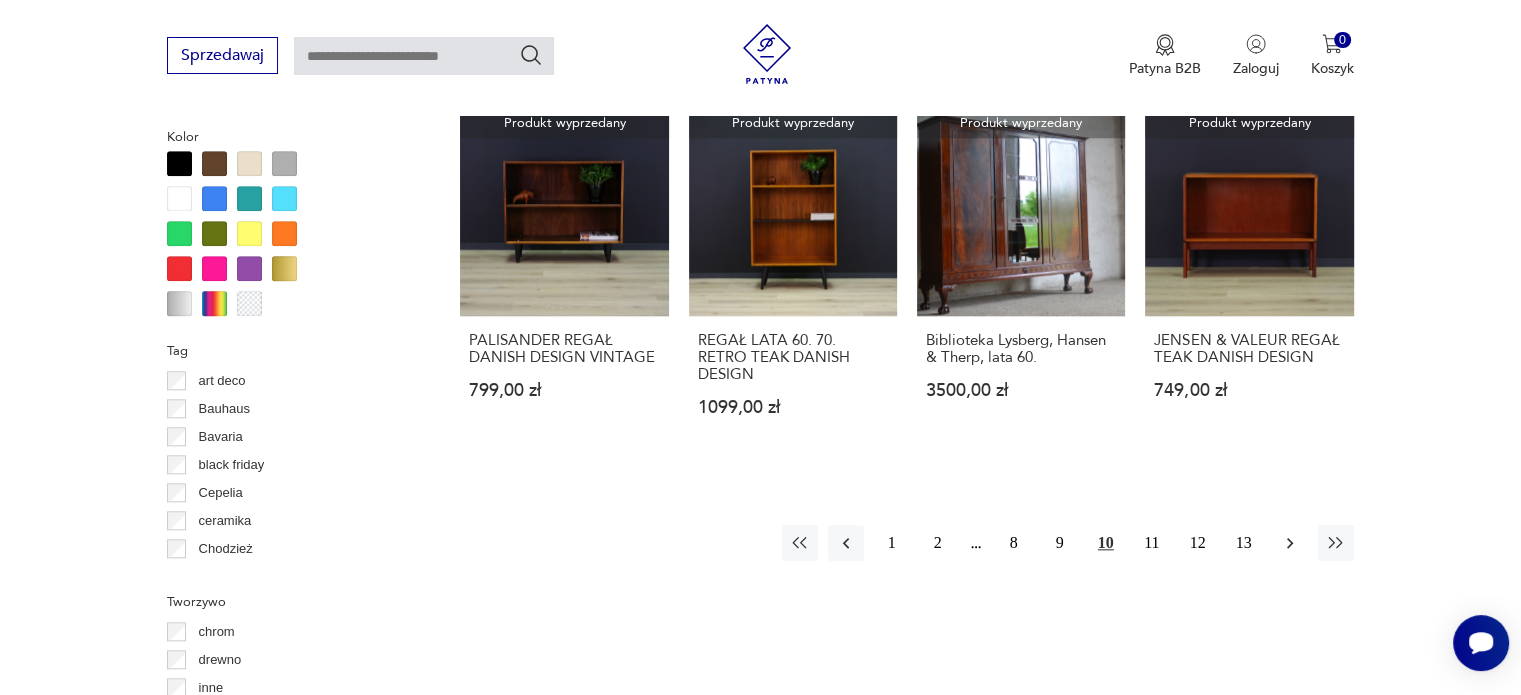 click at bounding box center [1290, 543] 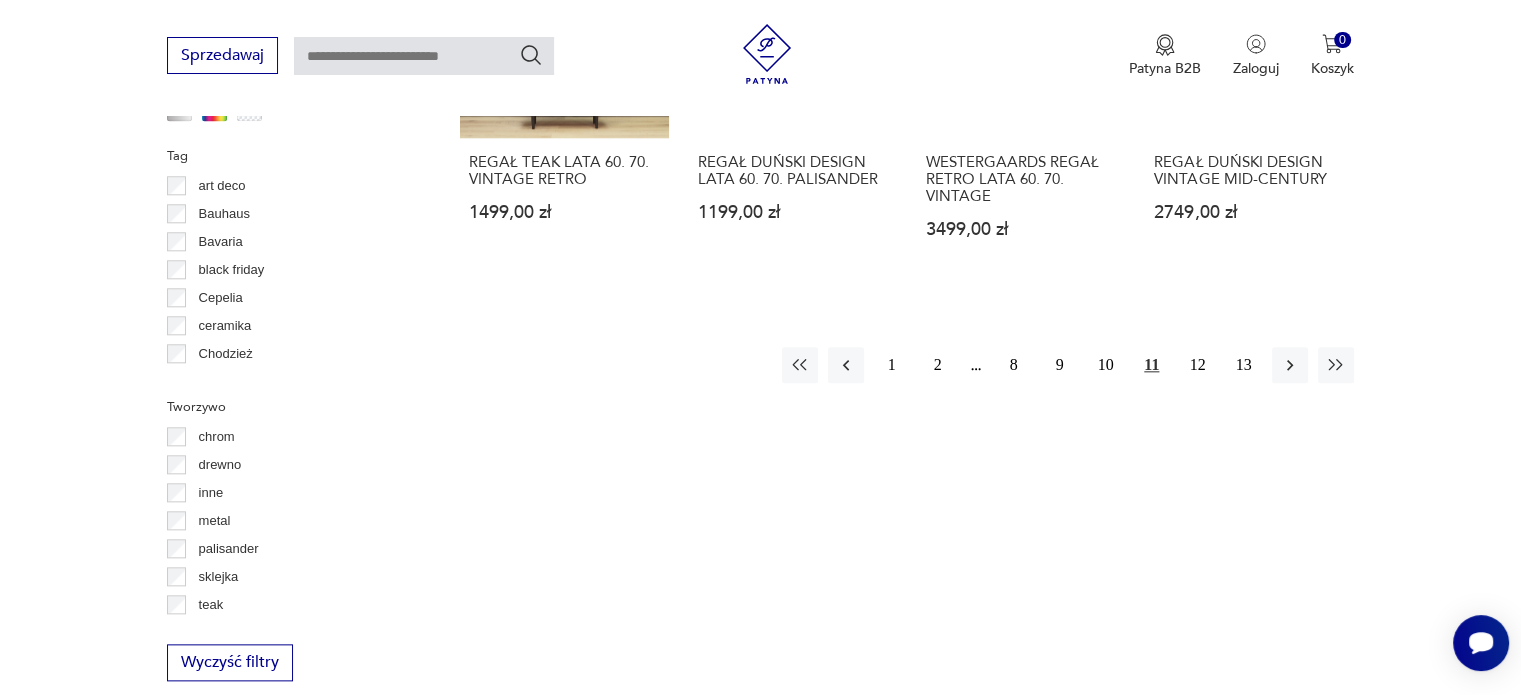 scroll, scrollTop: 2130, scrollLeft: 0, axis: vertical 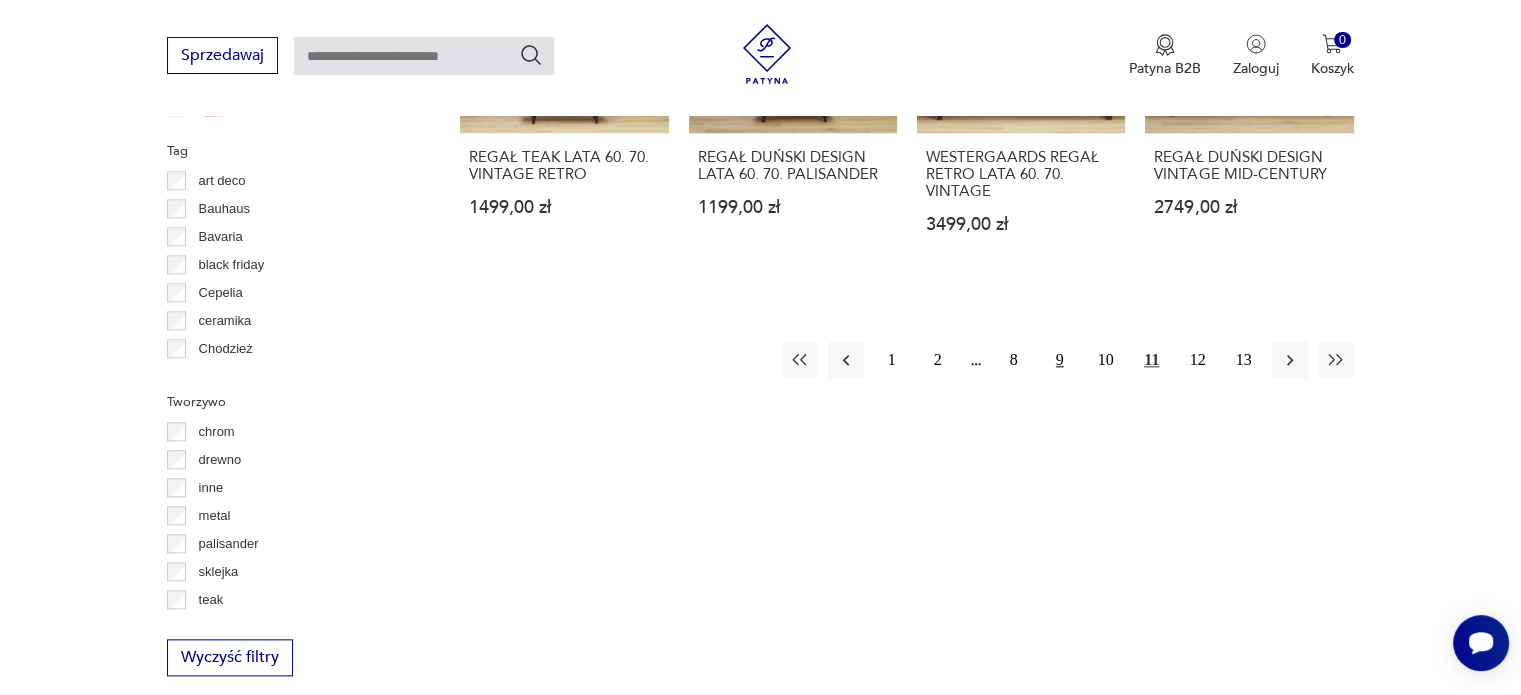 click on "9" at bounding box center (1060, 360) 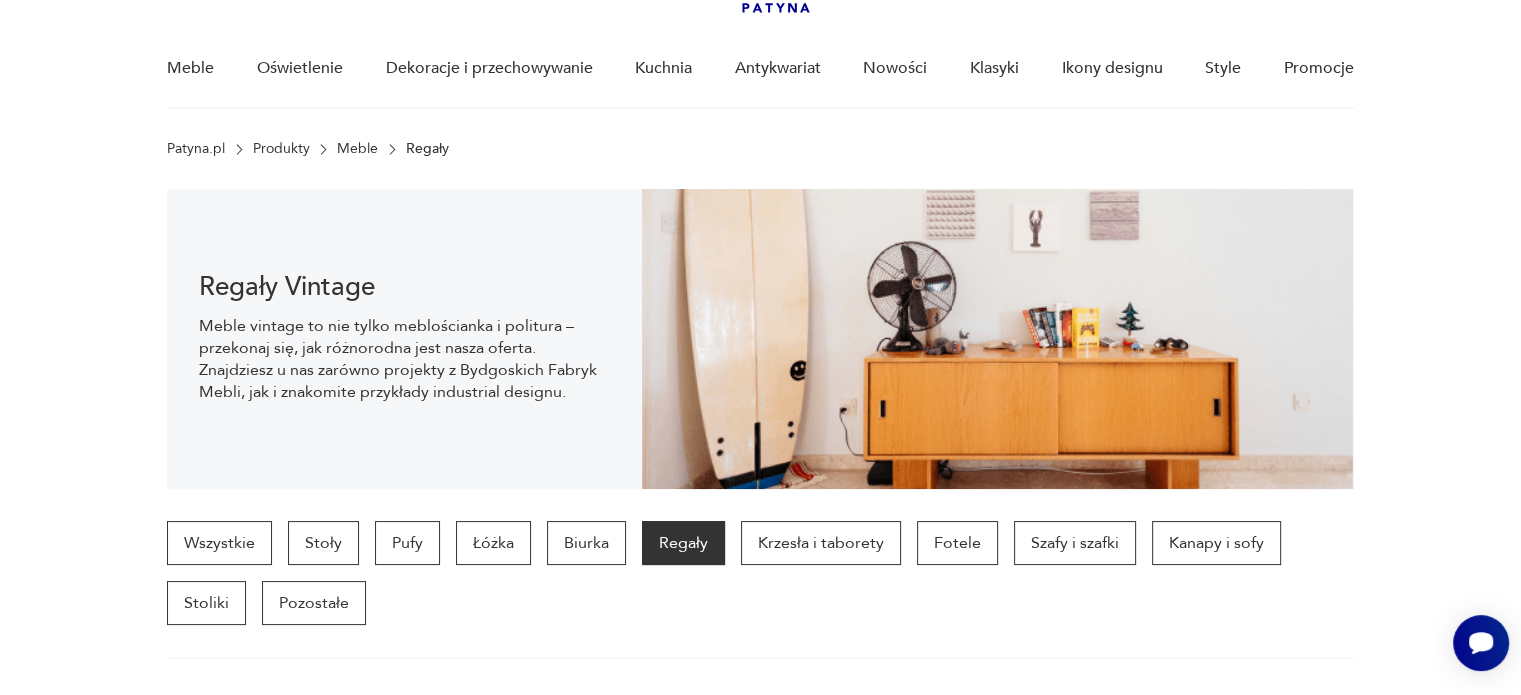 scroll, scrollTop: 0, scrollLeft: 0, axis: both 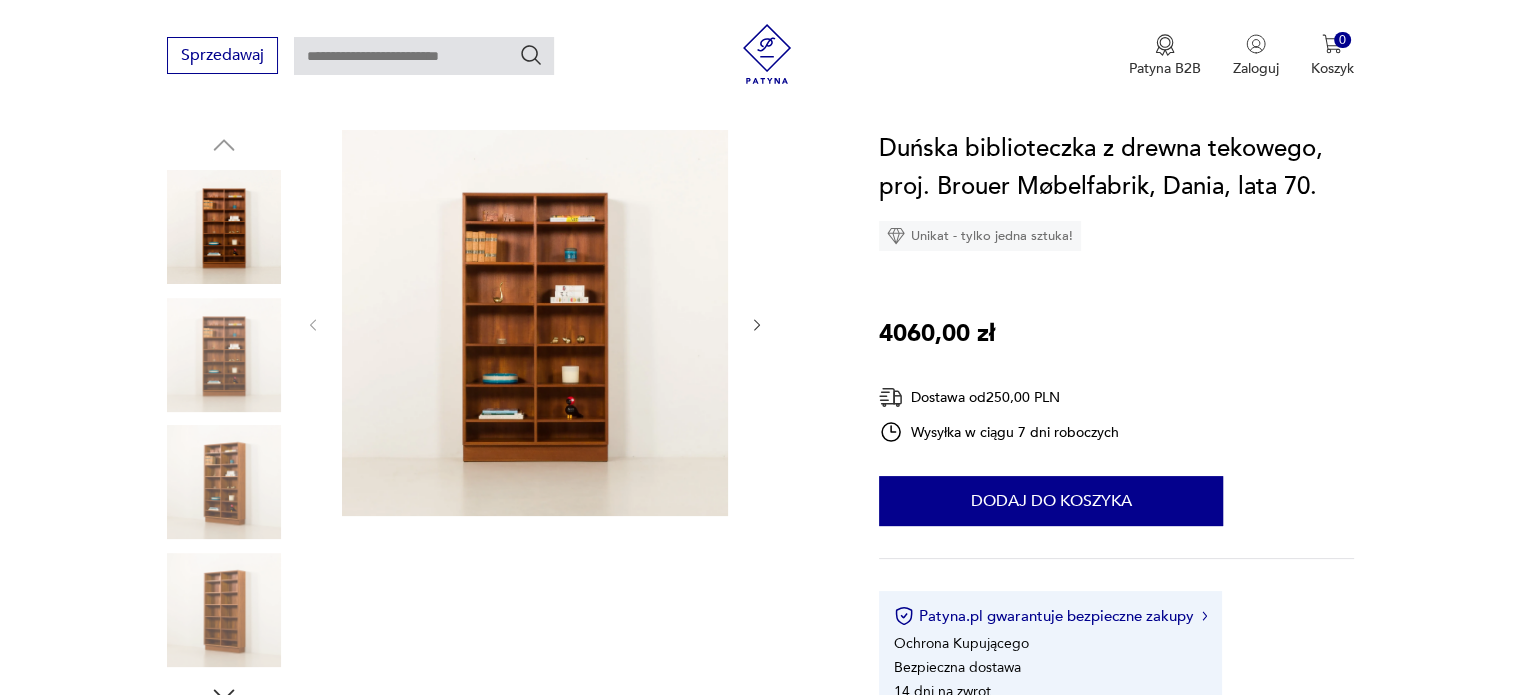 click at bounding box center [757, 325] 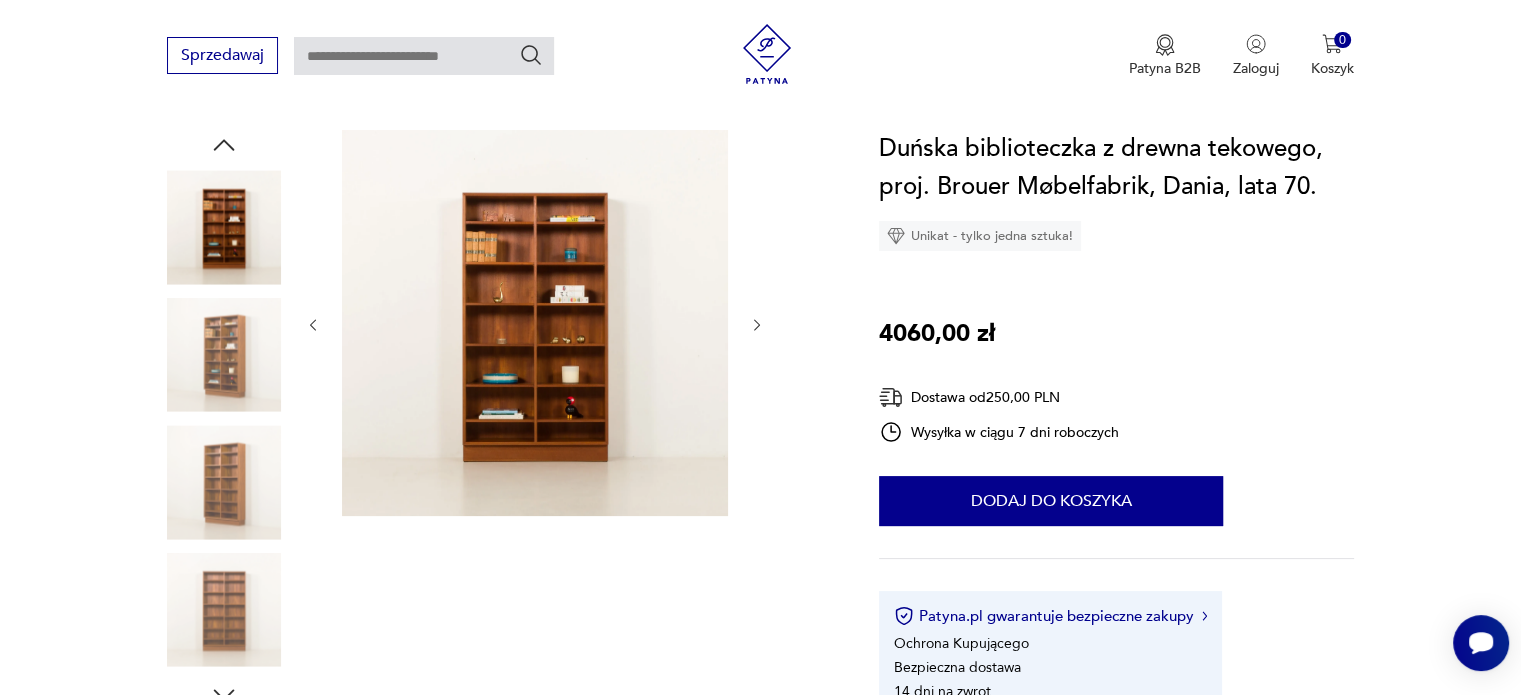 scroll, scrollTop: 0, scrollLeft: 0, axis: both 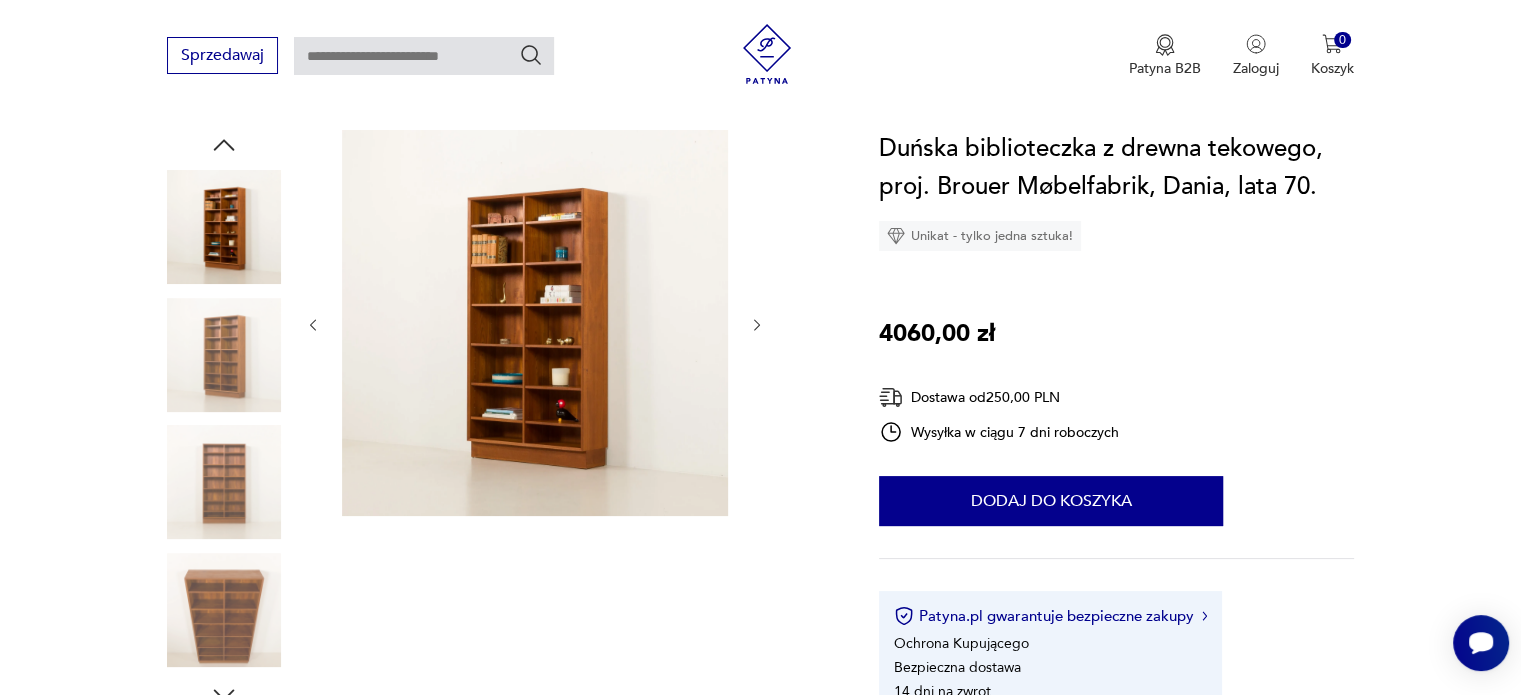 click at bounding box center [757, 325] 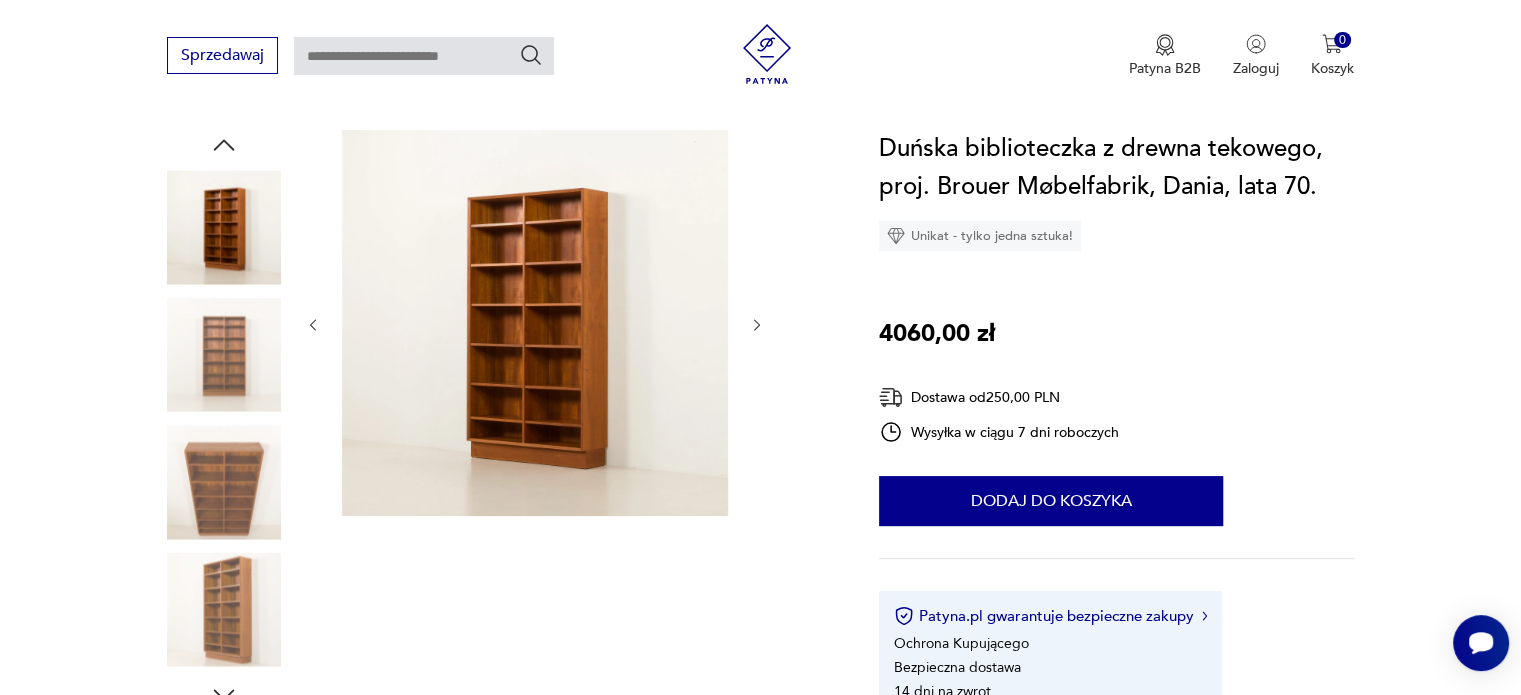 click at bounding box center [757, 325] 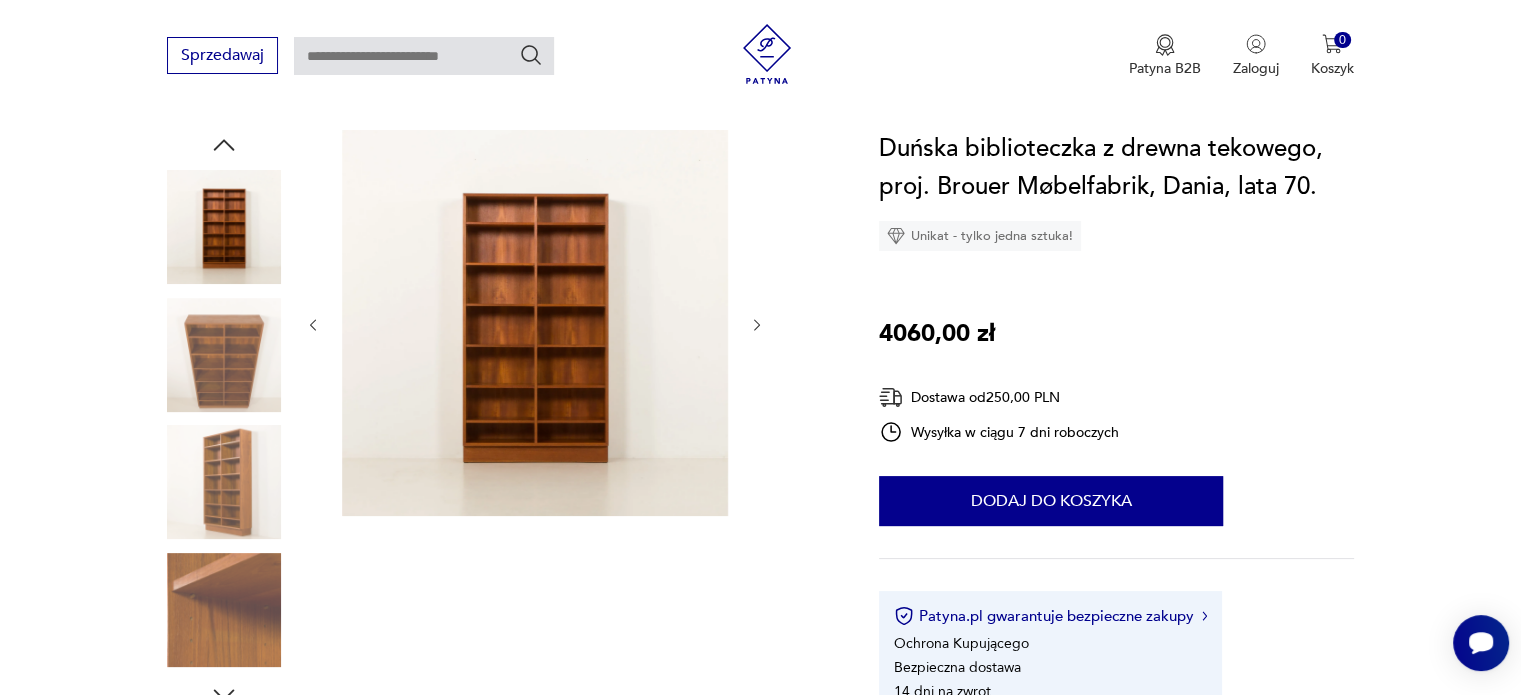 click at bounding box center (757, 325) 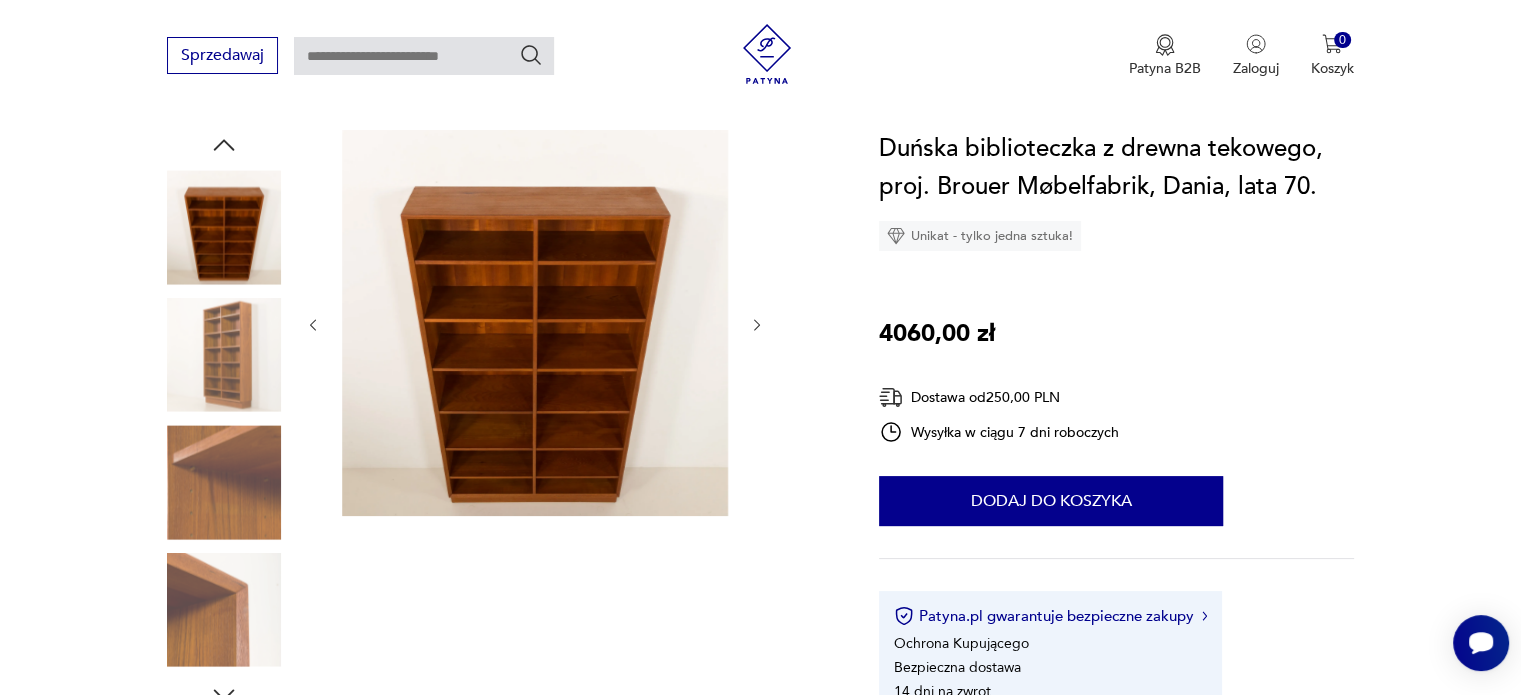 click at bounding box center (757, 325) 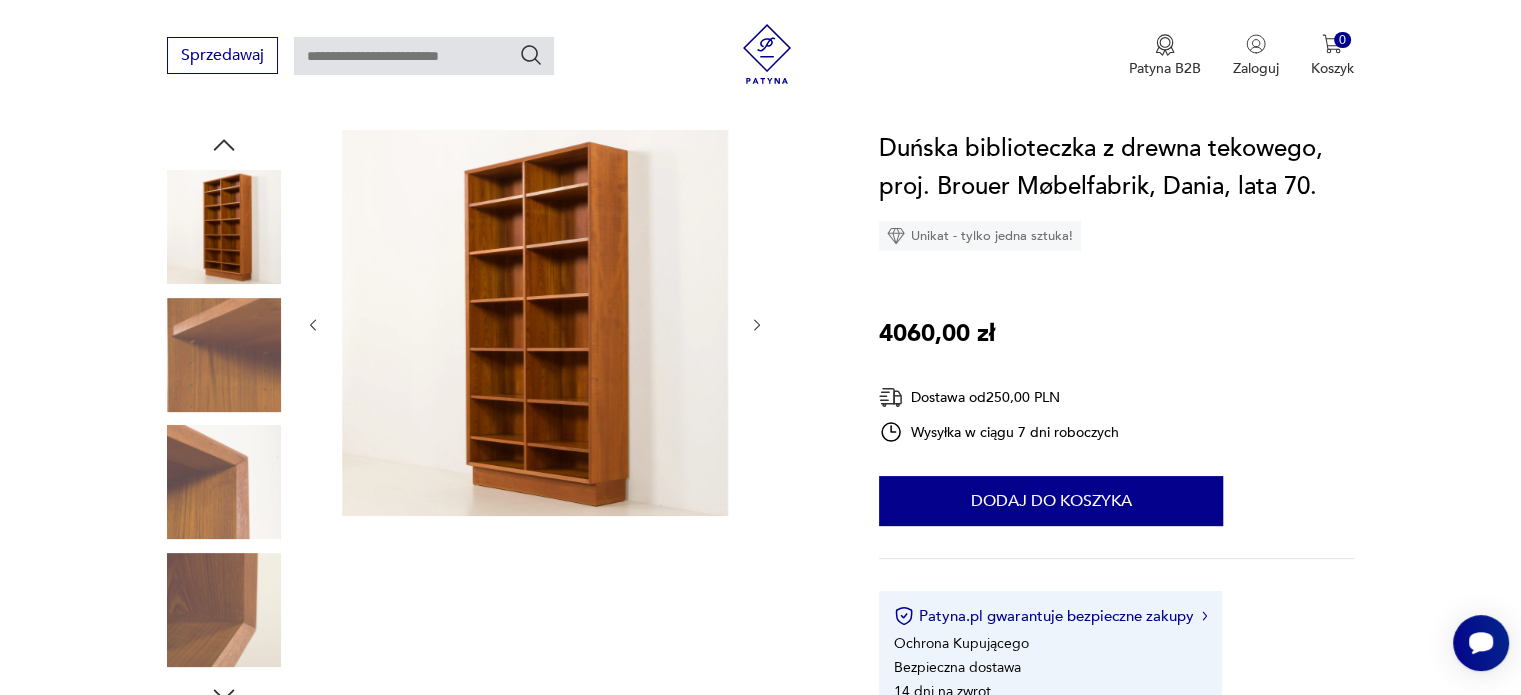 click at bounding box center [757, 325] 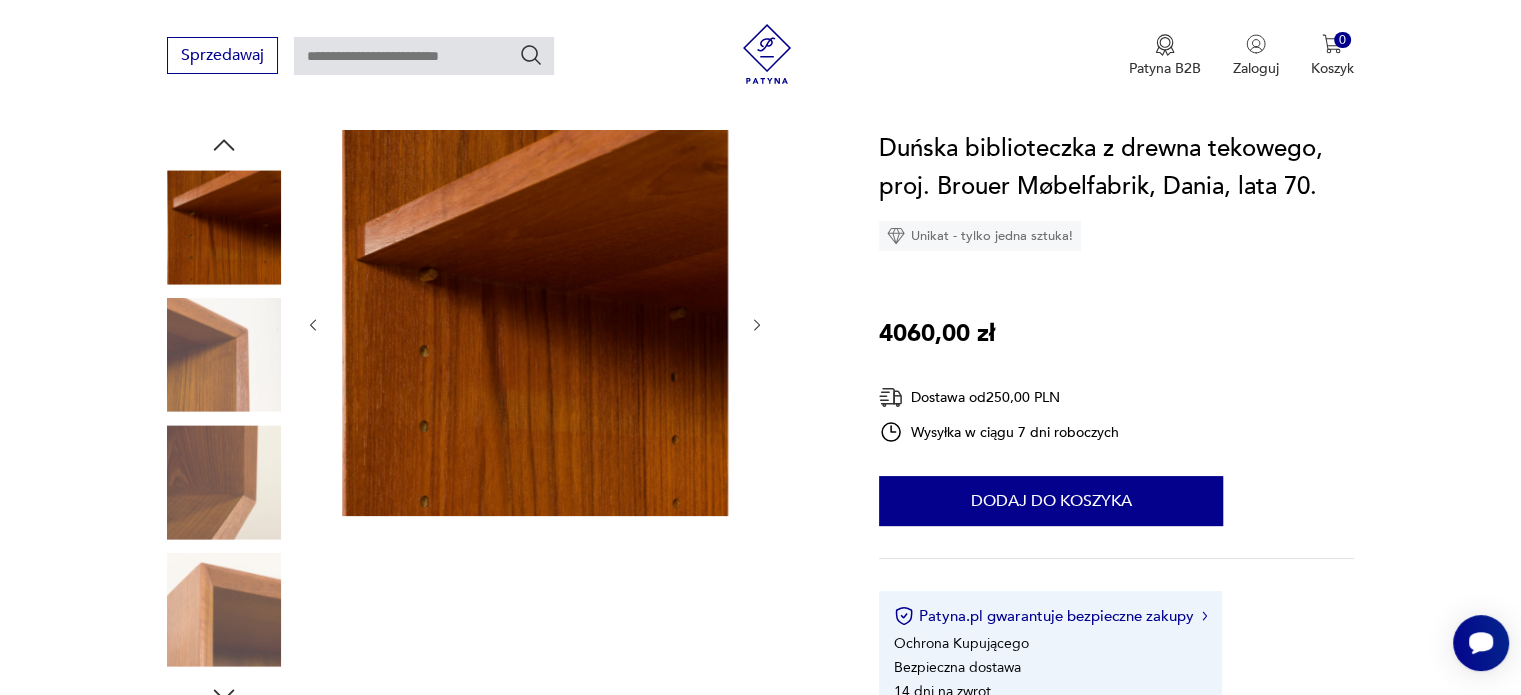 click at bounding box center [757, 325] 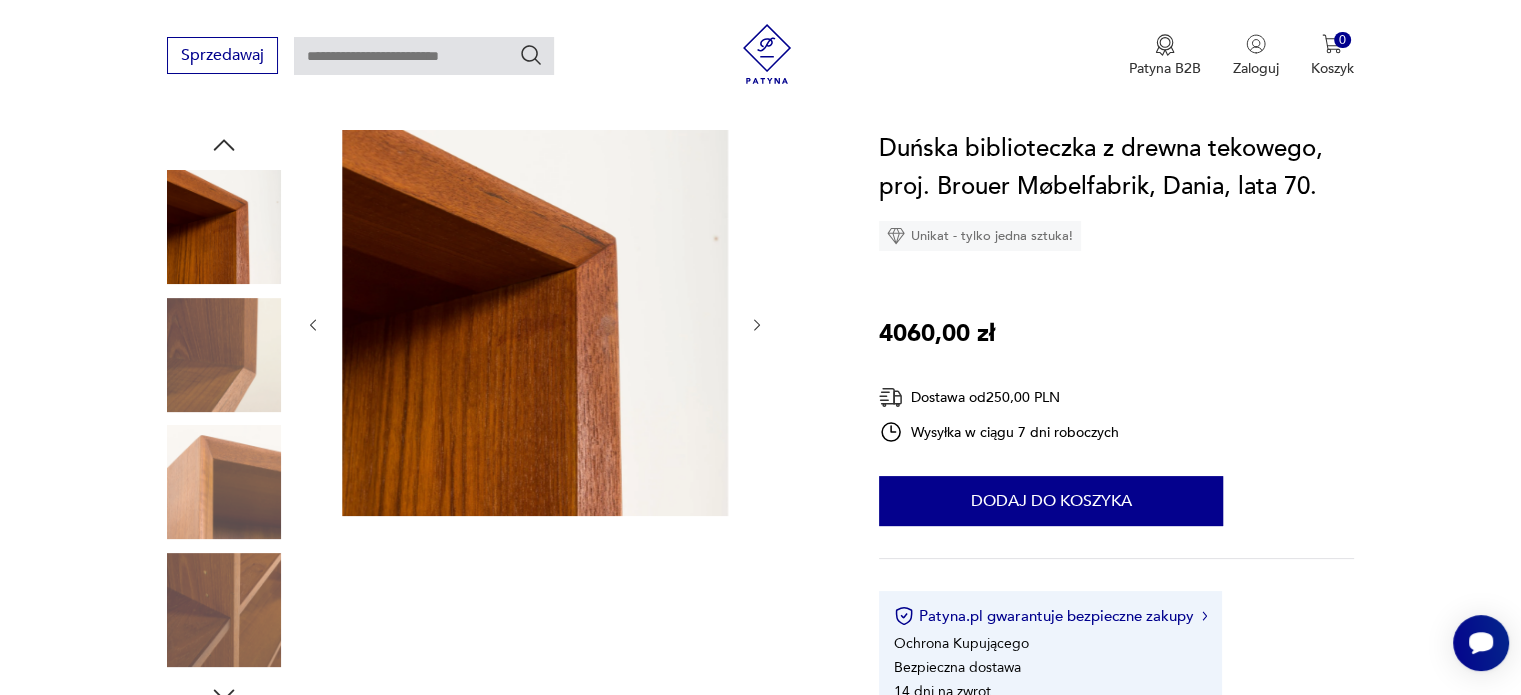 click at bounding box center [757, 325] 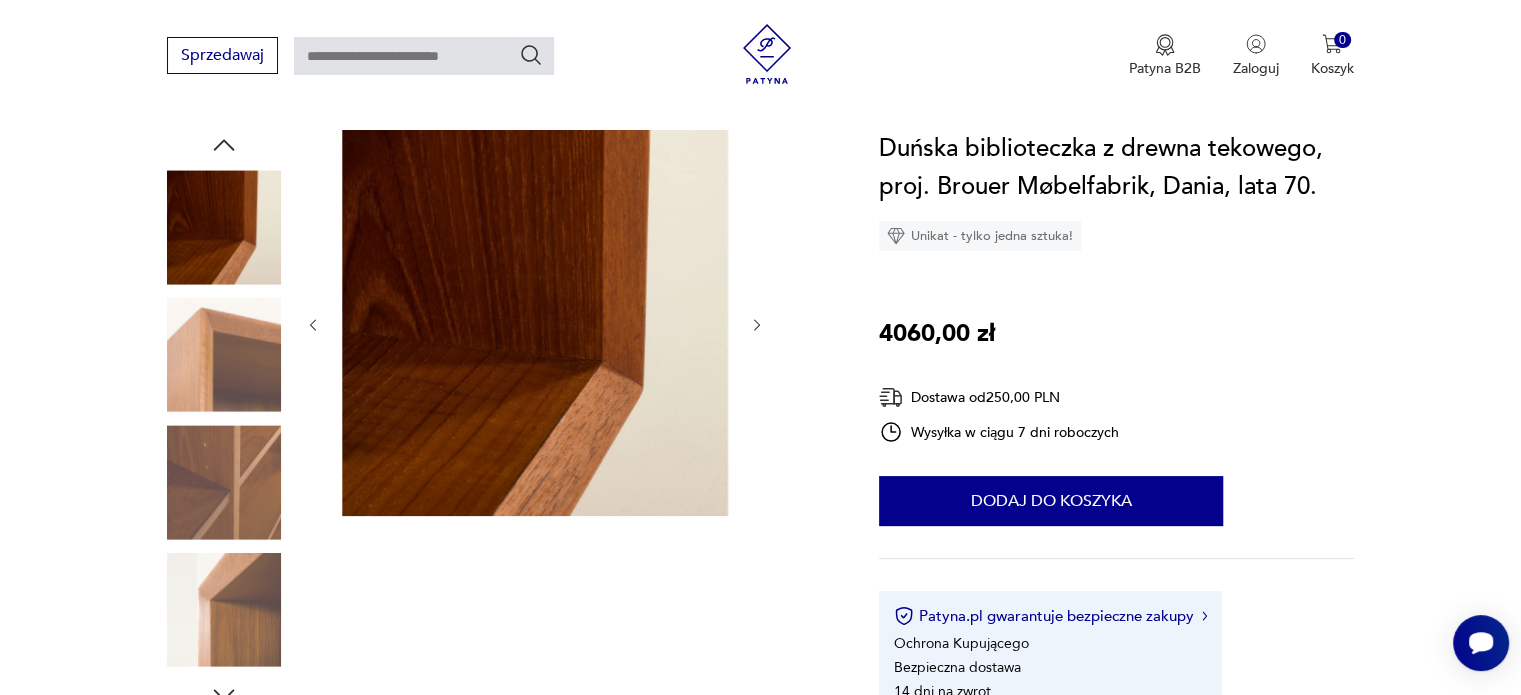 click at bounding box center [757, 325] 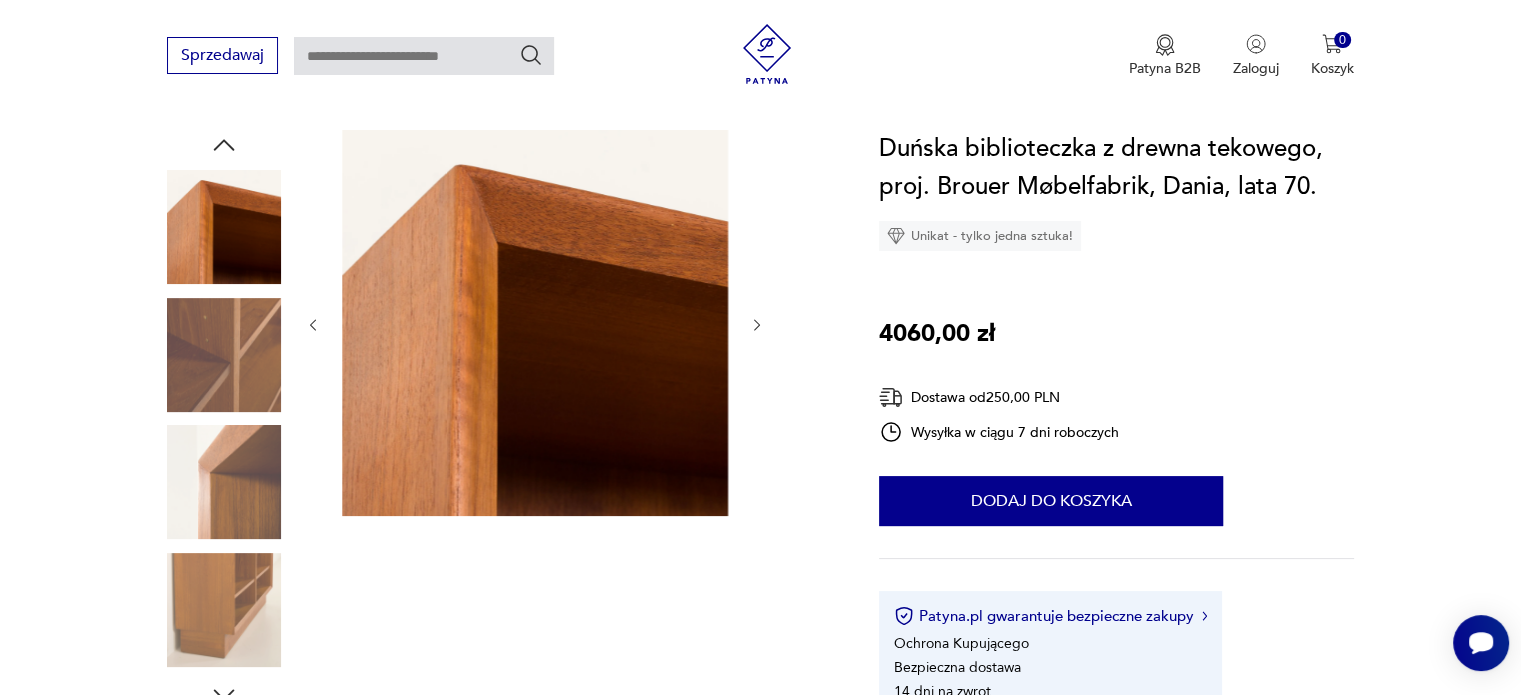 click at bounding box center (757, 325) 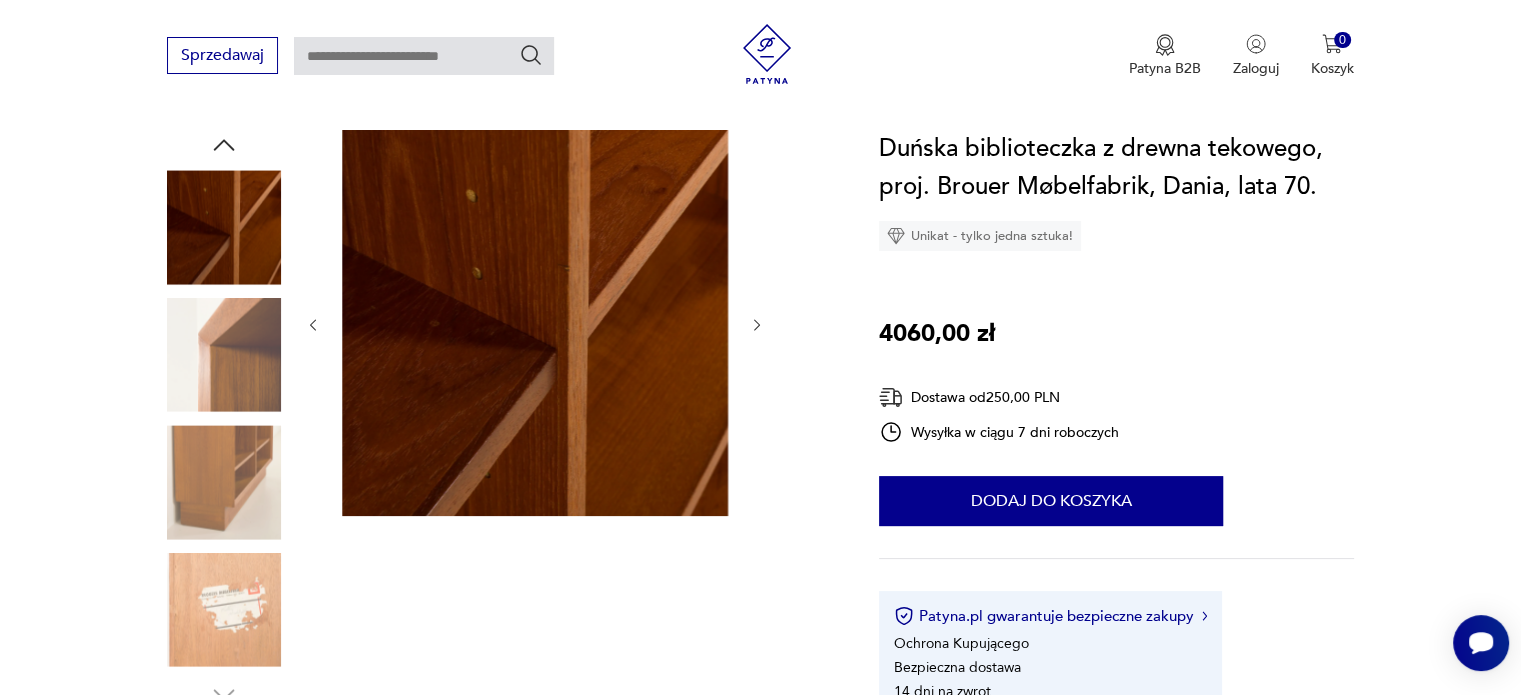 click at bounding box center [757, 325] 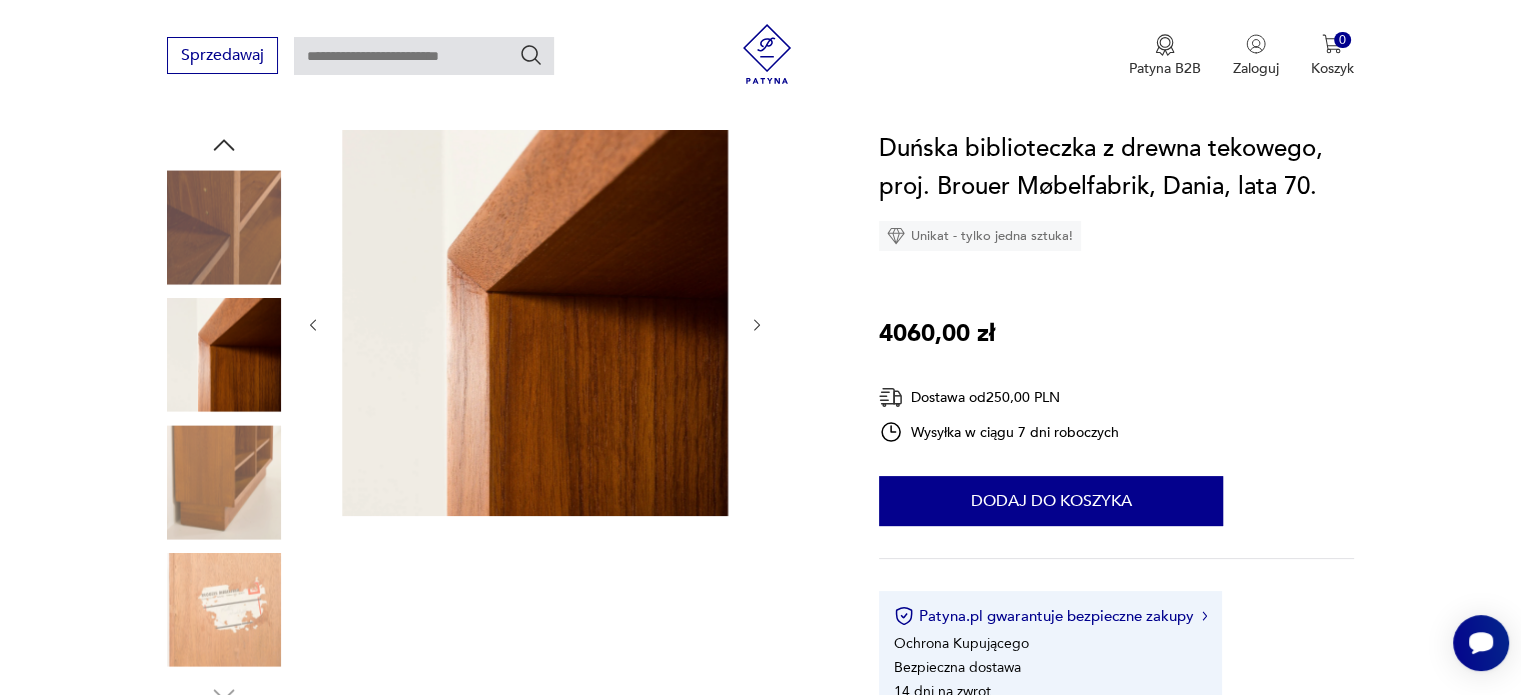 click at bounding box center [535, 325] 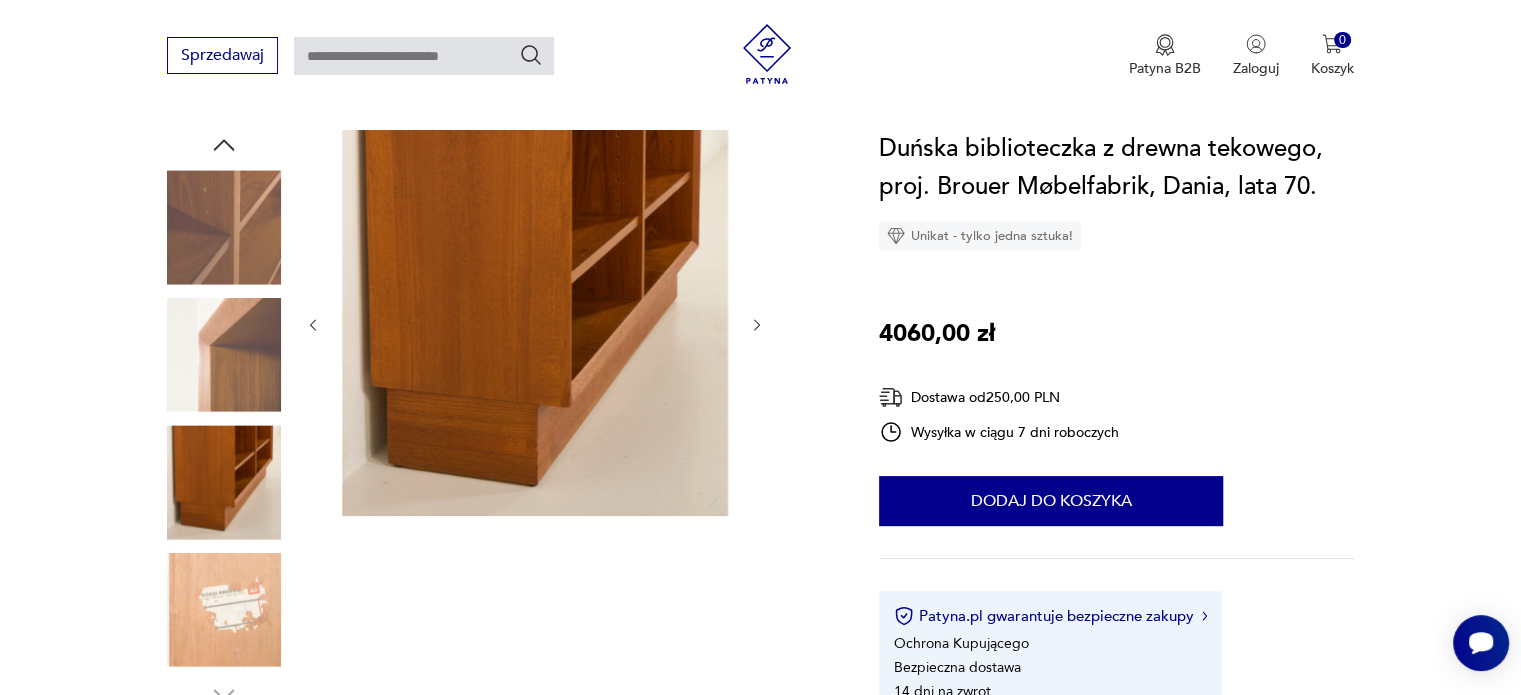 click at bounding box center [757, 325] 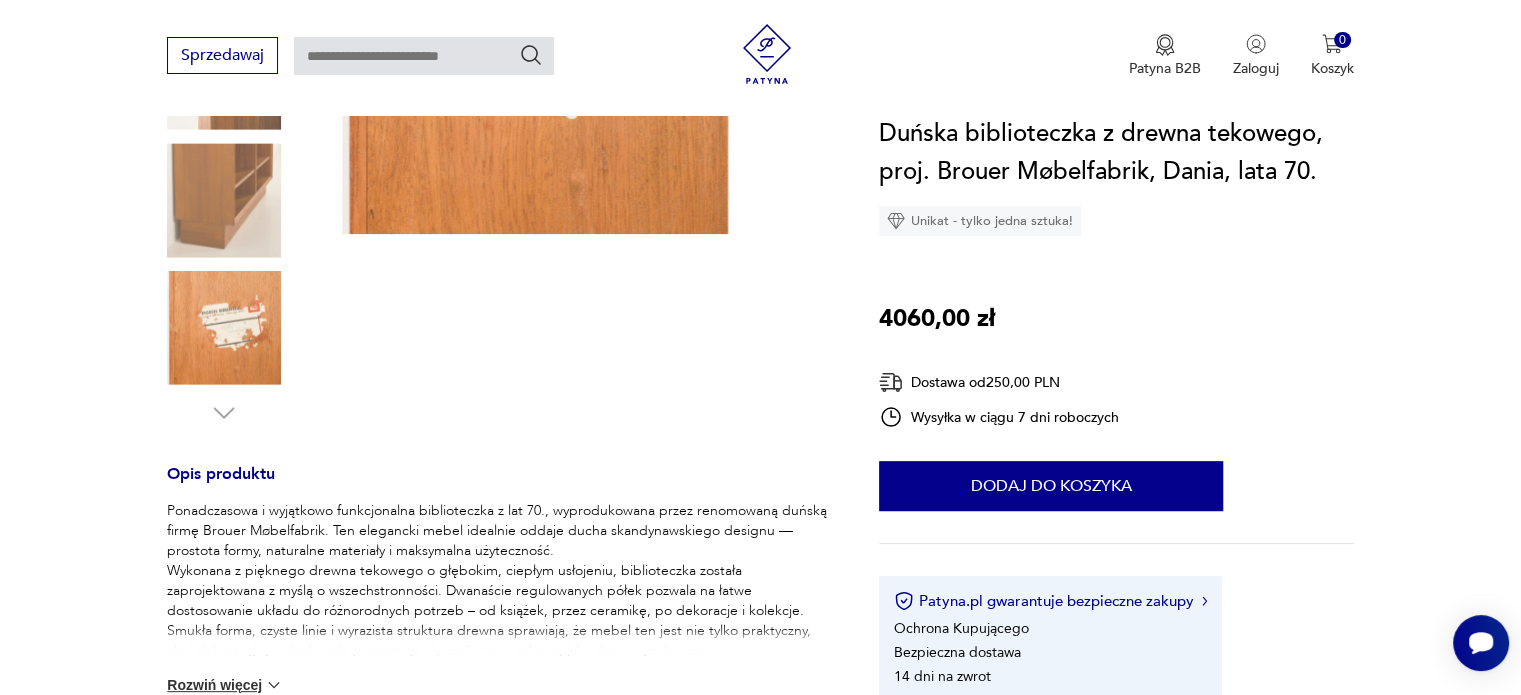 scroll, scrollTop: 800, scrollLeft: 0, axis: vertical 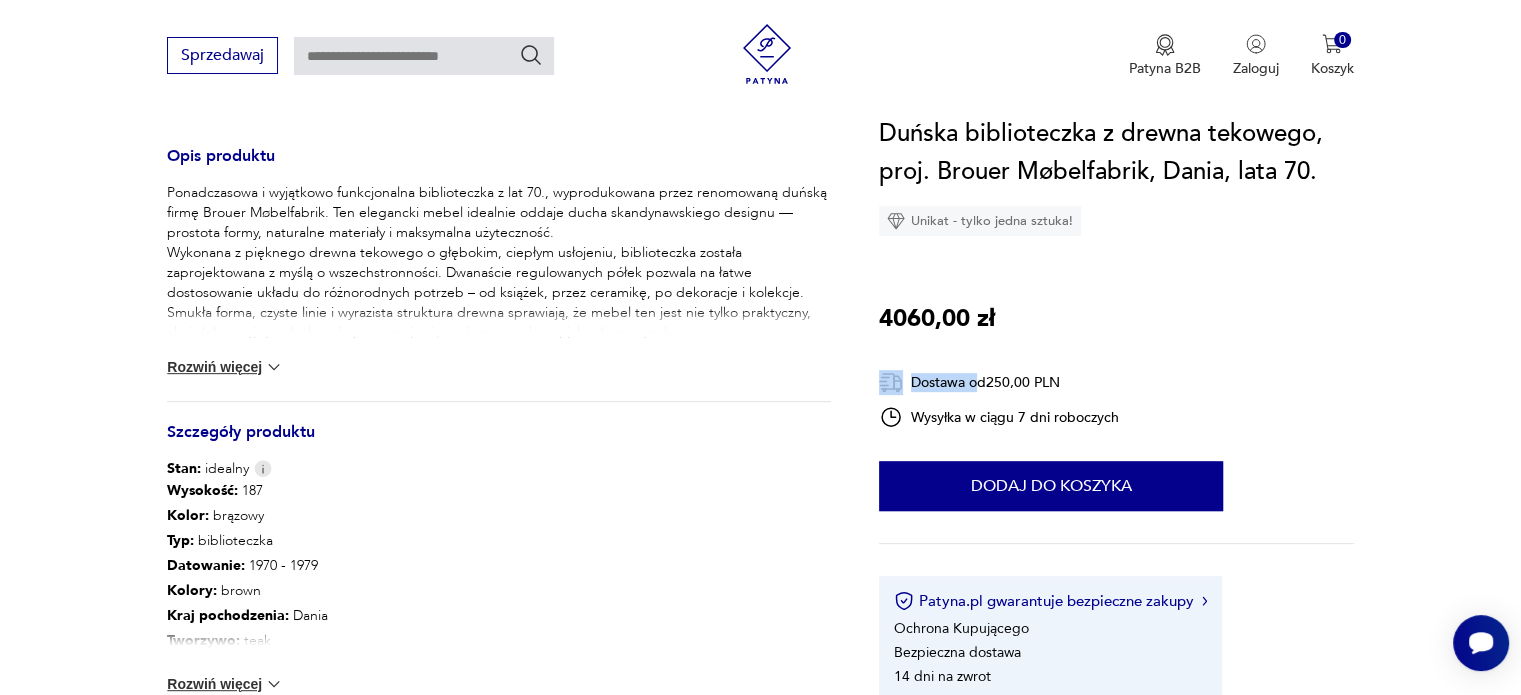 drag, startPoint x: 974, startPoint y: 379, endPoint x: 1182, endPoint y: 424, distance: 212.81212 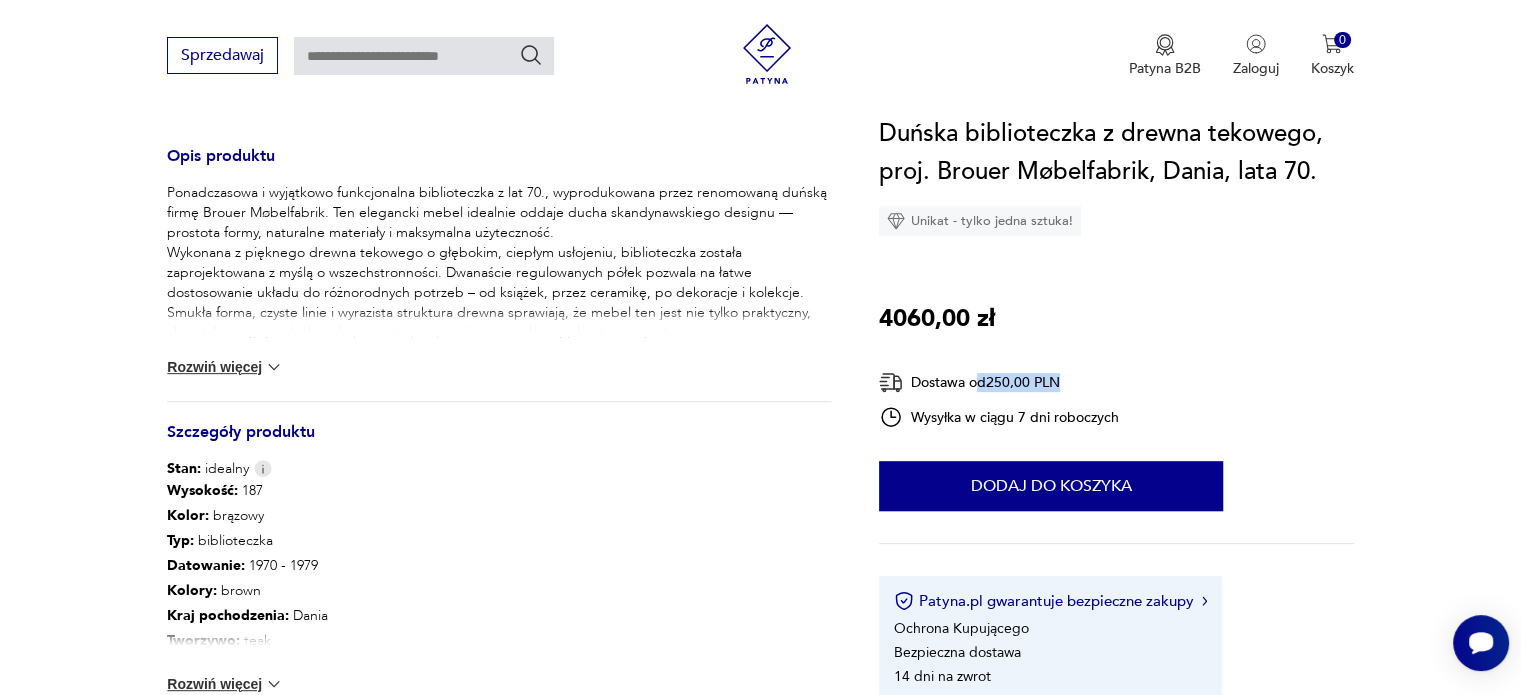 click on "Opis produktu Ponadczasowa i wyjątkowo funkcjonalna biblioteczka z lat 70., wyprodukowana przez renomowaną duńską firmę Brouer Møbelfabrik. Ten elegancki mebel idealnie oddaje ducha skandynawskiego designu — prostota formy, naturalne materiały i maksymalna użyteczność.
Wykonana z pięknego drewna tekowego o głębokim, ciepłym usłojeniu, biblioteczka została zaprojektowana z myślą o wszechstronności. Dwanaście regulowanych półek pozwala na łatwe dostosowanie układu do różnorodnych potrzeb – od książek, przez ceramikę, po dekoracje i kolekcje.
Smukła forma, czyste linie i wyrazista struktura drewna sprawiają, że mebel ten jest nie tylko praktyczny, ale i dekoracyjny – doskonale prezentuje się zarówno w salonie, jak i domowym biurze.
Biblioteczka znajduje się w doskonałym stanie vintage. Została starannie odświeżona i zaolejowana duńskim olejem, co podkreśliło naturalne piękno drewna i zapewniło jego trwałość na kolejne lata. Rozwiń więcej Szczegóły produktu" at bounding box center [760, 197] 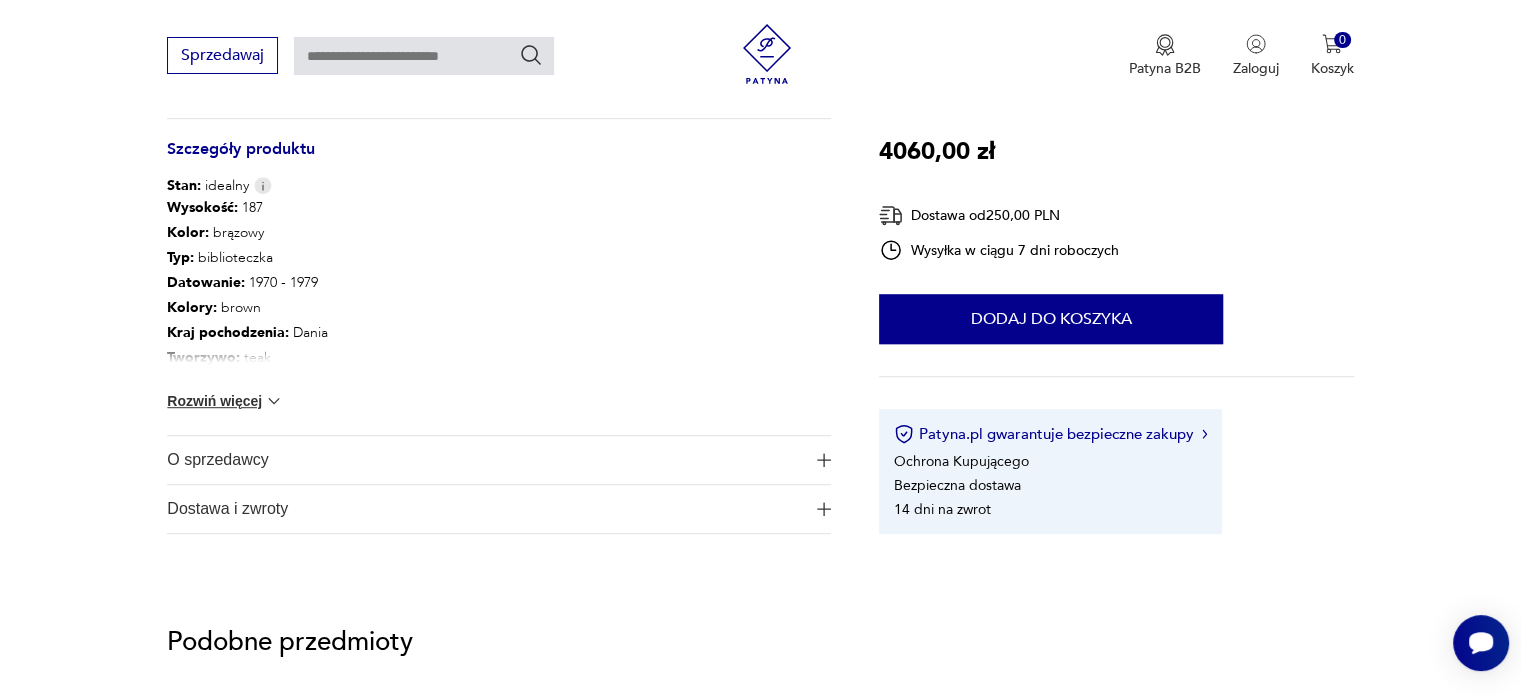 scroll, scrollTop: 1100, scrollLeft: 0, axis: vertical 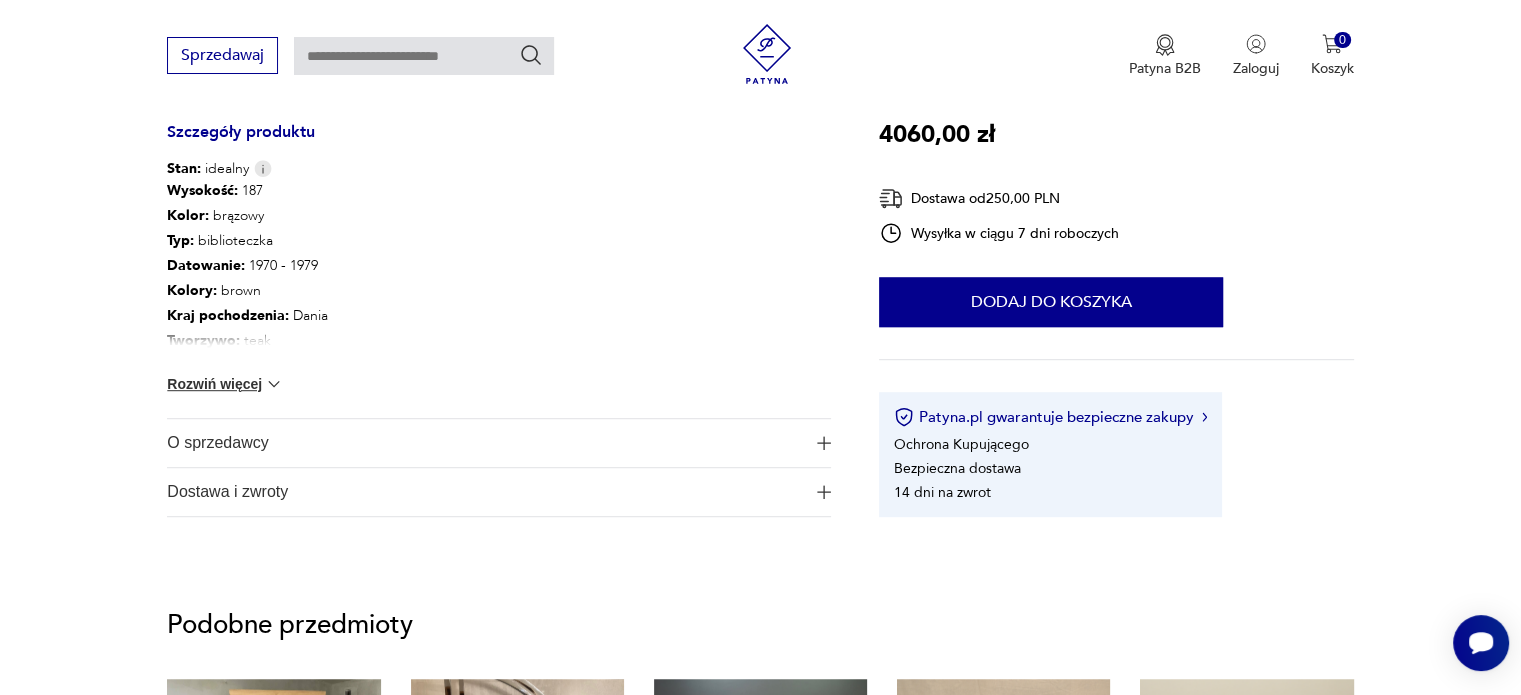 click on "Rozwiń więcej" at bounding box center [225, 67] 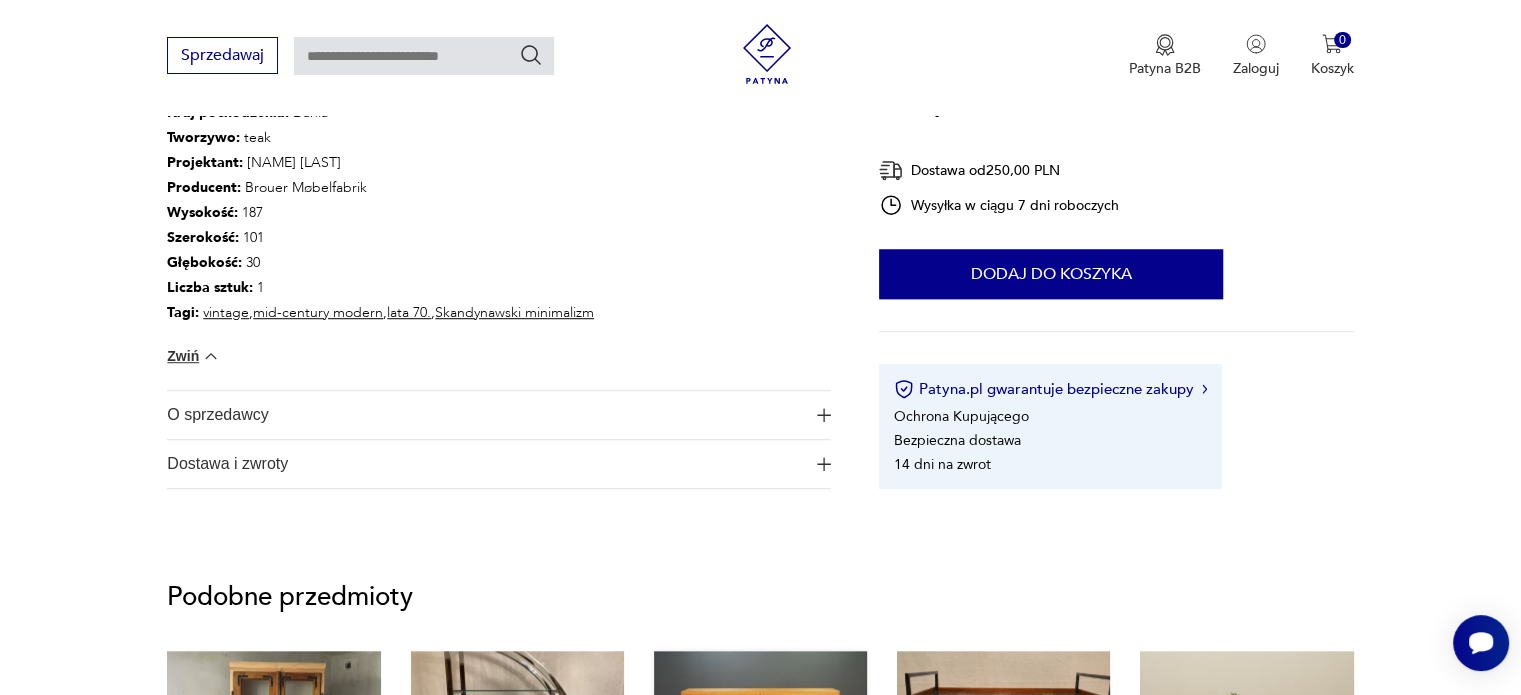 scroll, scrollTop: 1300, scrollLeft: 0, axis: vertical 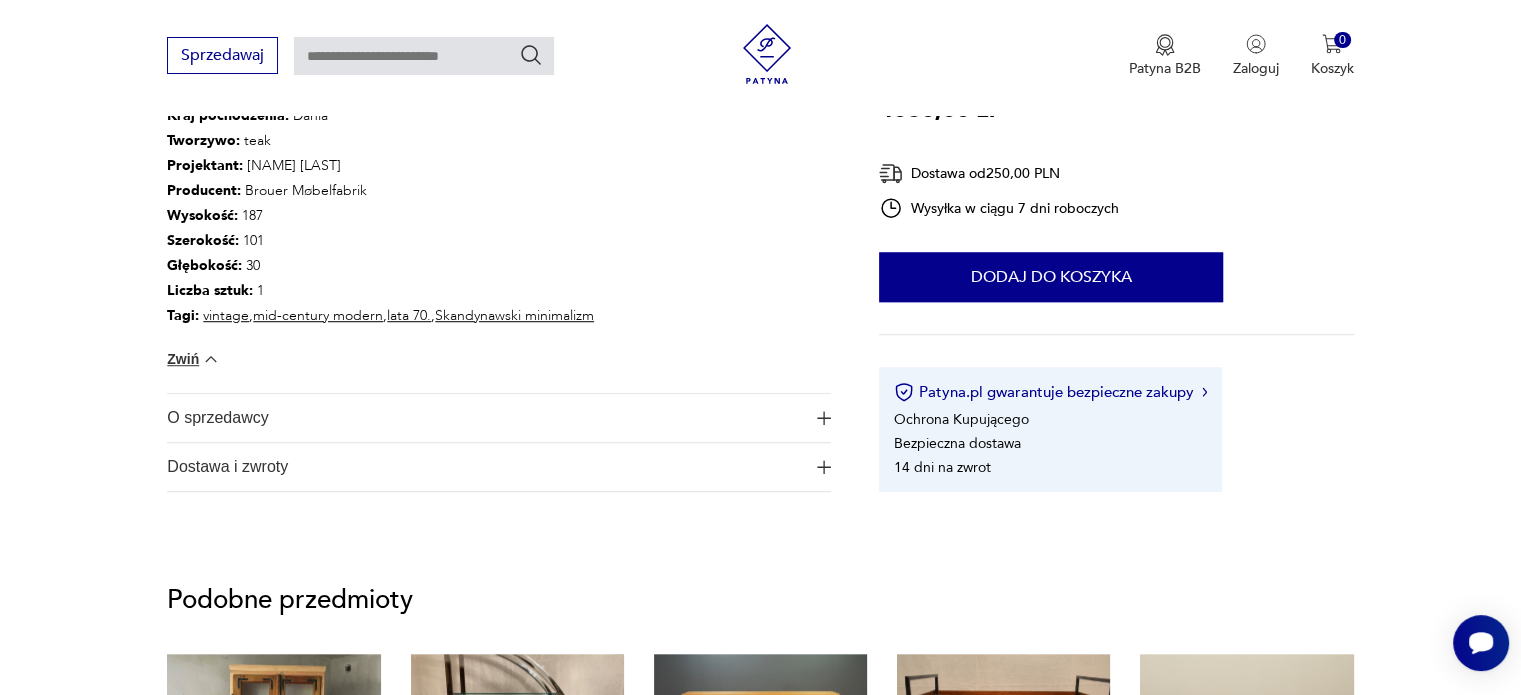 click at bounding box center (824, 418) 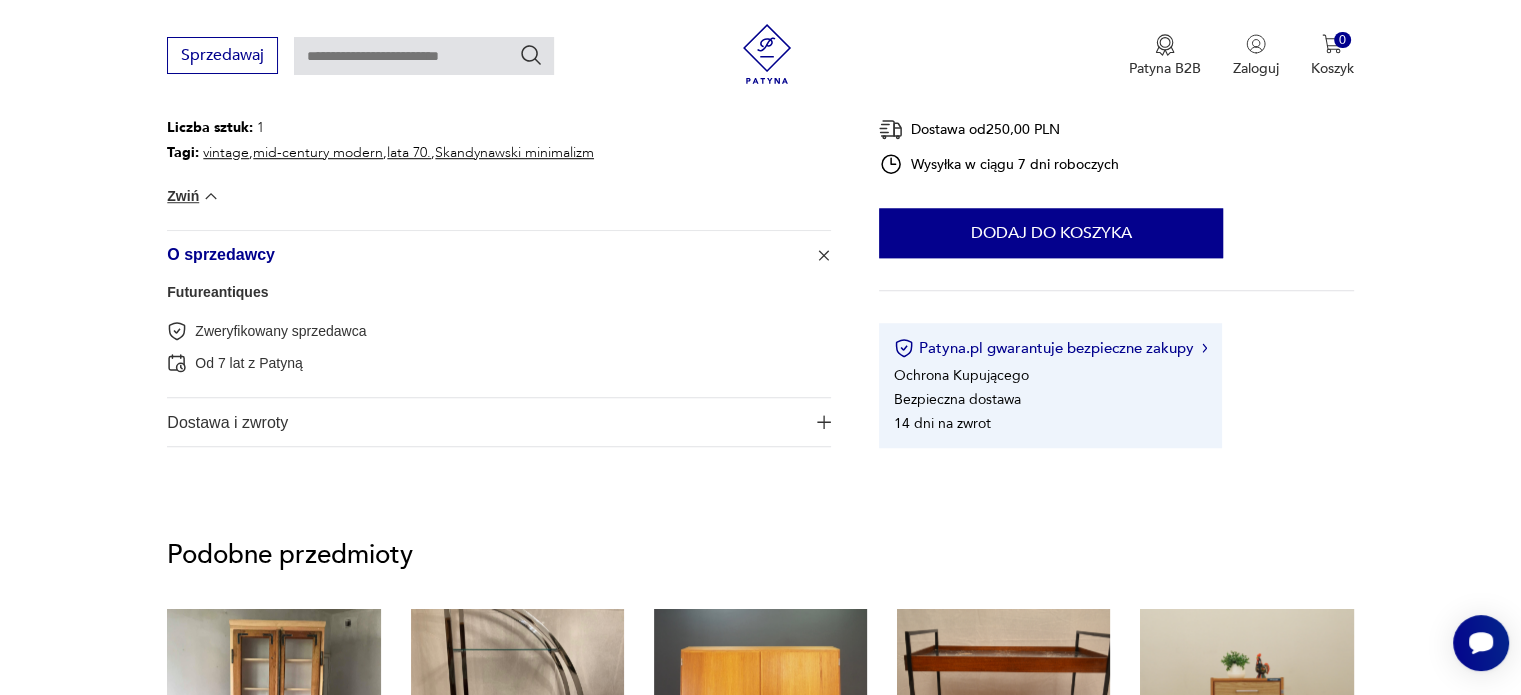 scroll, scrollTop: 1500, scrollLeft: 0, axis: vertical 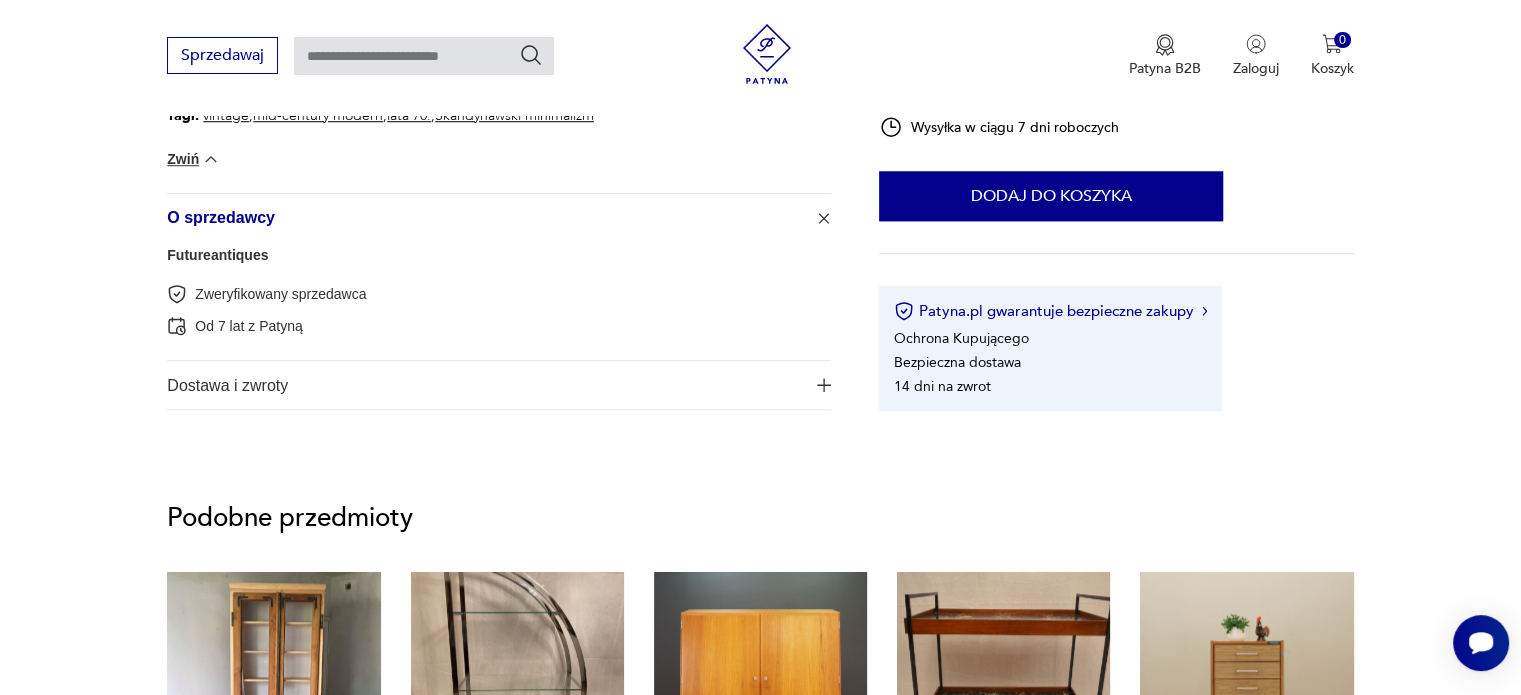 click at bounding box center [824, 385] 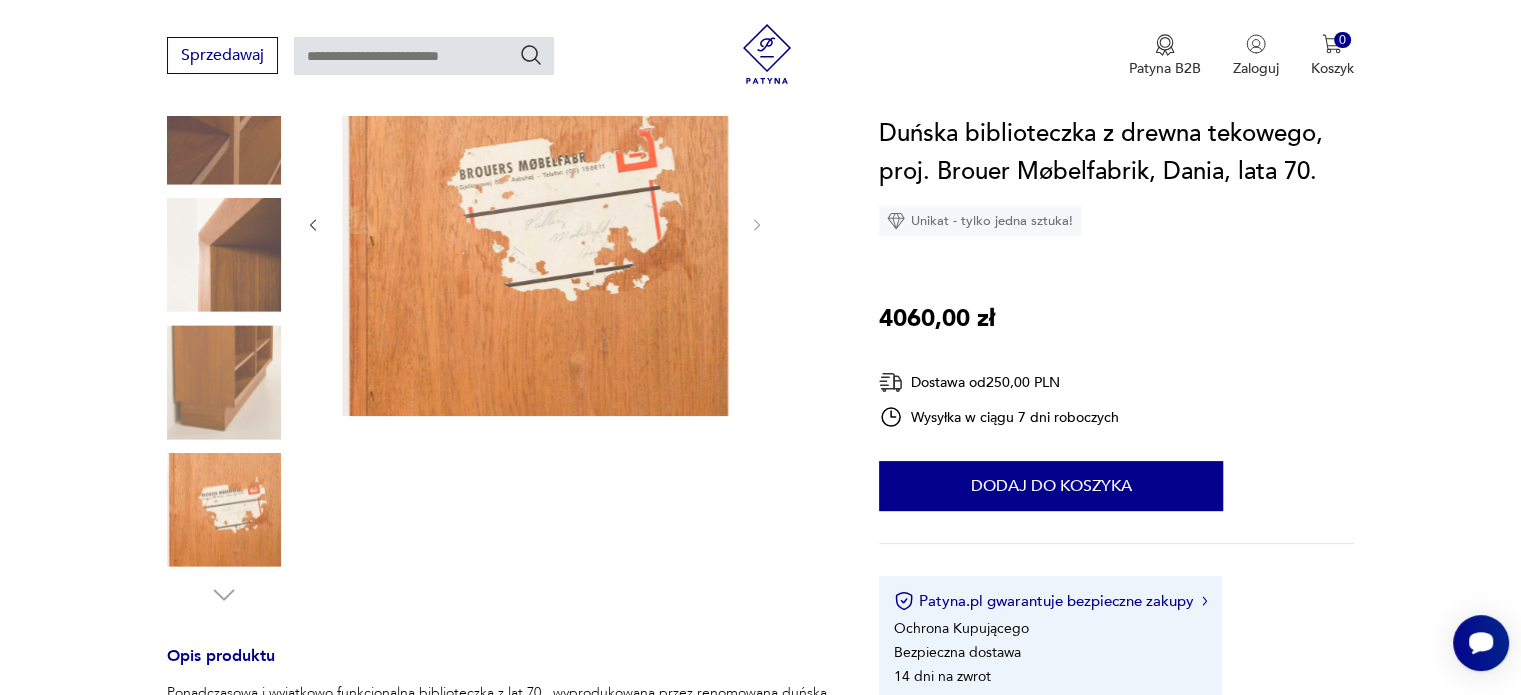 scroll, scrollTop: 0, scrollLeft: 0, axis: both 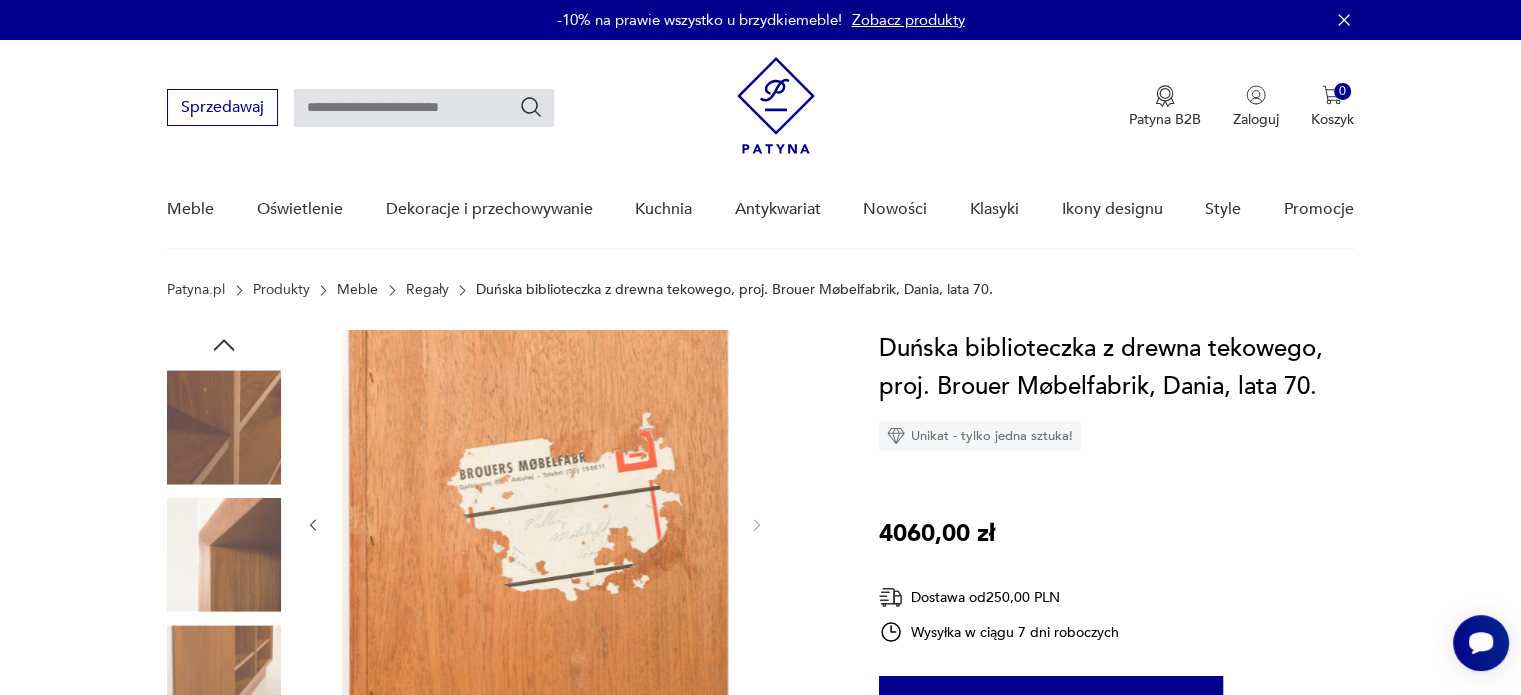 click at bounding box center [0, 0] 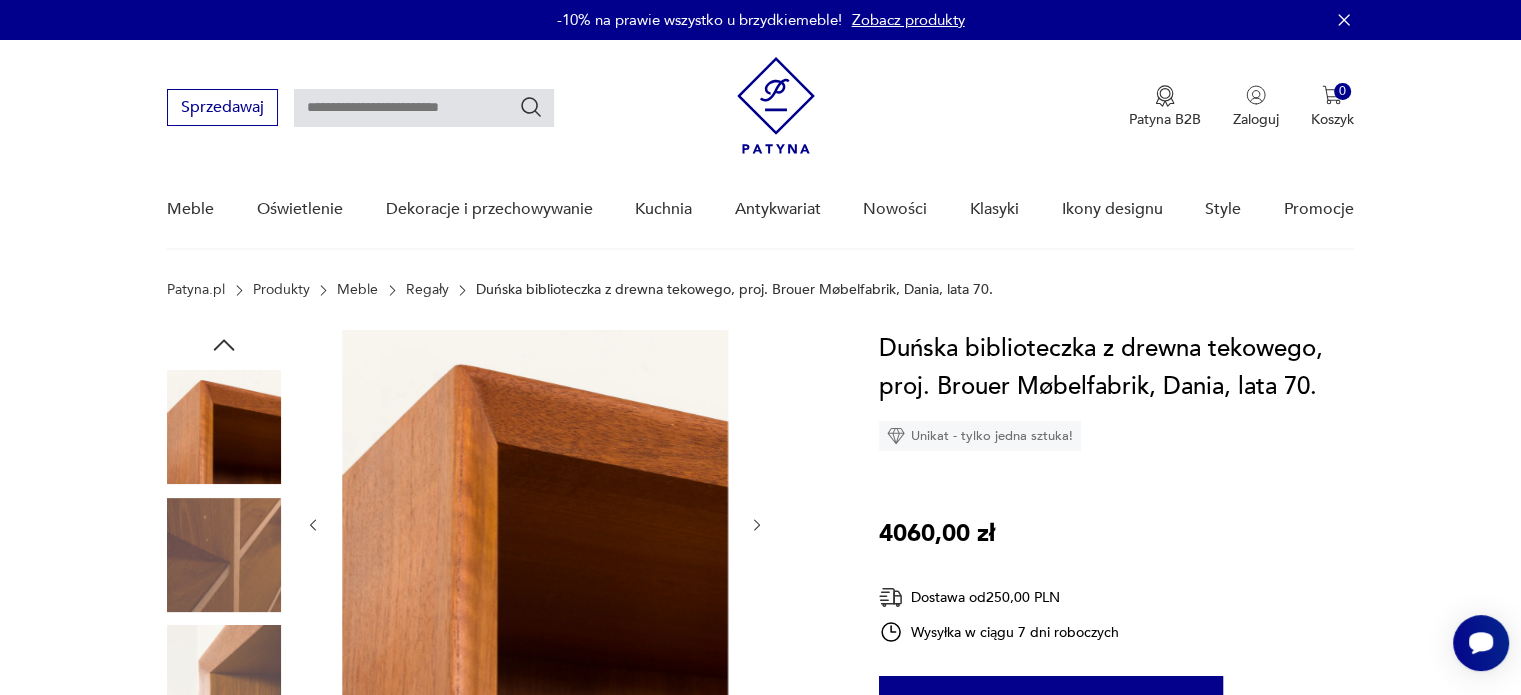 click at bounding box center (0, 0) 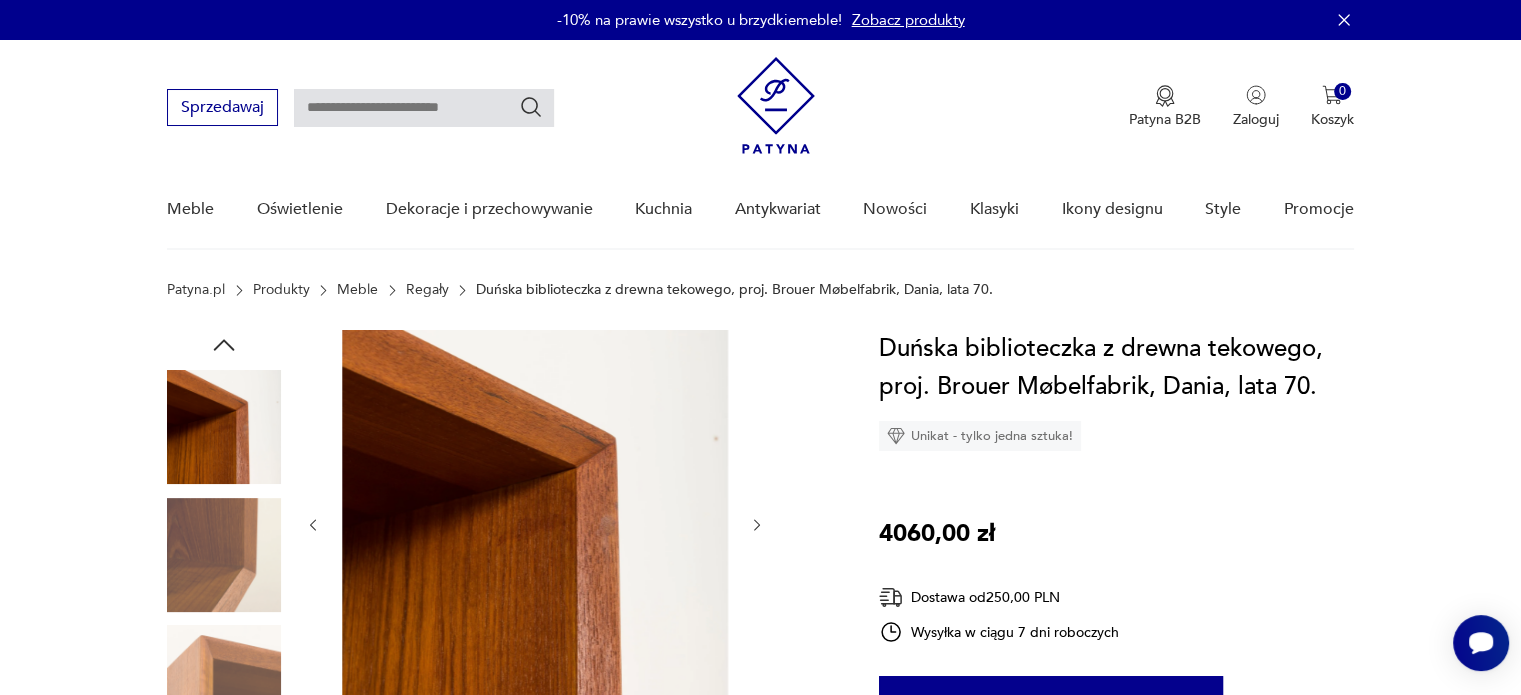 click at bounding box center (0, 0) 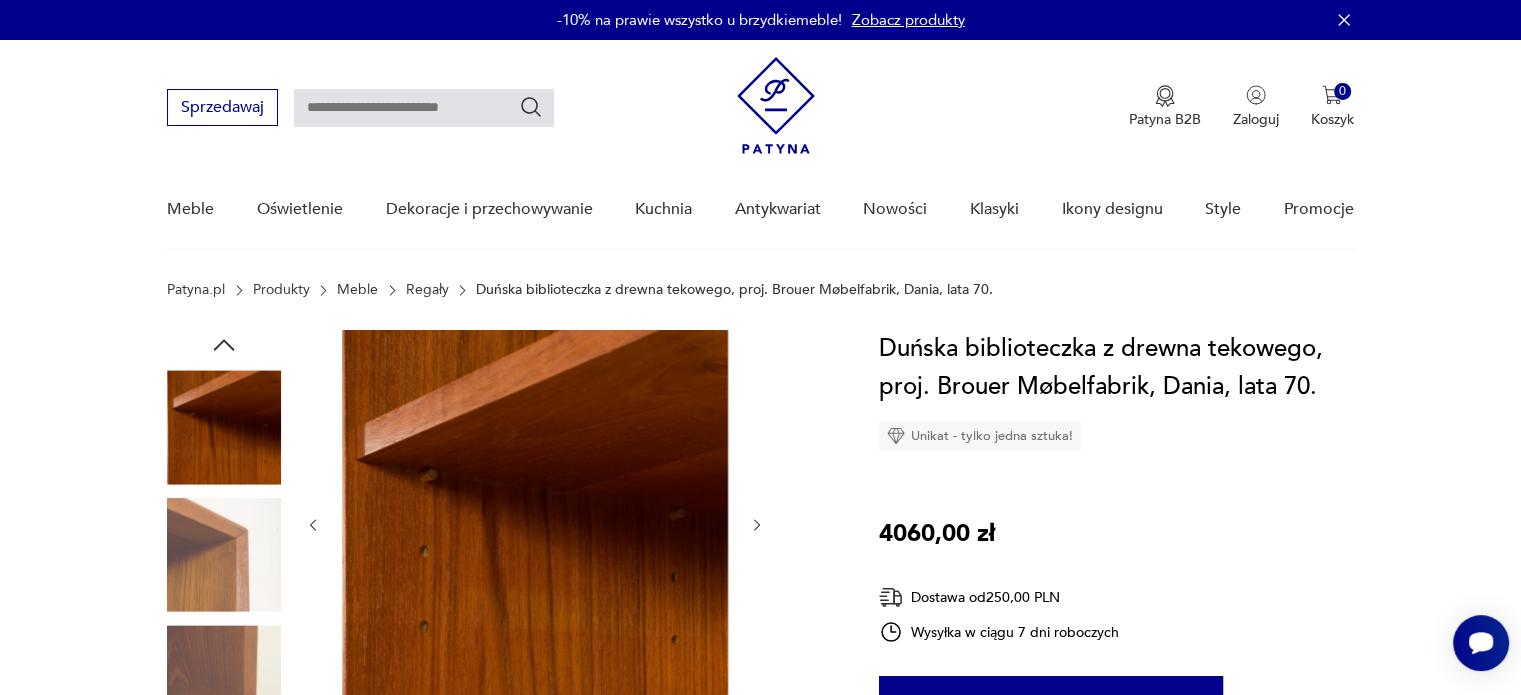 click at bounding box center [0, 0] 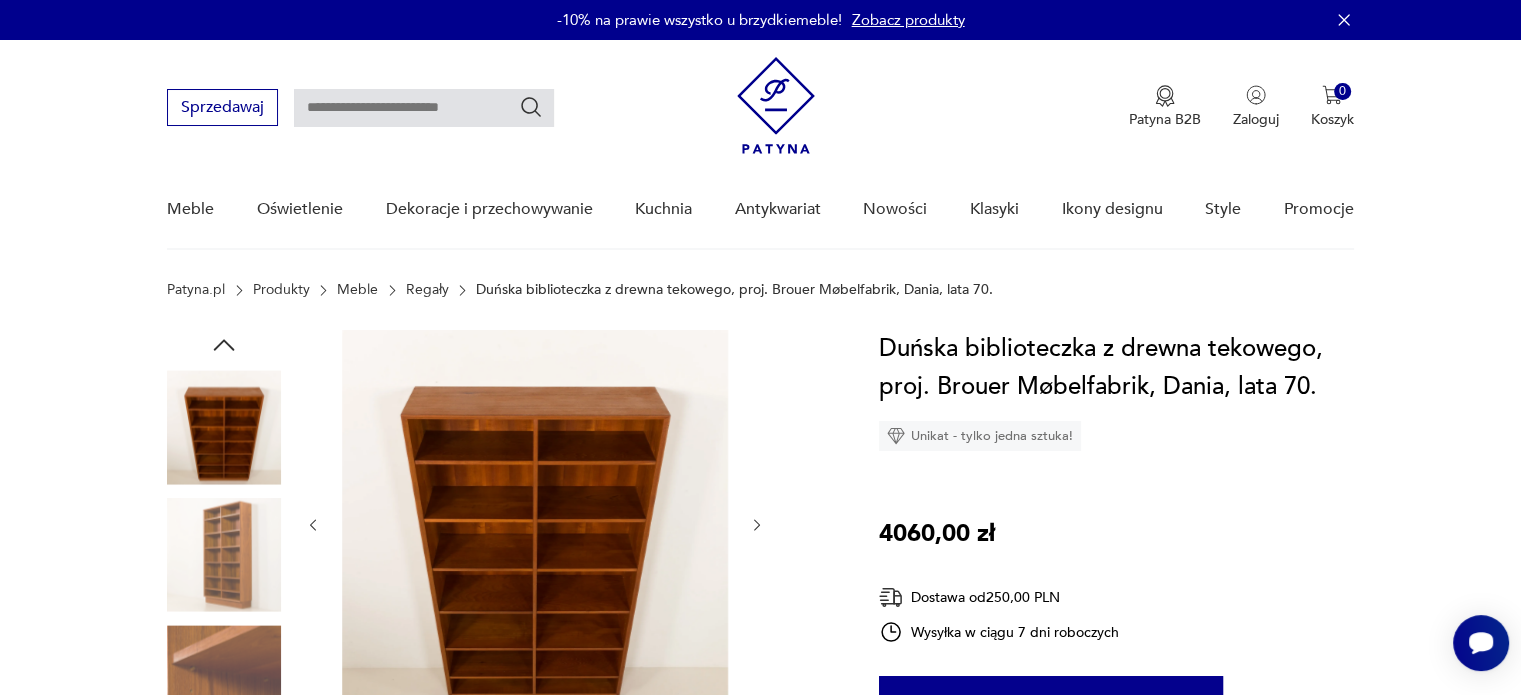 click at bounding box center [0, 0] 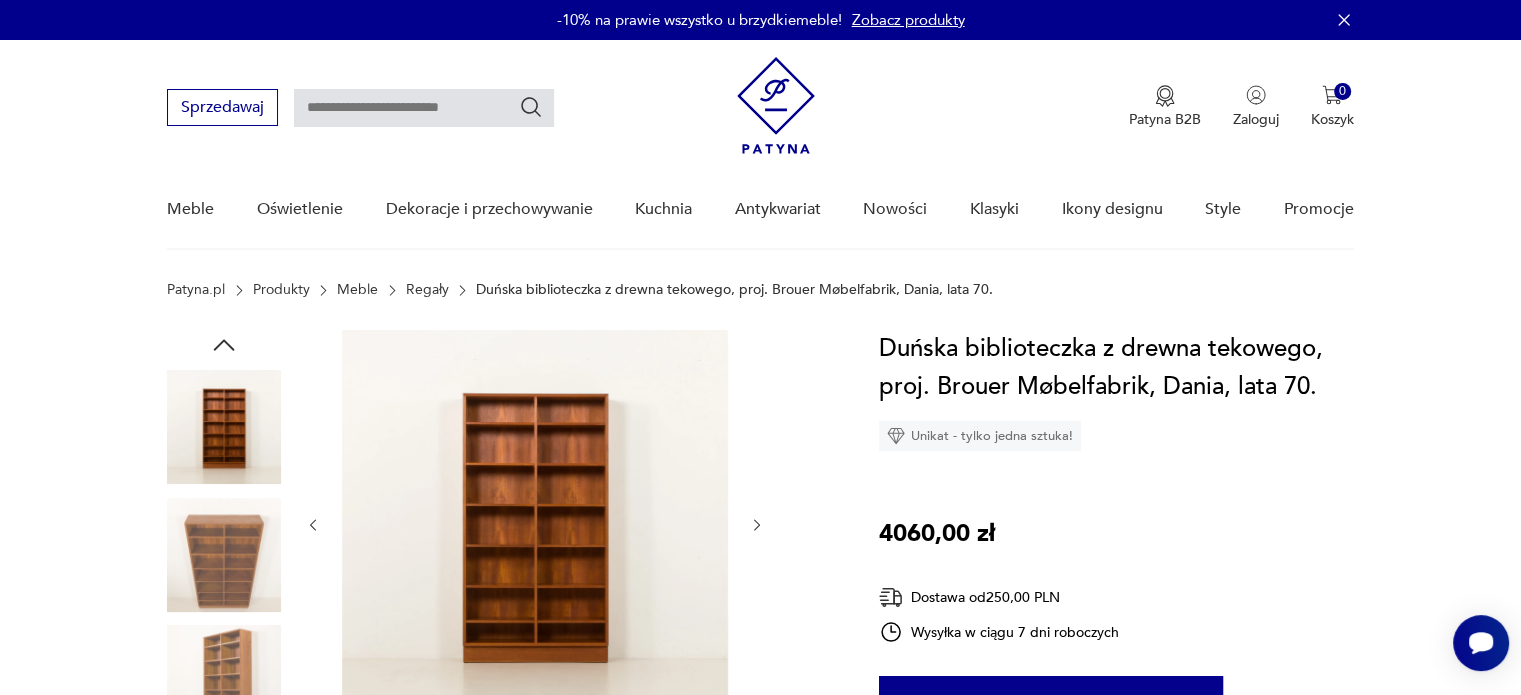 click at bounding box center (0, 0) 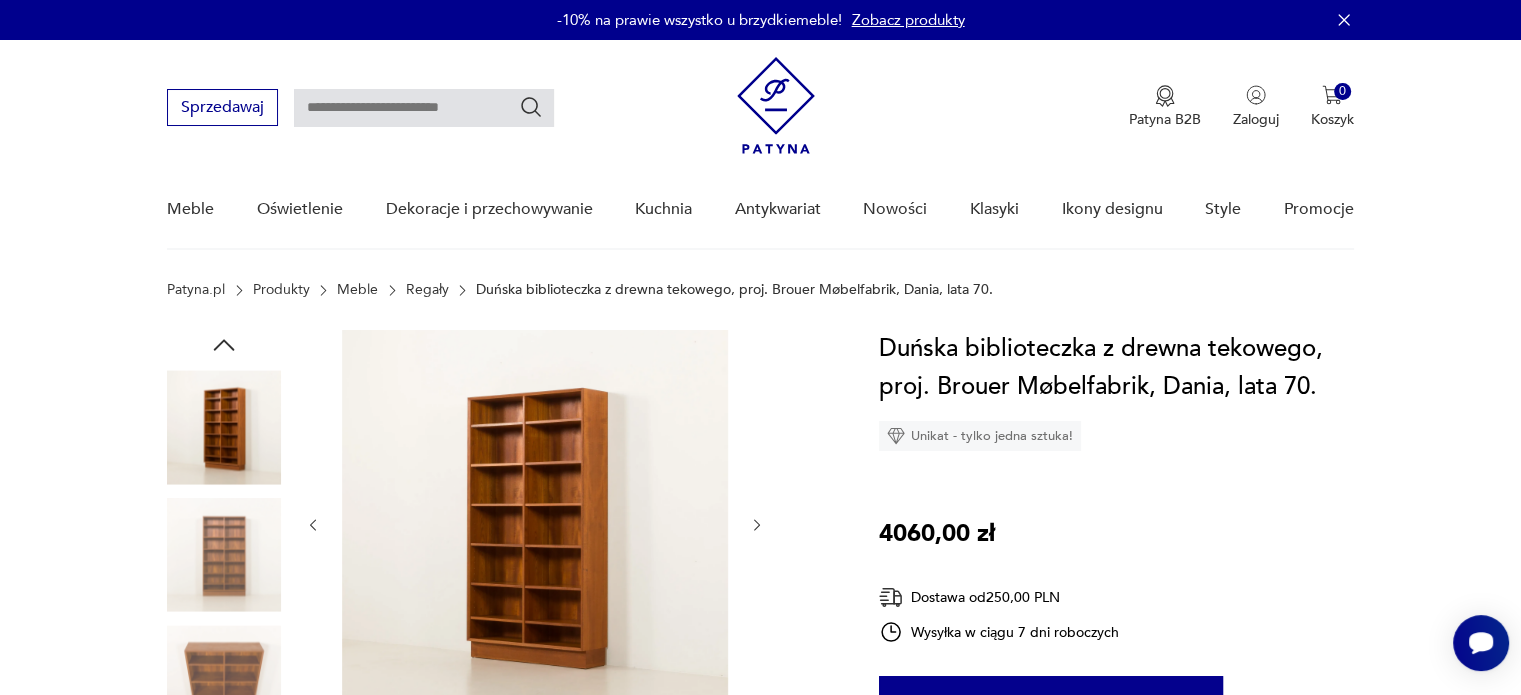 click at bounding box center [0, 0] 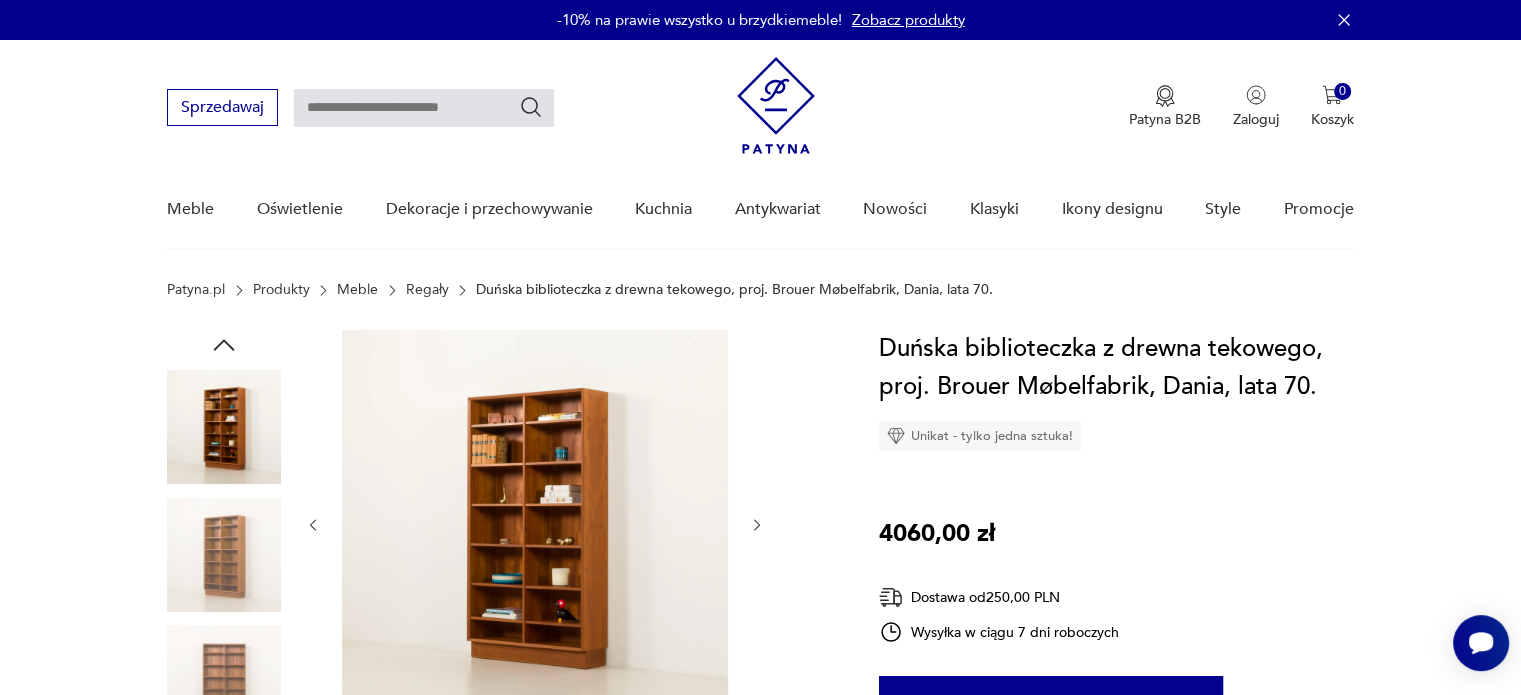 click at bounding box center [0, 0] 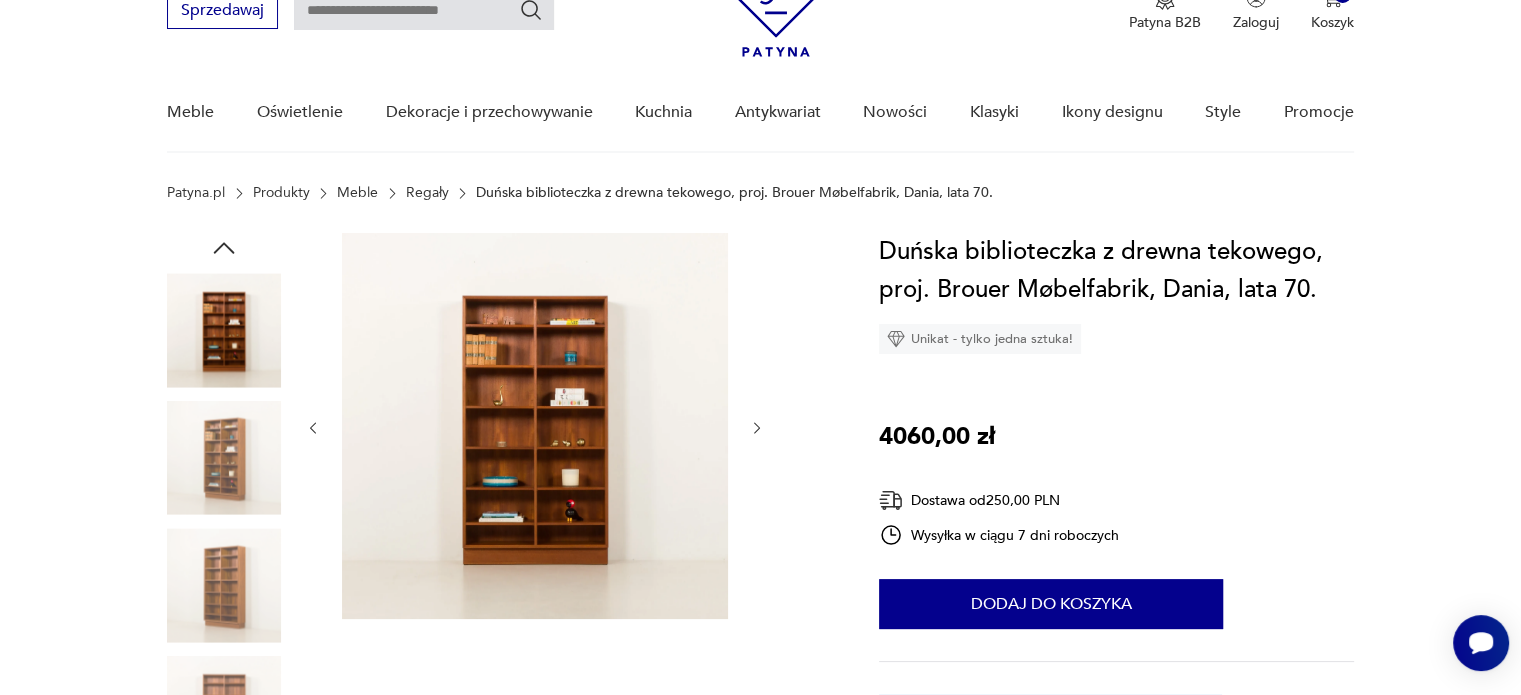 scroll, scrollTop: 100, scrollLeft: 0, axis: vertical 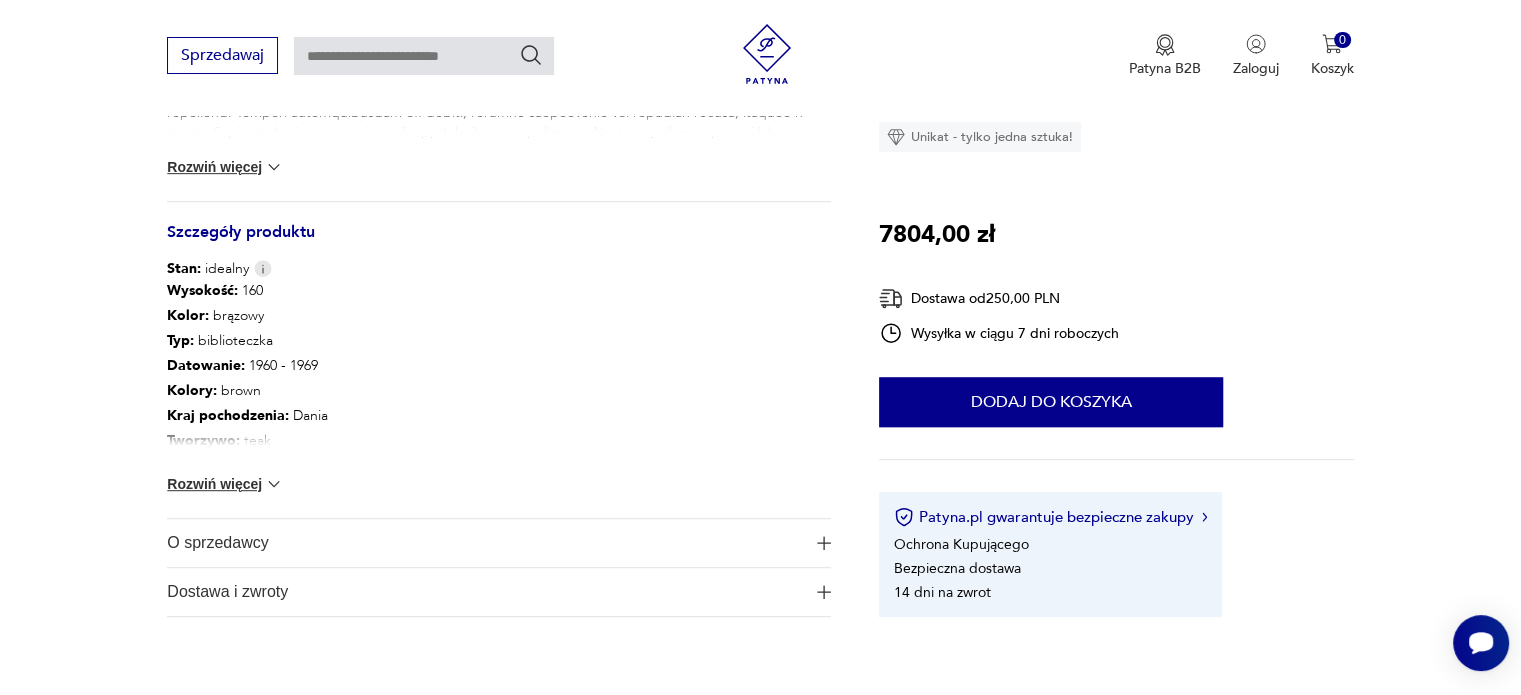 click on "Rozwiń więcej" at bounding box center [225, 167] 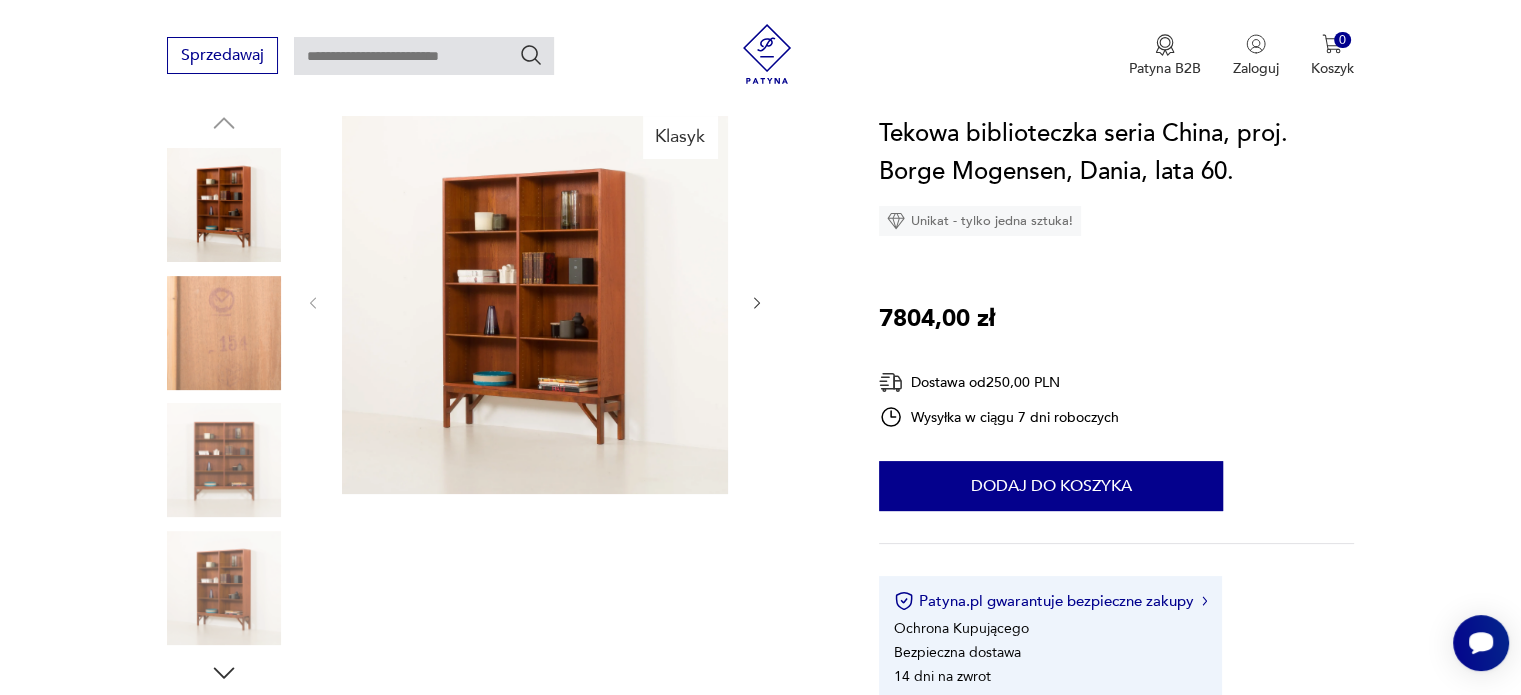 scroll, scrollTop: 0, scrollLeft: 0, axis: both 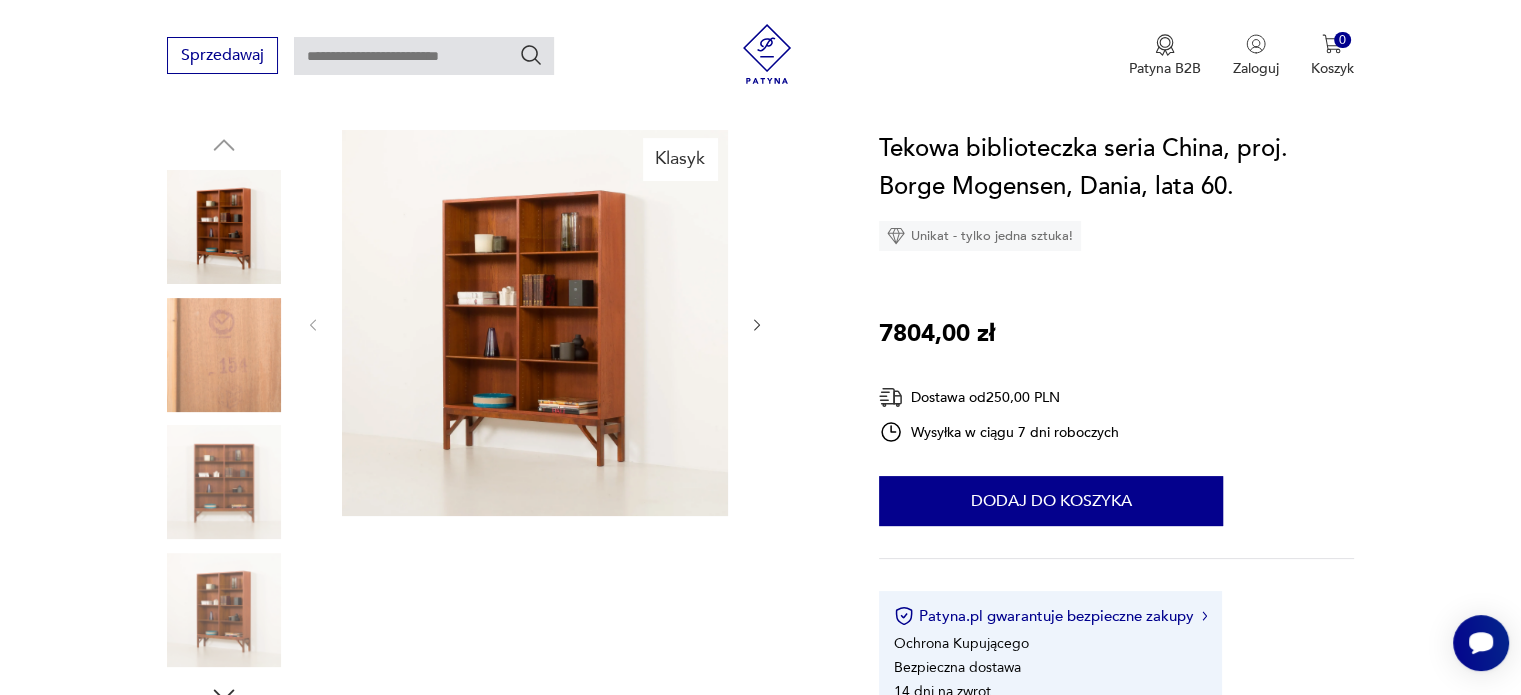 click at bounding box center [757, 325] 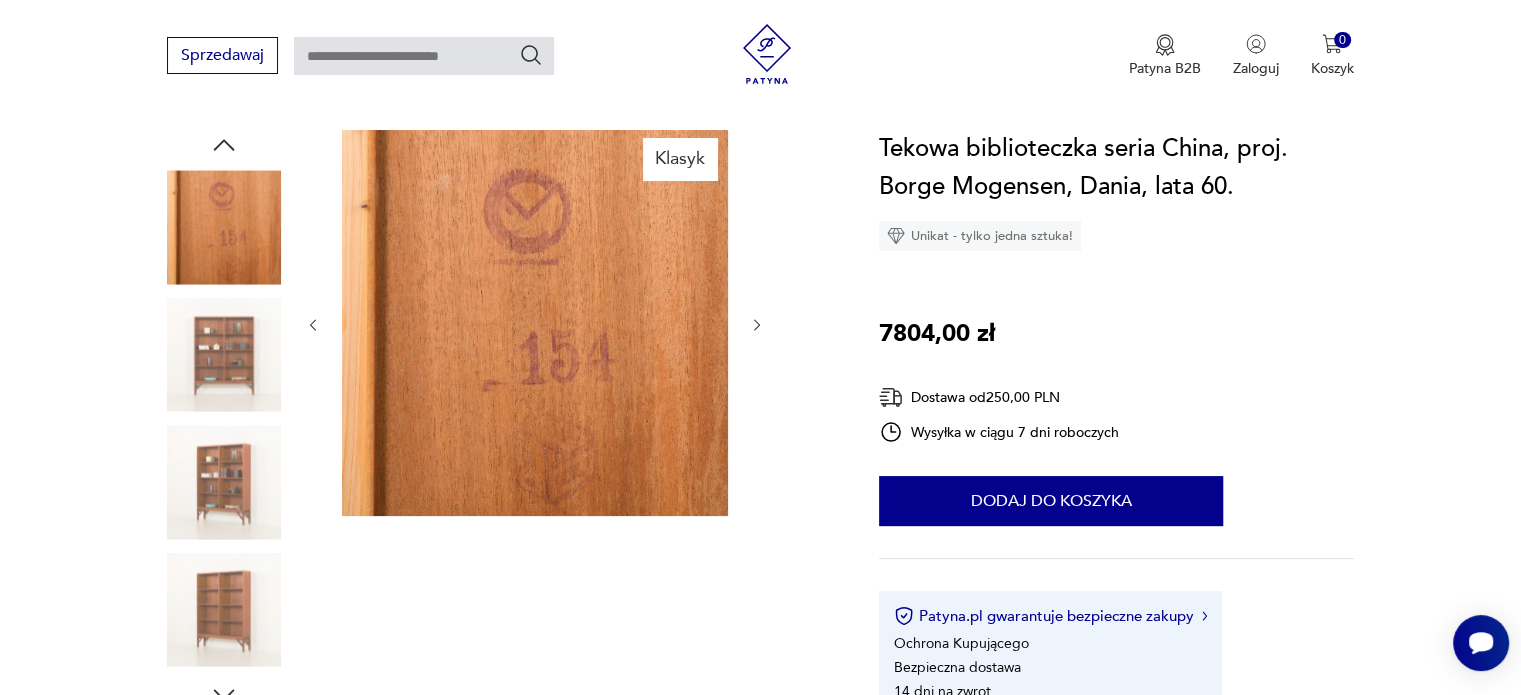 click at bounding box center [757, 325] 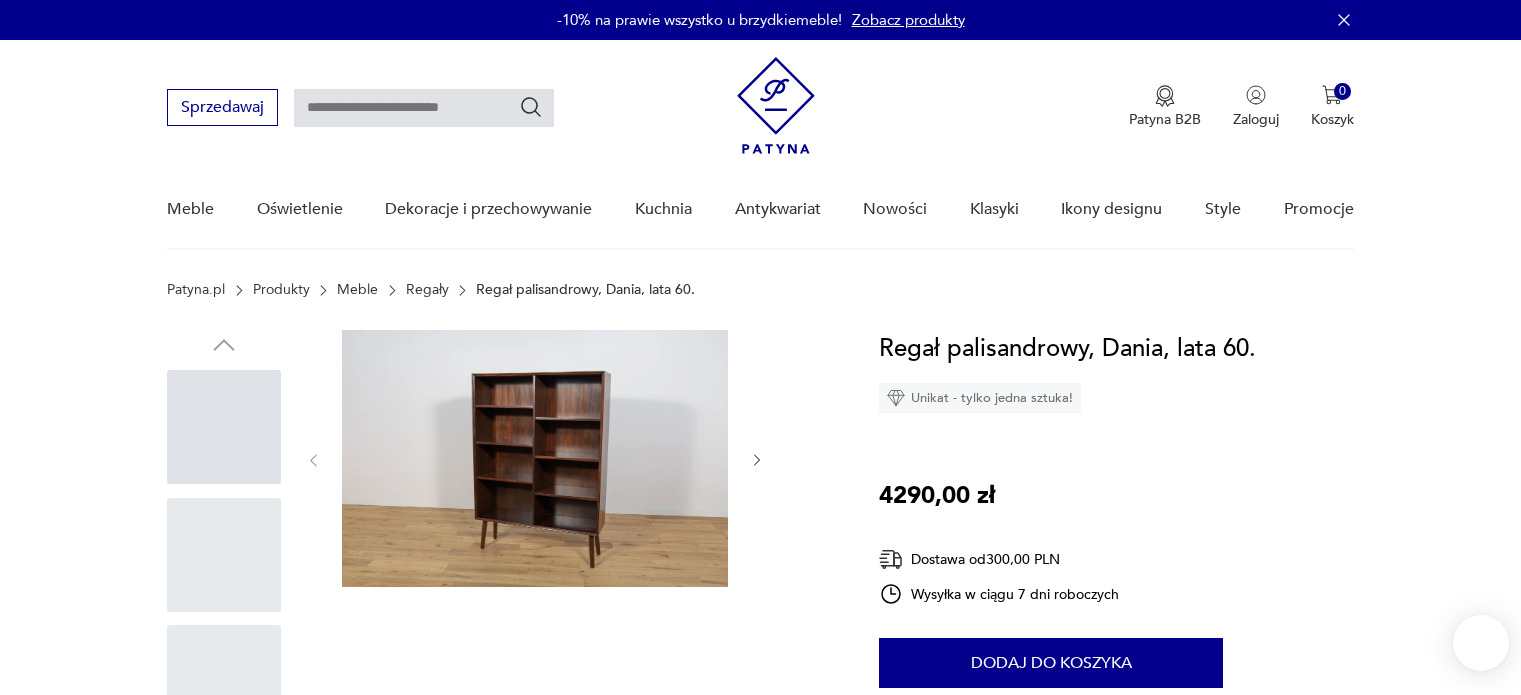 scroll, scrollTop: 0, scrollLeft: 0, axis: both 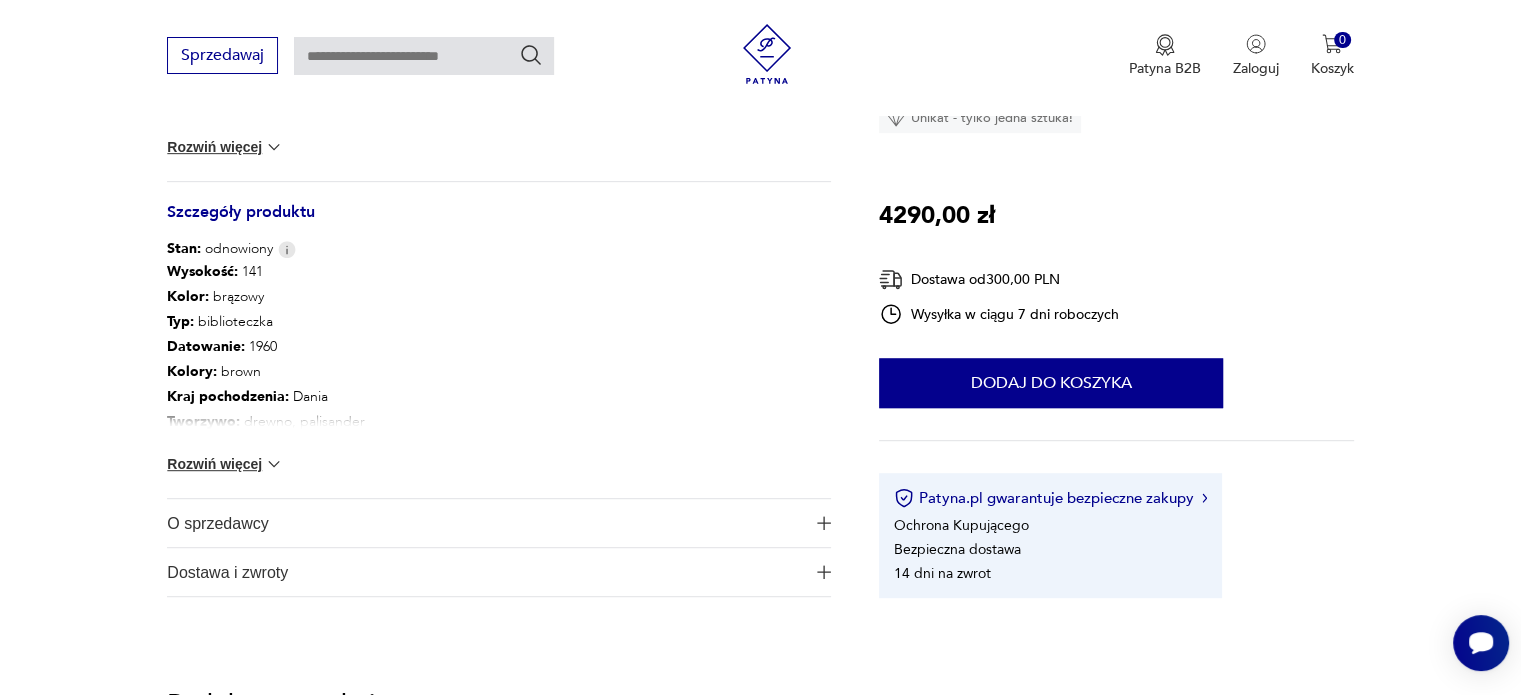 click on "Rozwiń więcej" at bounding box center (225, 147) 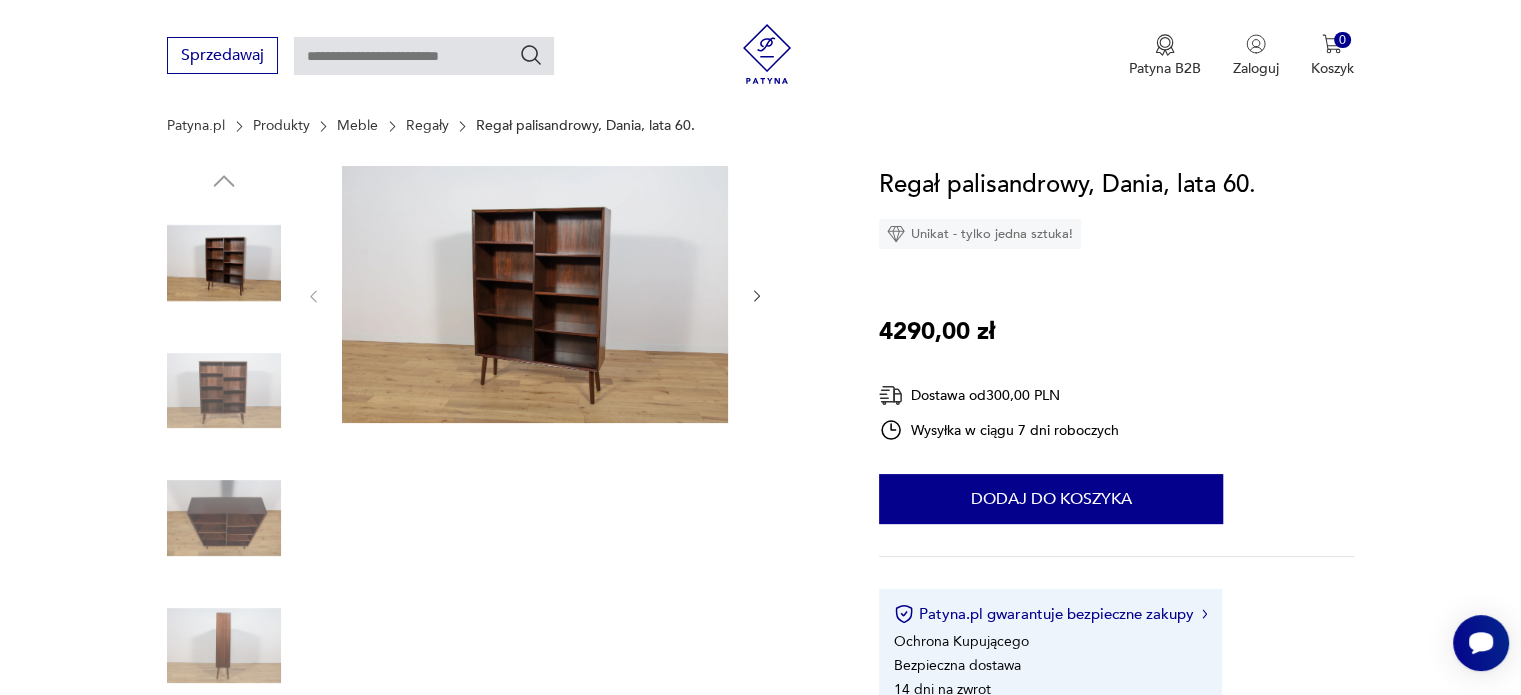 scroll, scrollTop: 0, scrollLeft: 0, axis: both 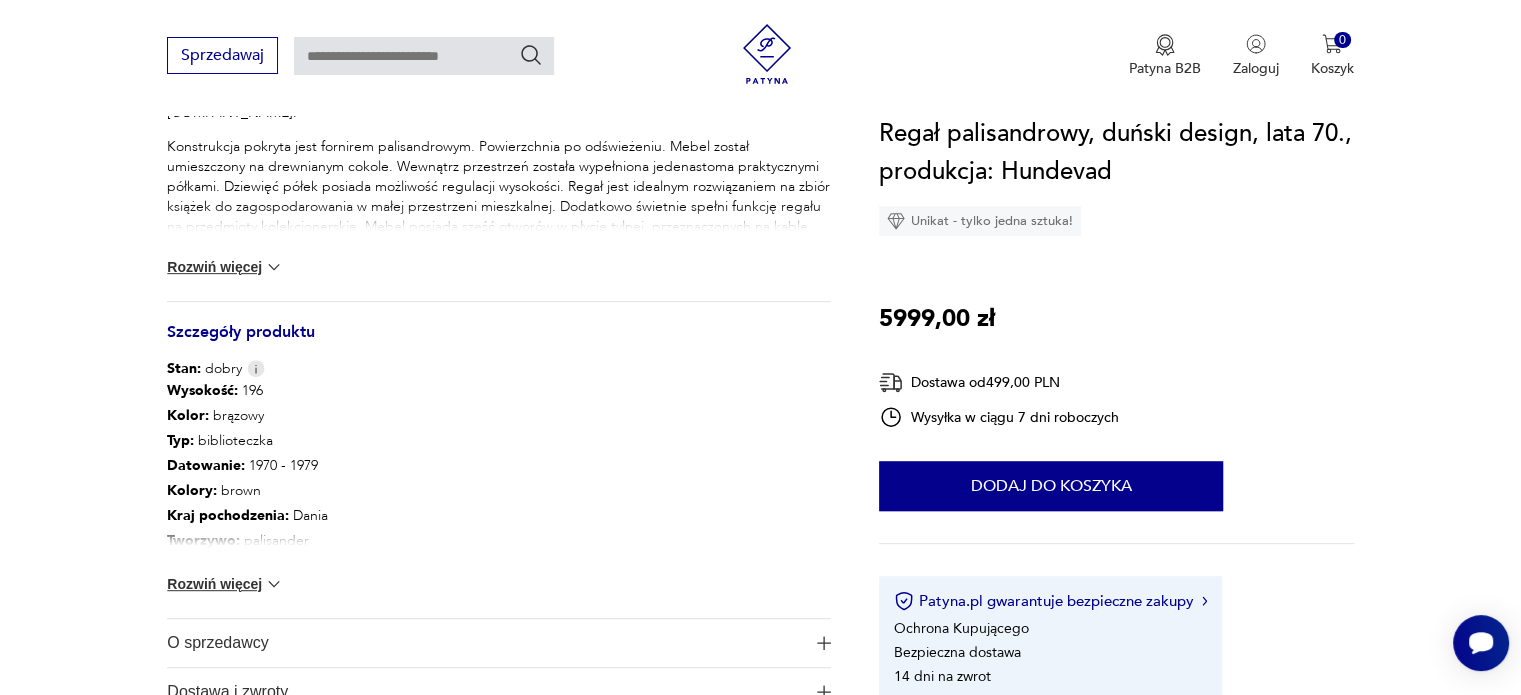 click on "Wysokość :   [NUMBER] Kolor:   brązowy Typ :   biblioteczka Datowanie :   [DECADE] - [DECADE] Kolory :   brown Kraj pochodzenia :   Dania Tworzywo :   palisander Producent :   [COMPANY_NAME] Wysokość :   [NUMBER] Szerokość :   [NUMBER] Głębokość :   [NUMBER] Liczba sztuk:   1 Tagi:   vintage ,  black friday Rozwiń więcej" at bounding box center [499, 498] 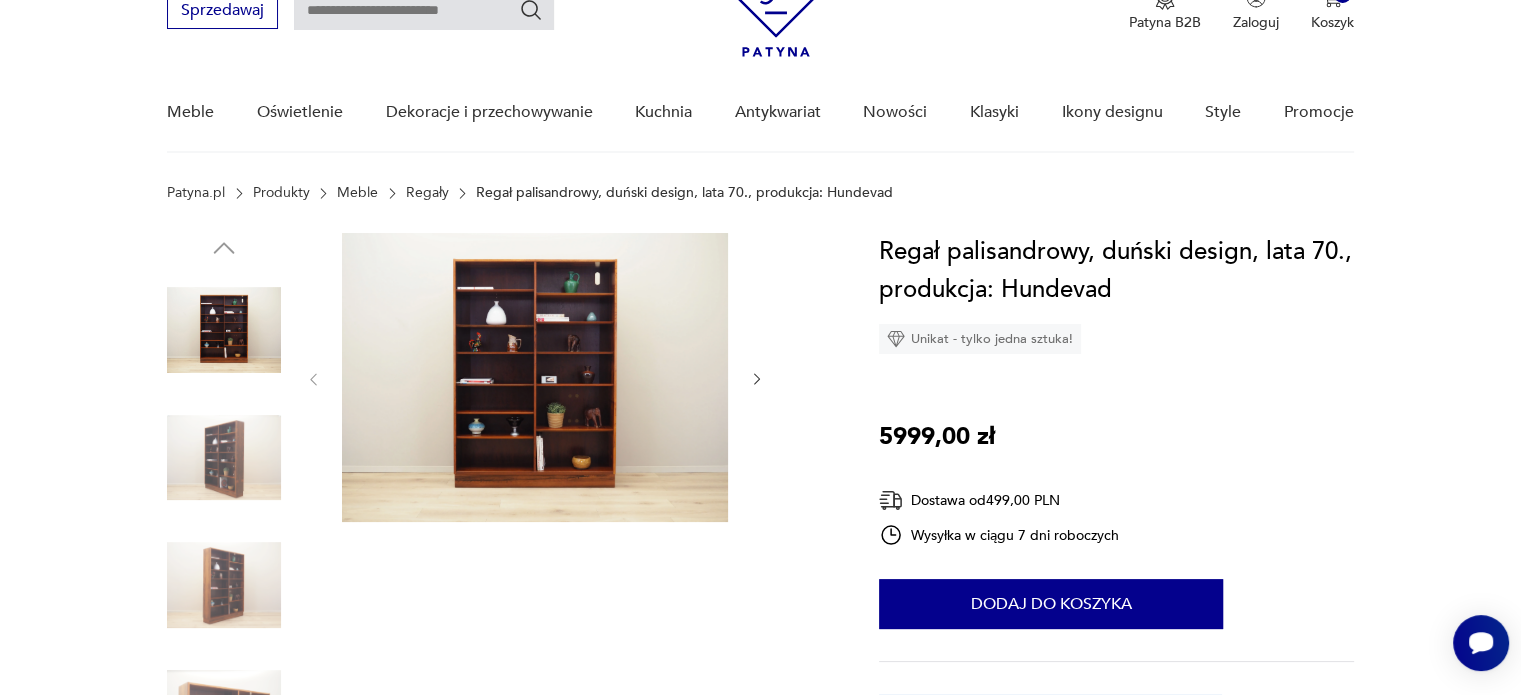 scroll, scrollTop: 100, scrollLeft: 0, axis: vertical 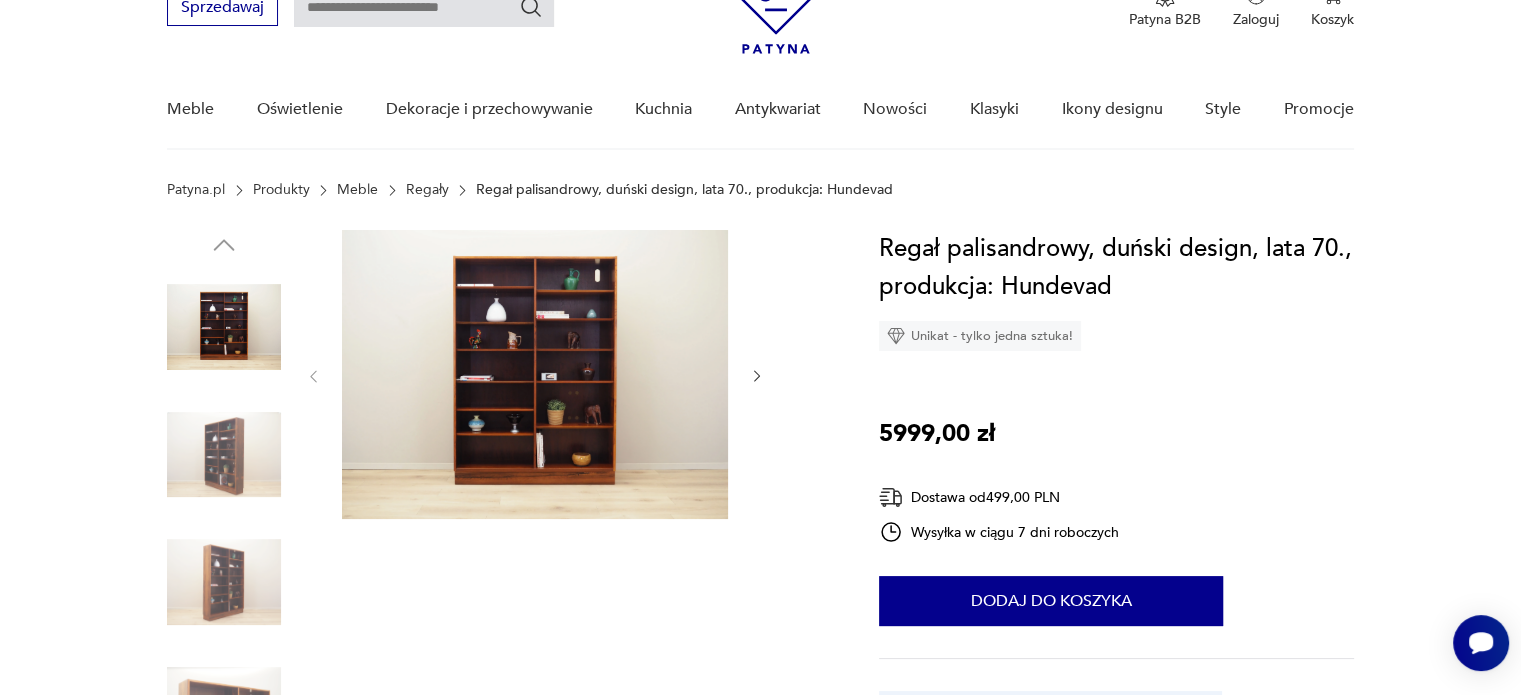 click at bounding box center [757, 376] 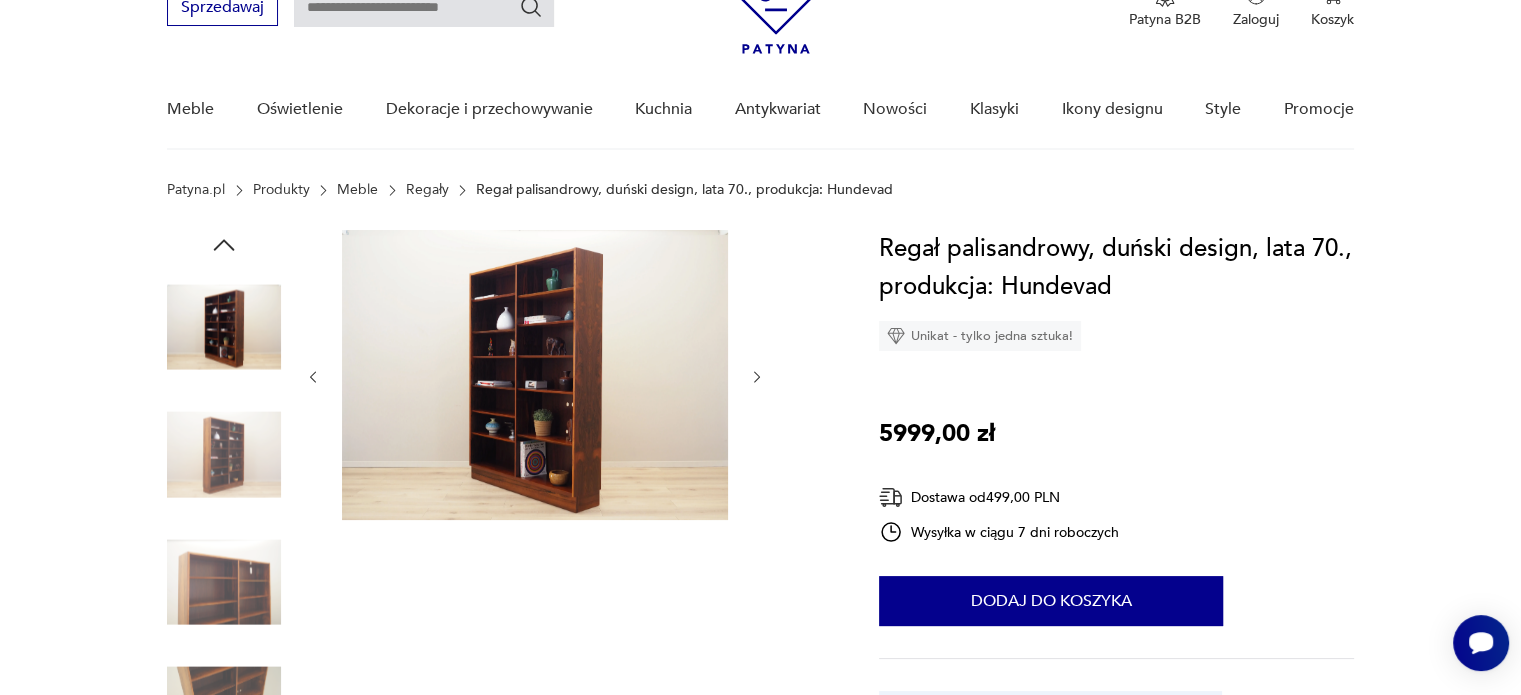 click at bounding box center (757, 377) 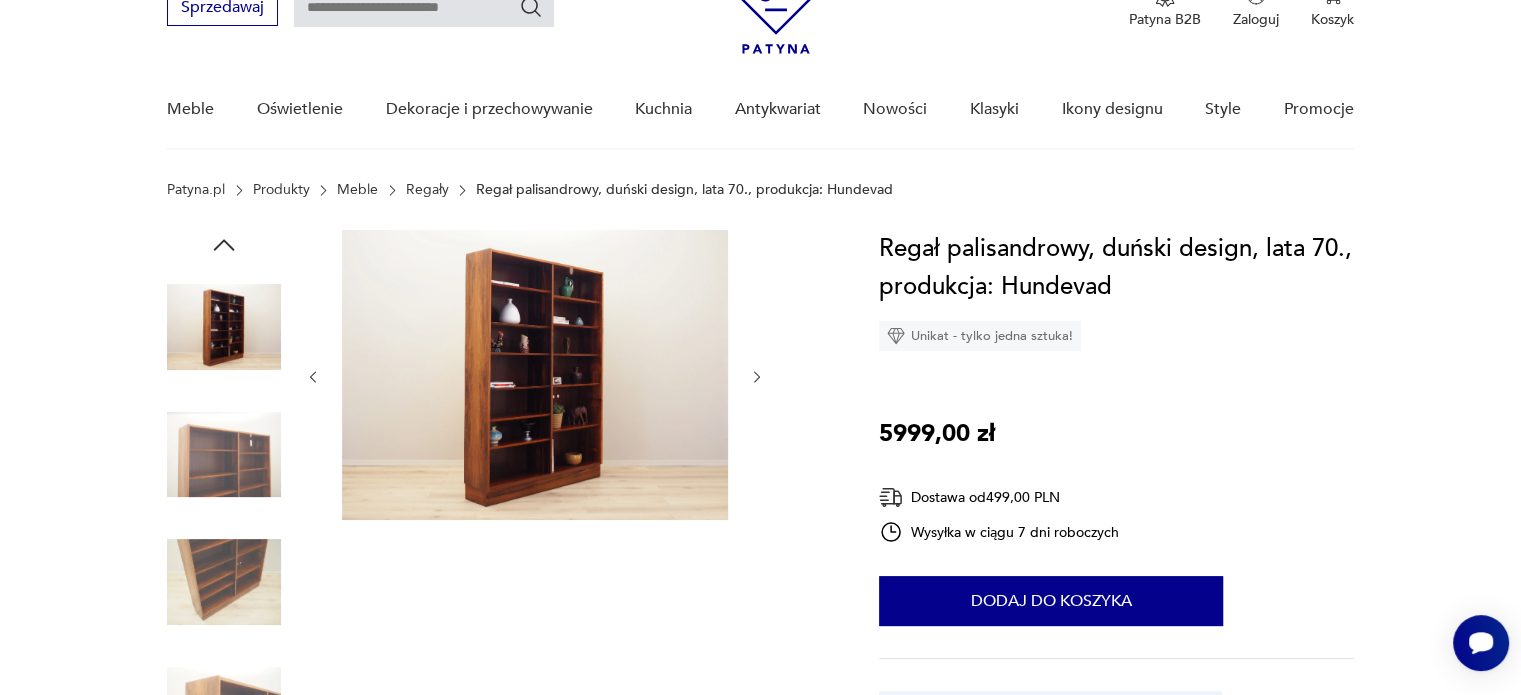 click at bounding box center [757, 377] 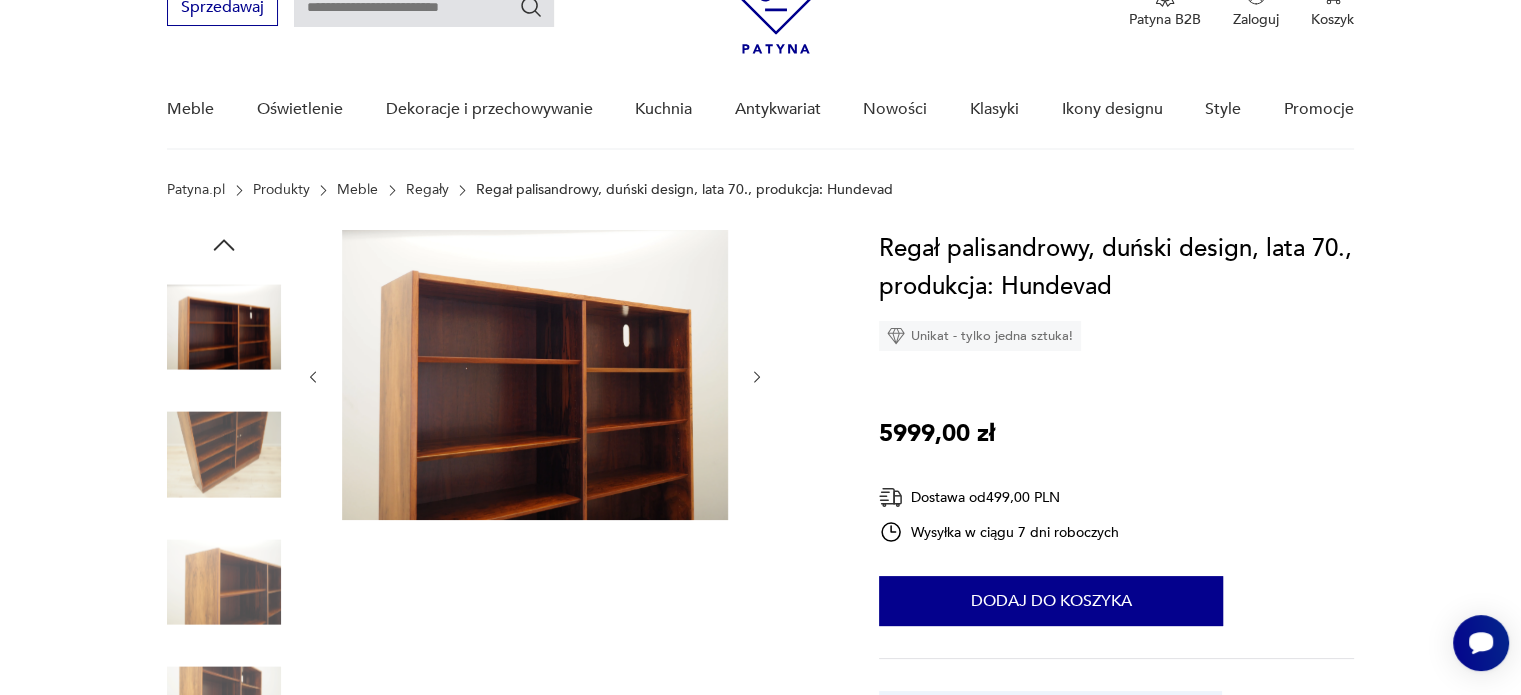 click at bounding box center [757, 377] 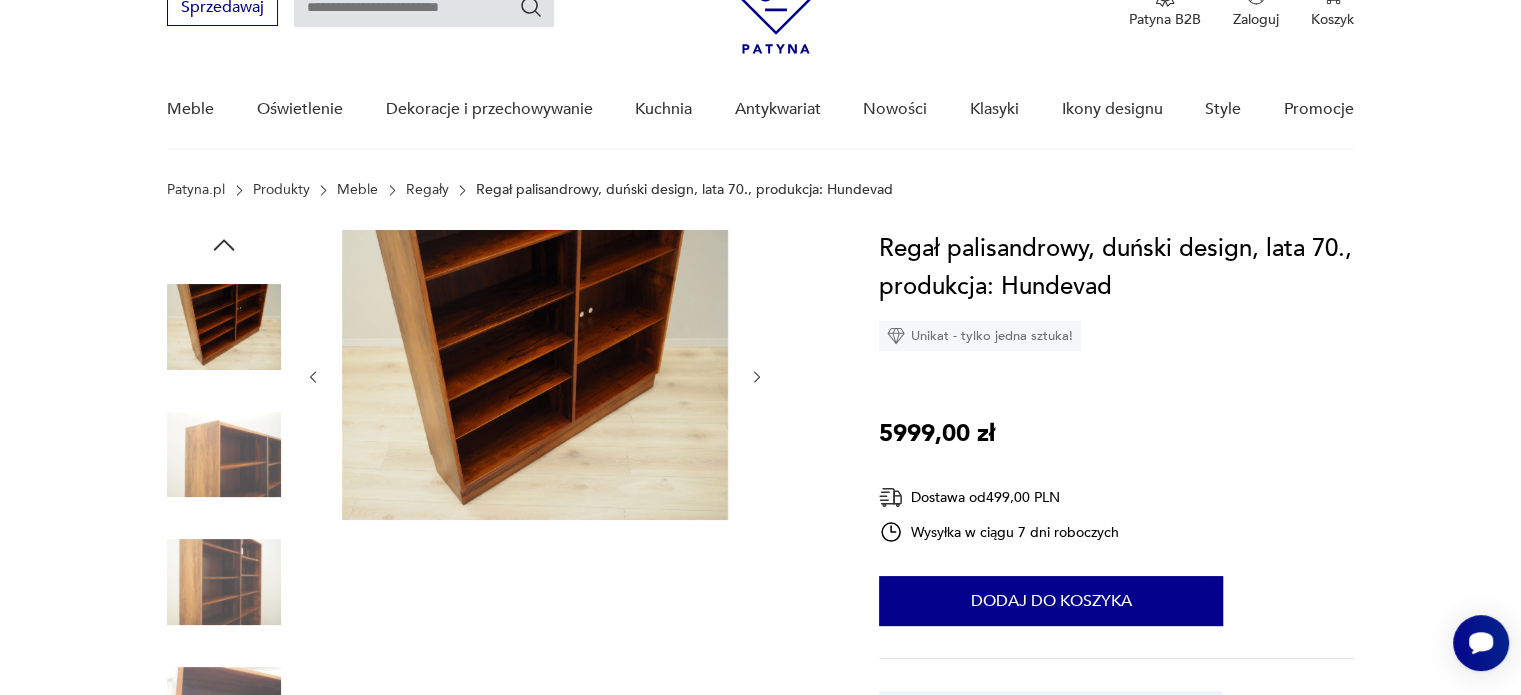 click at bounding box center [757, 377] 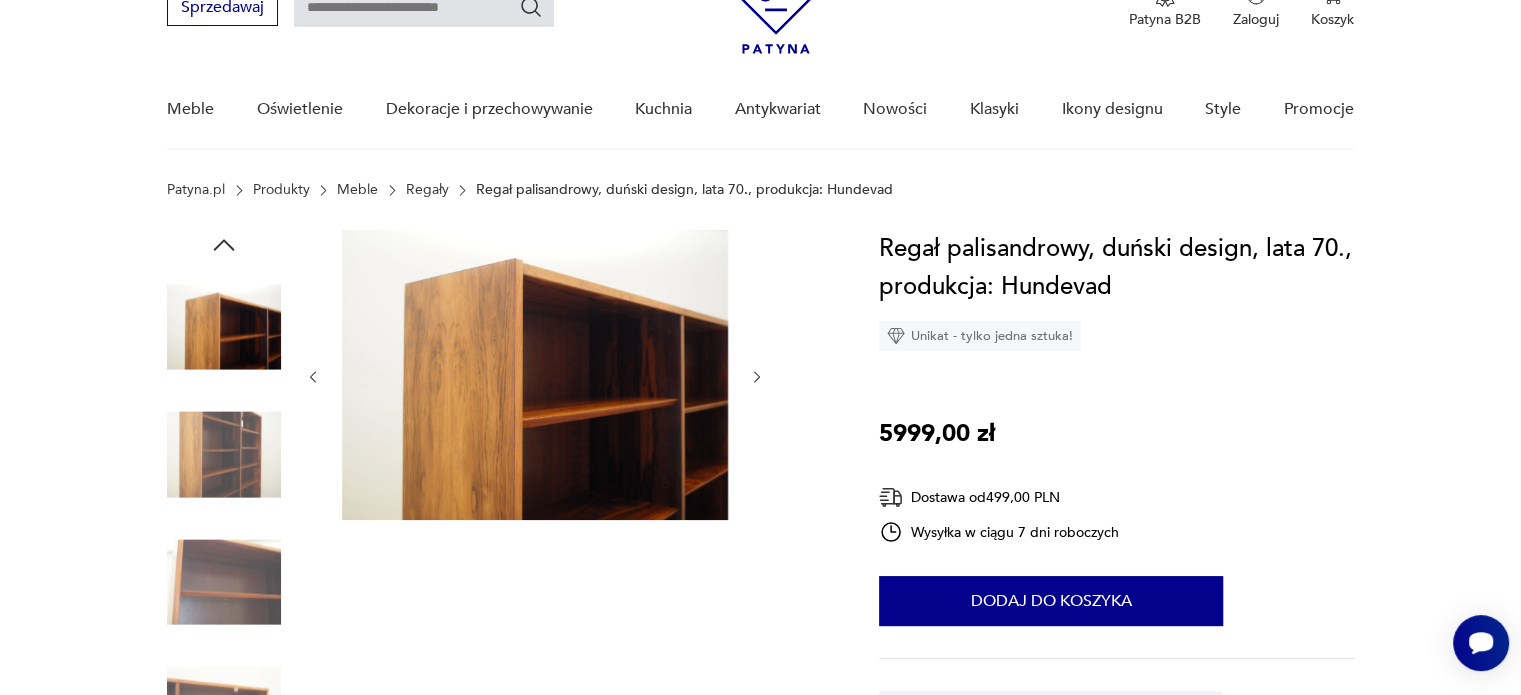 click at bounding box center (757, 377) 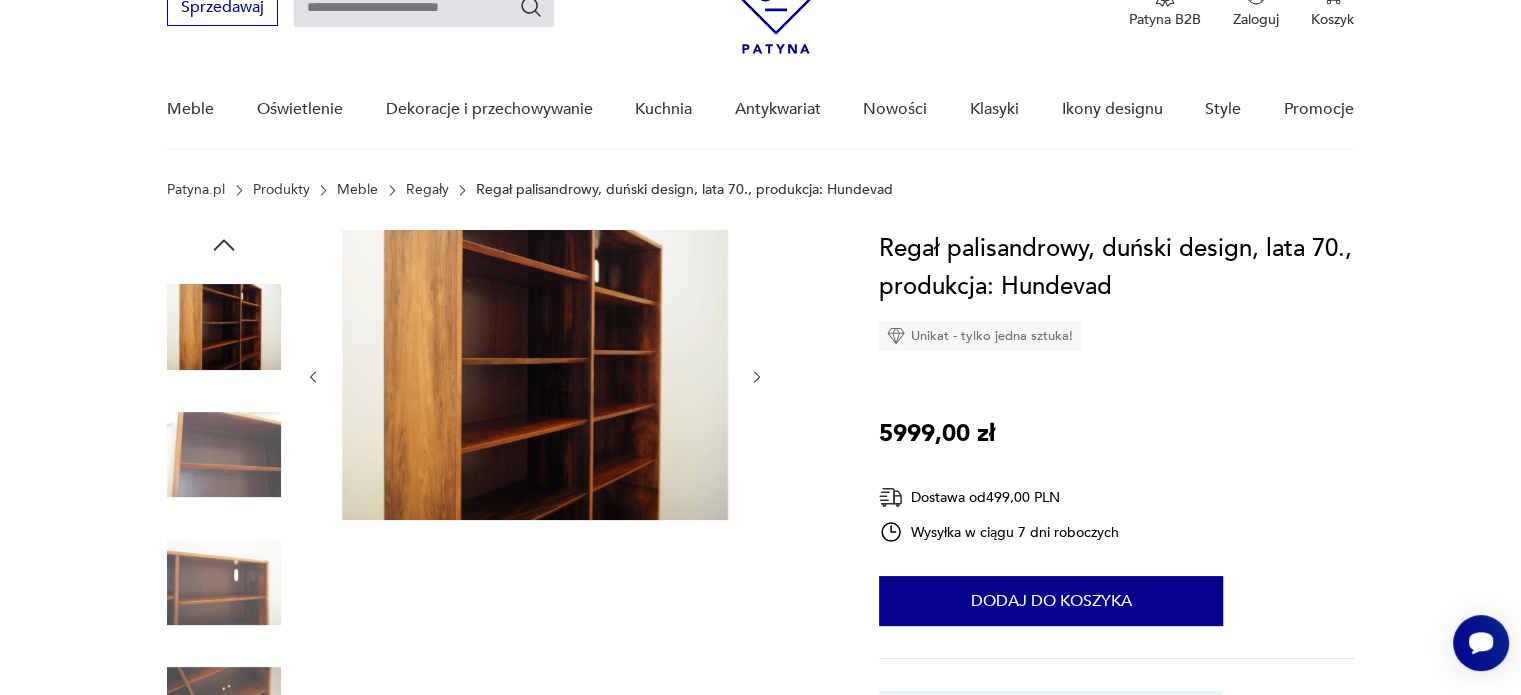 click at bounding box center [757, 377] 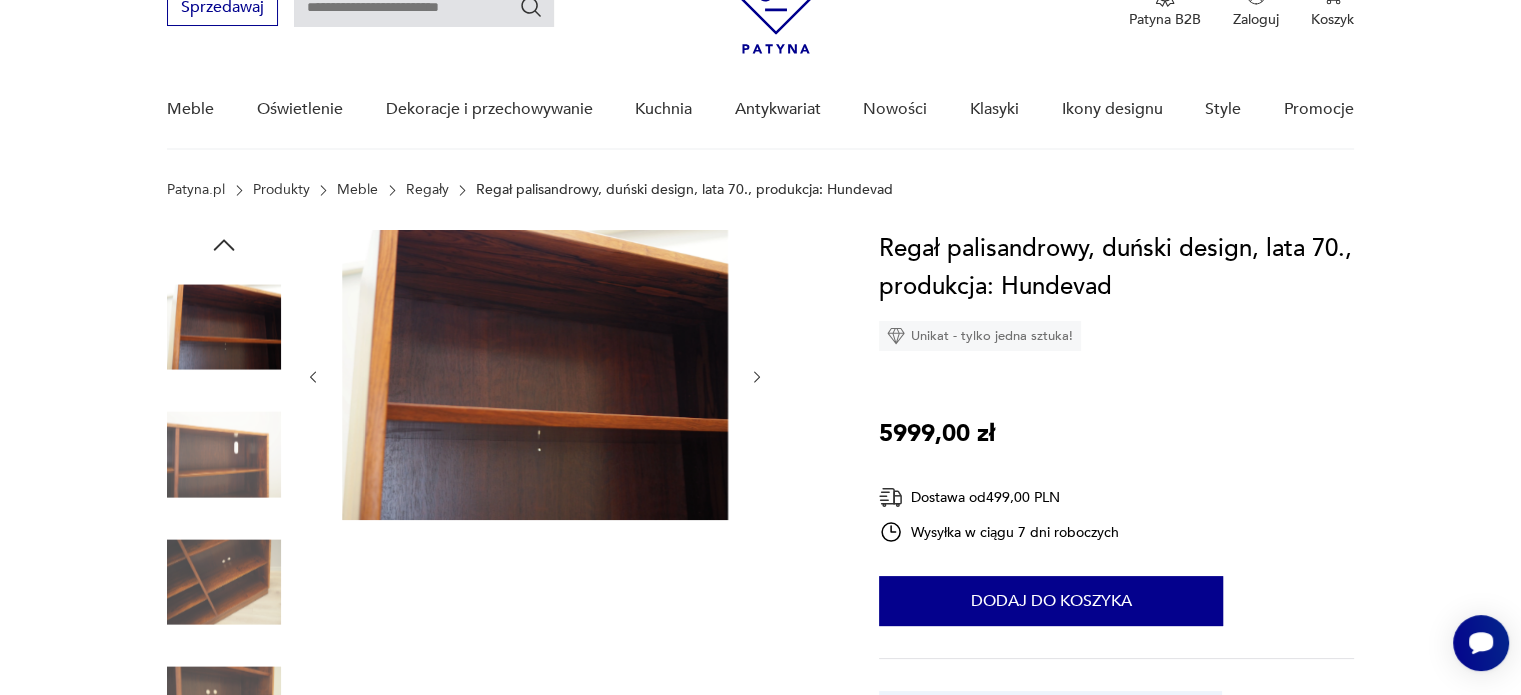 click at bounding box center [757, 377] 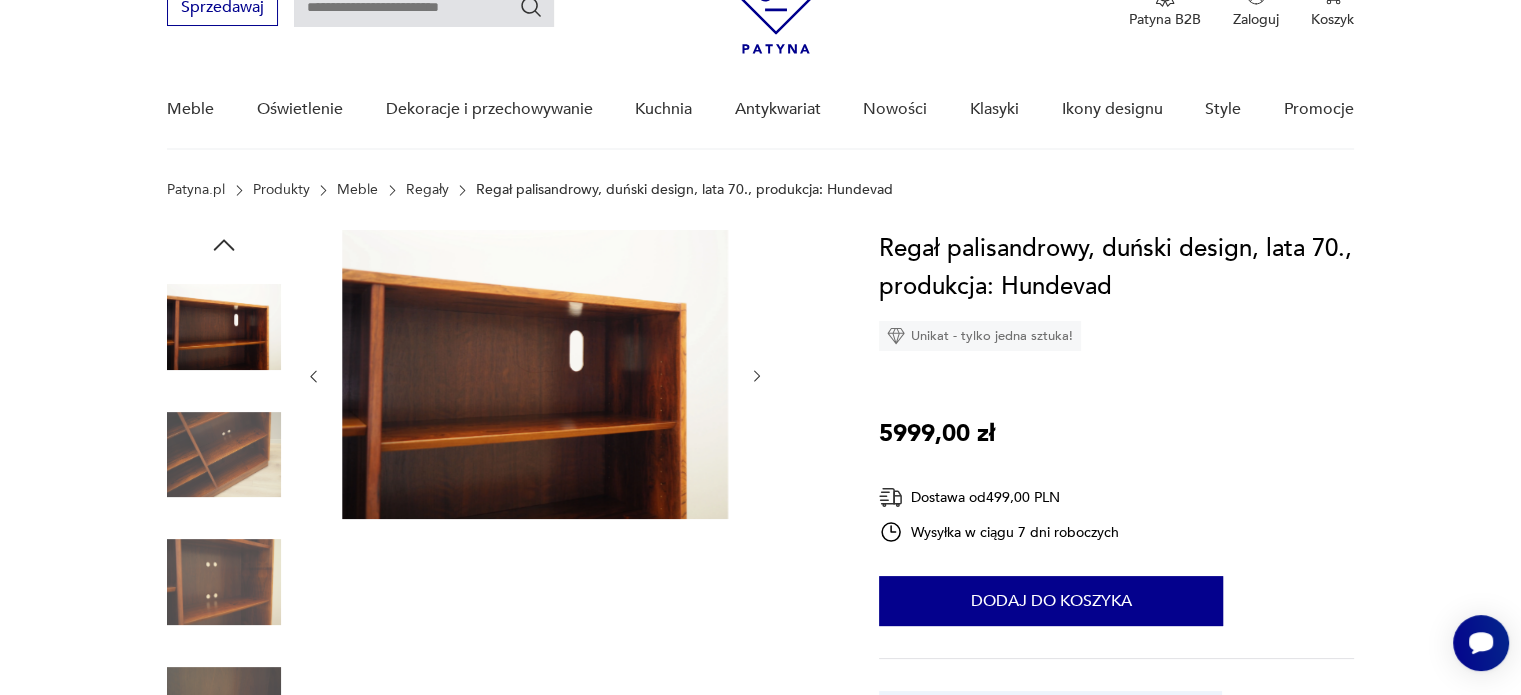 click at bounding box center (757, 376) 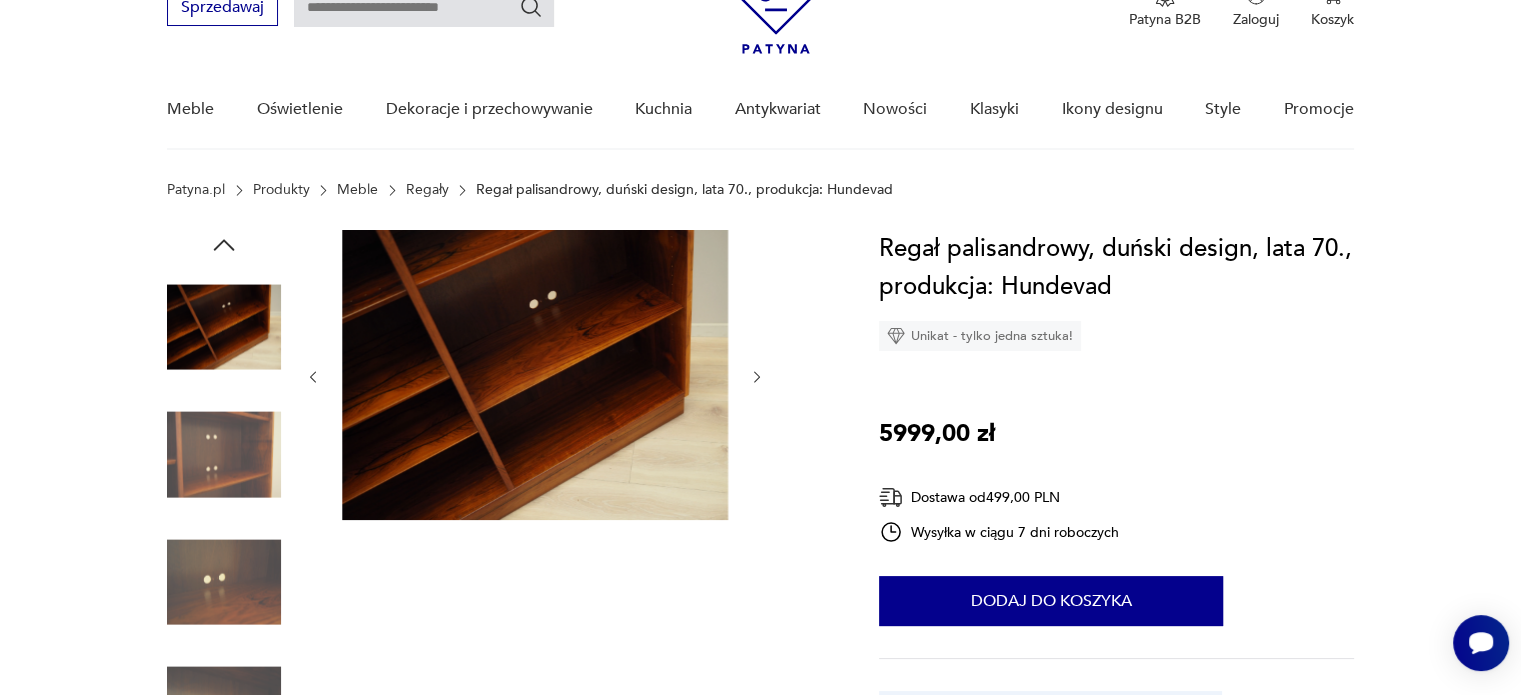 click at bounding box center (757, 377) 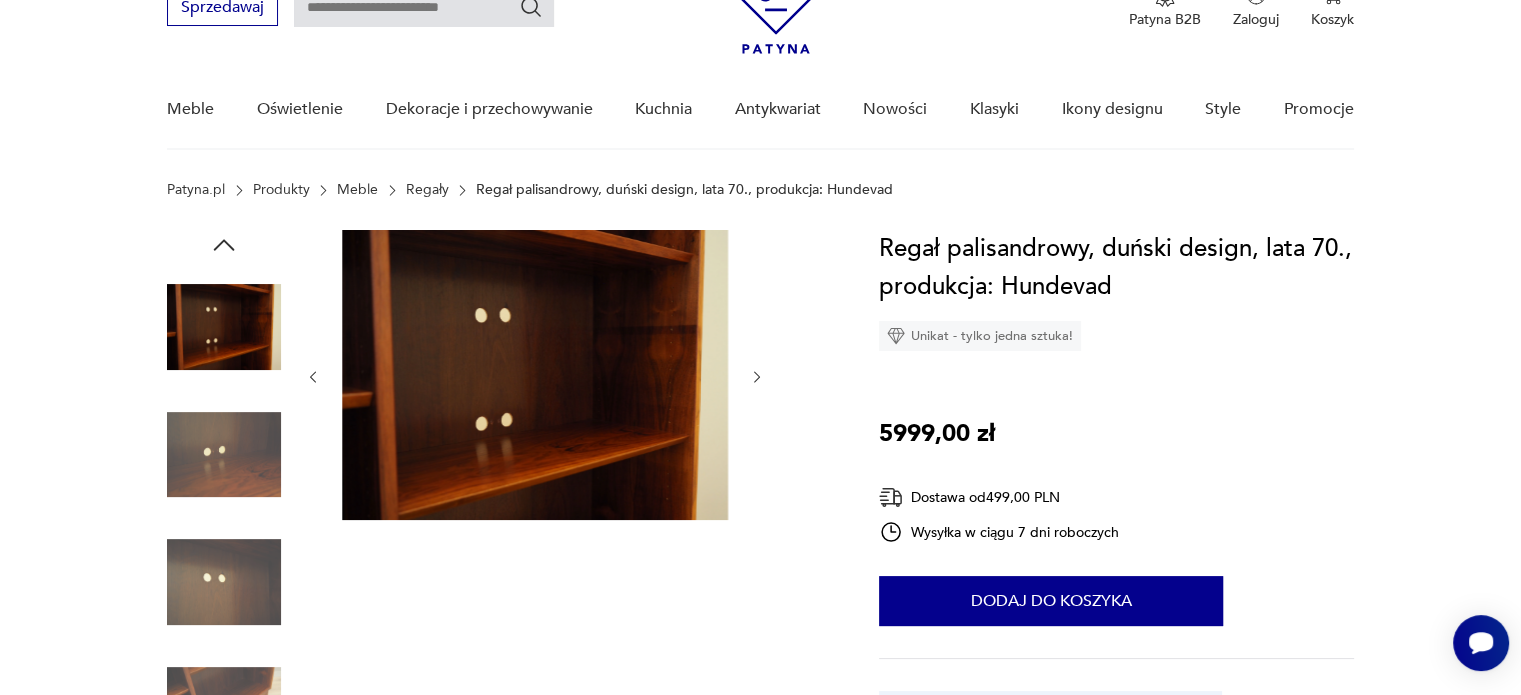 click at bounding box center [757, 377] 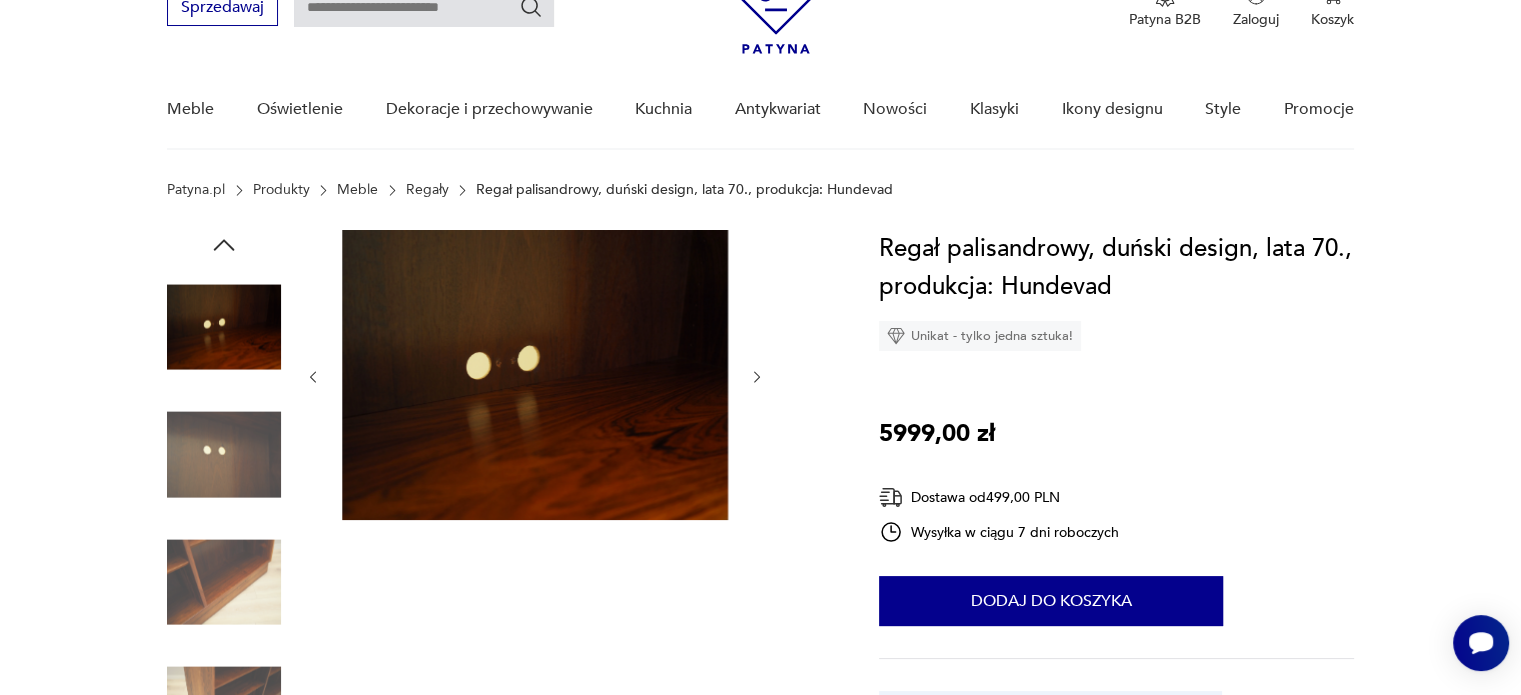 click at bounding box center (757, 377) 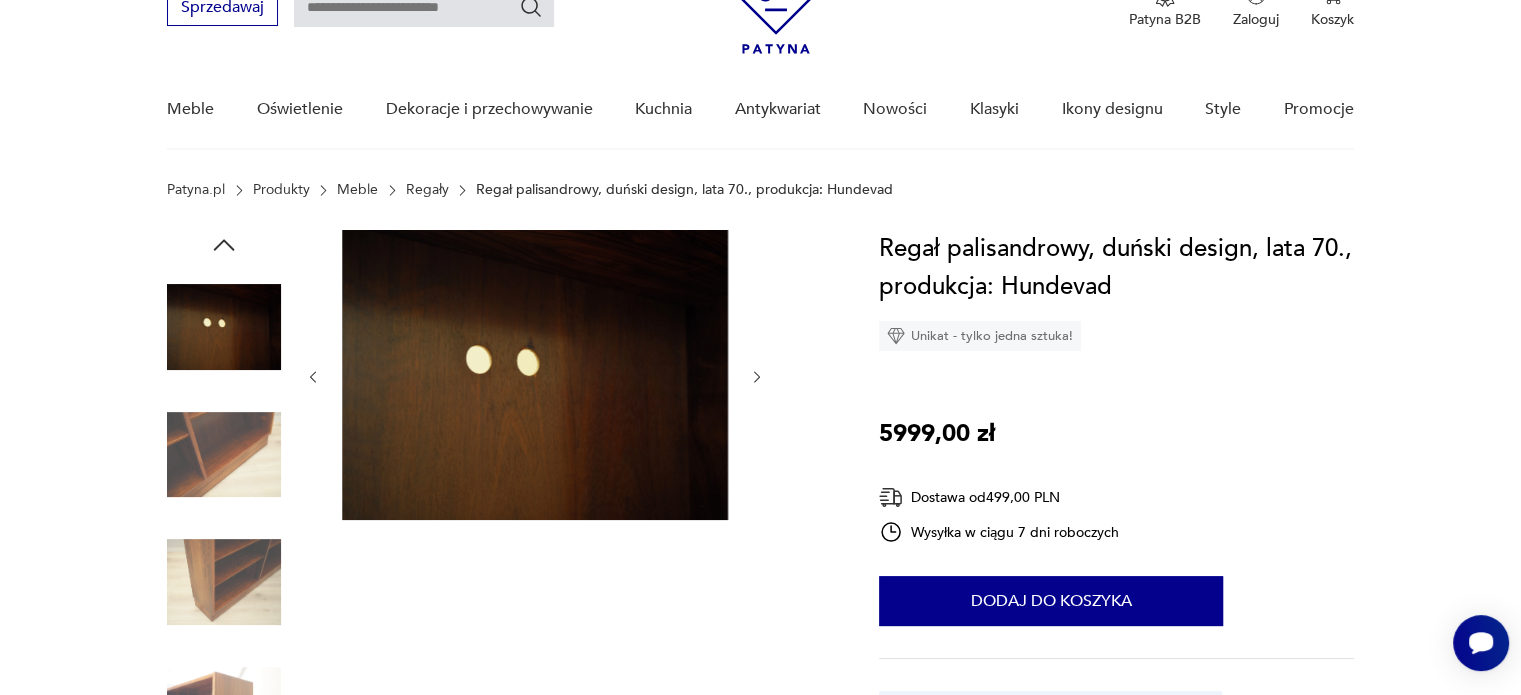 click at bounding box center (757, 377) 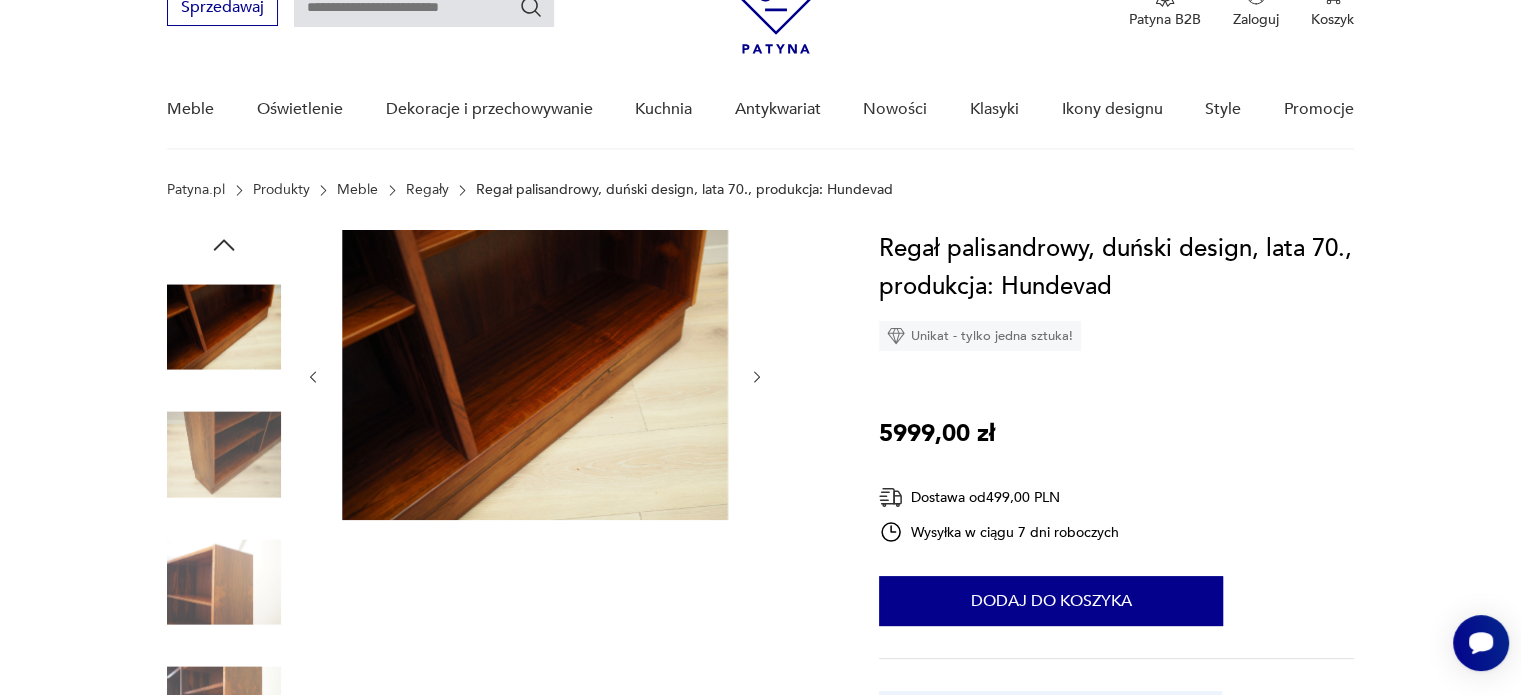 click at bounding box center [757, 377] 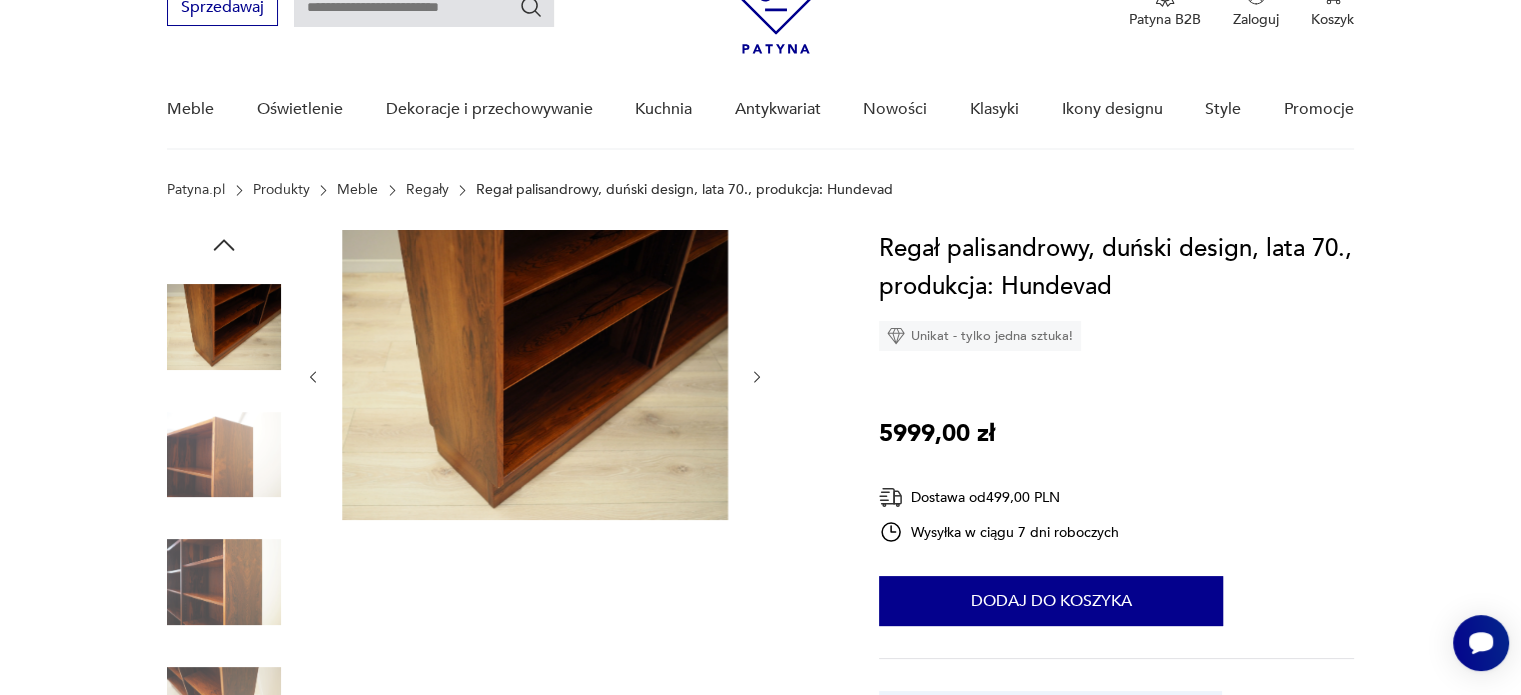 click at bounding box center [757, 377] 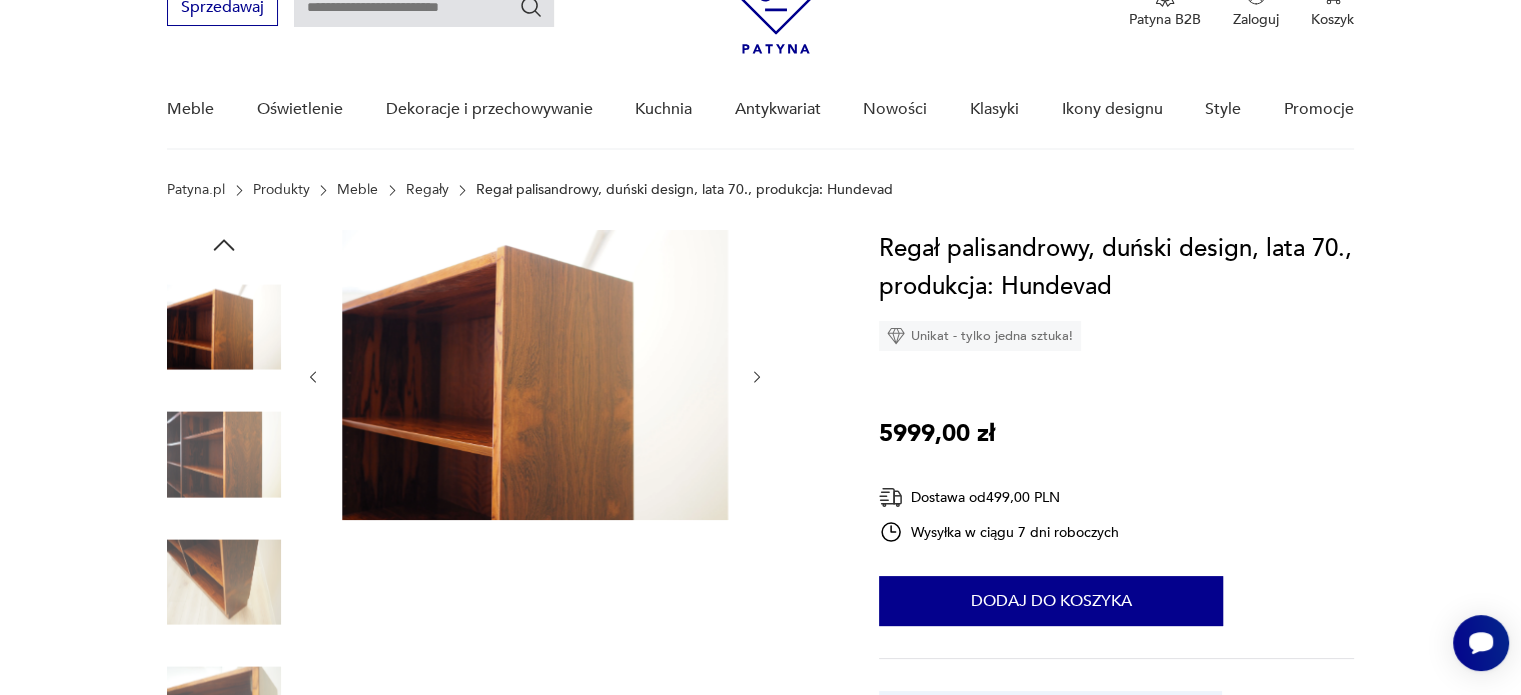 click at bounding box center (757, 377) 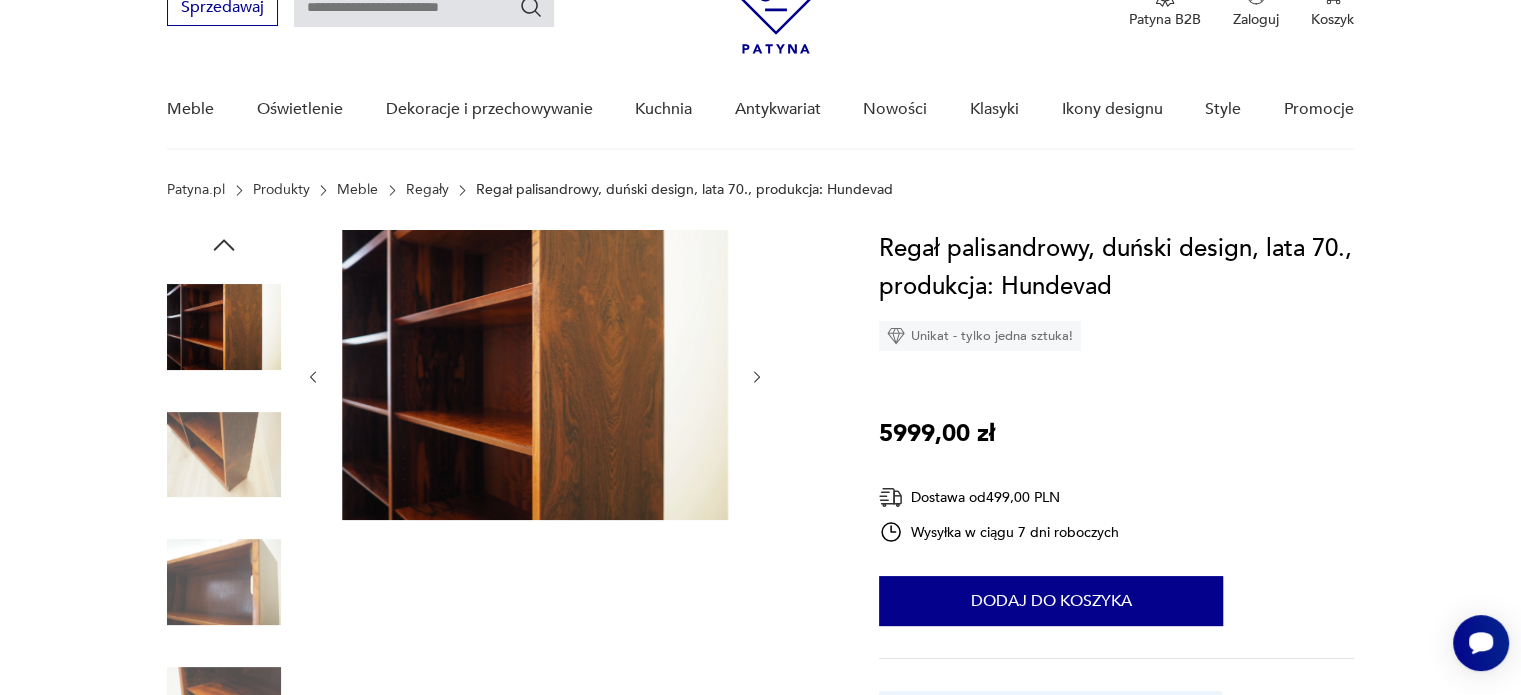 click at bounding box center [757, 377] 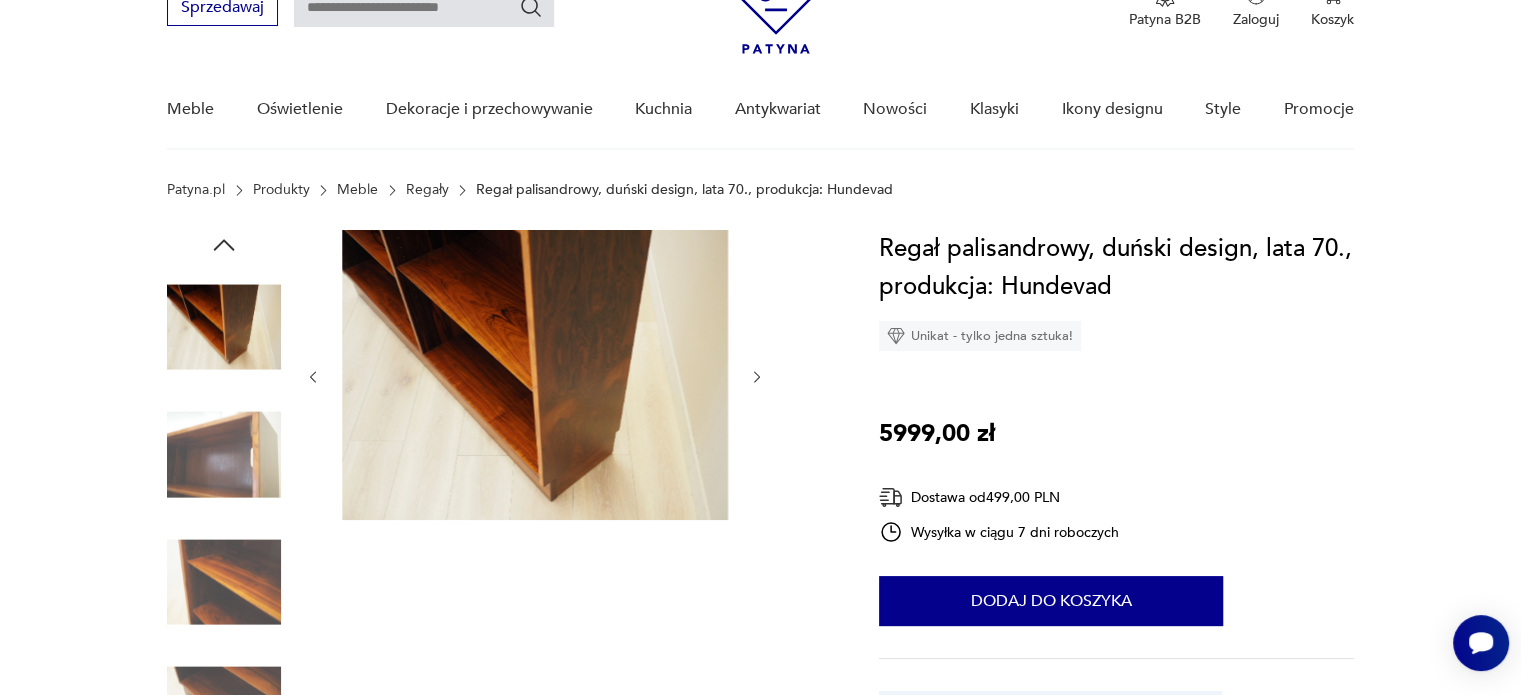 click at bounding box center [757, 377] 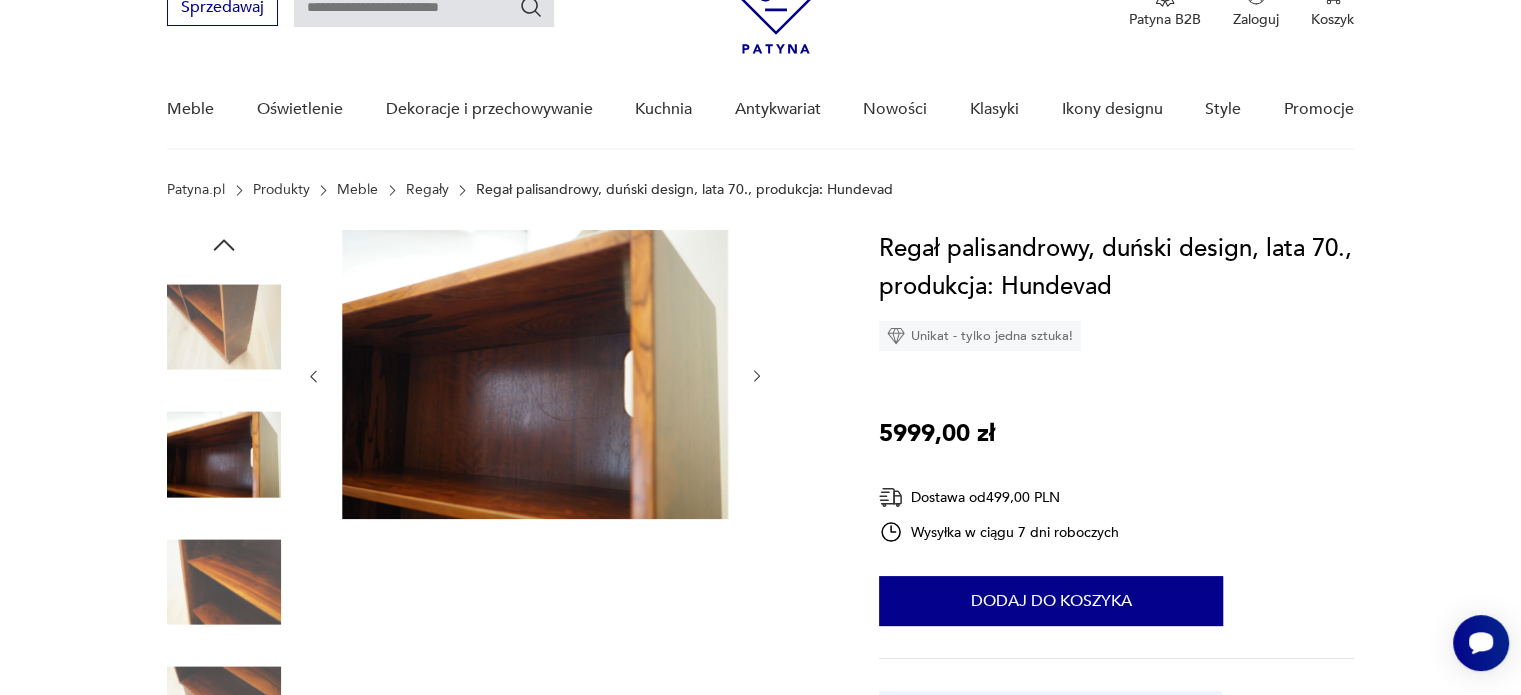 click at bounding box center (757, 376) 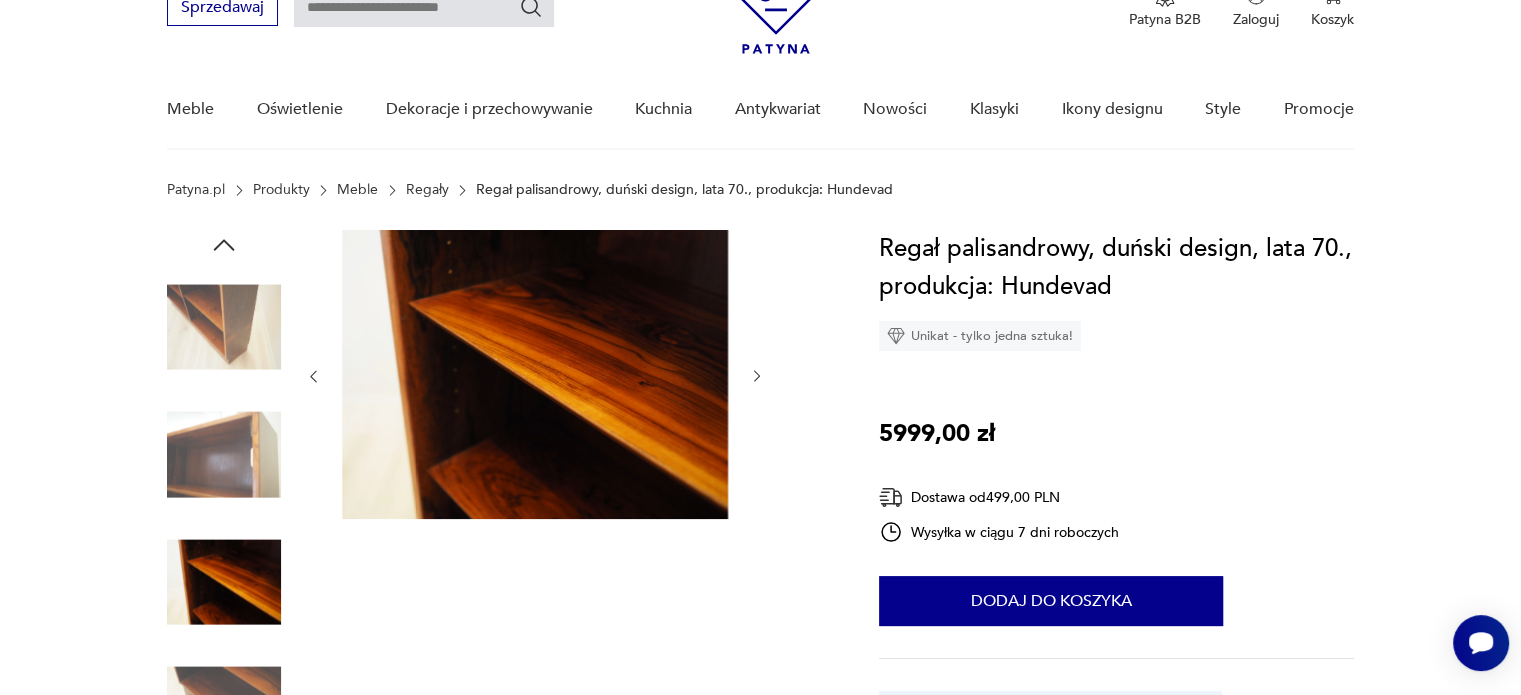 drag, startPoint x: 753, startPoint y: 379, endPoint x: 489, endPoint y: 438, distance: 270.51248 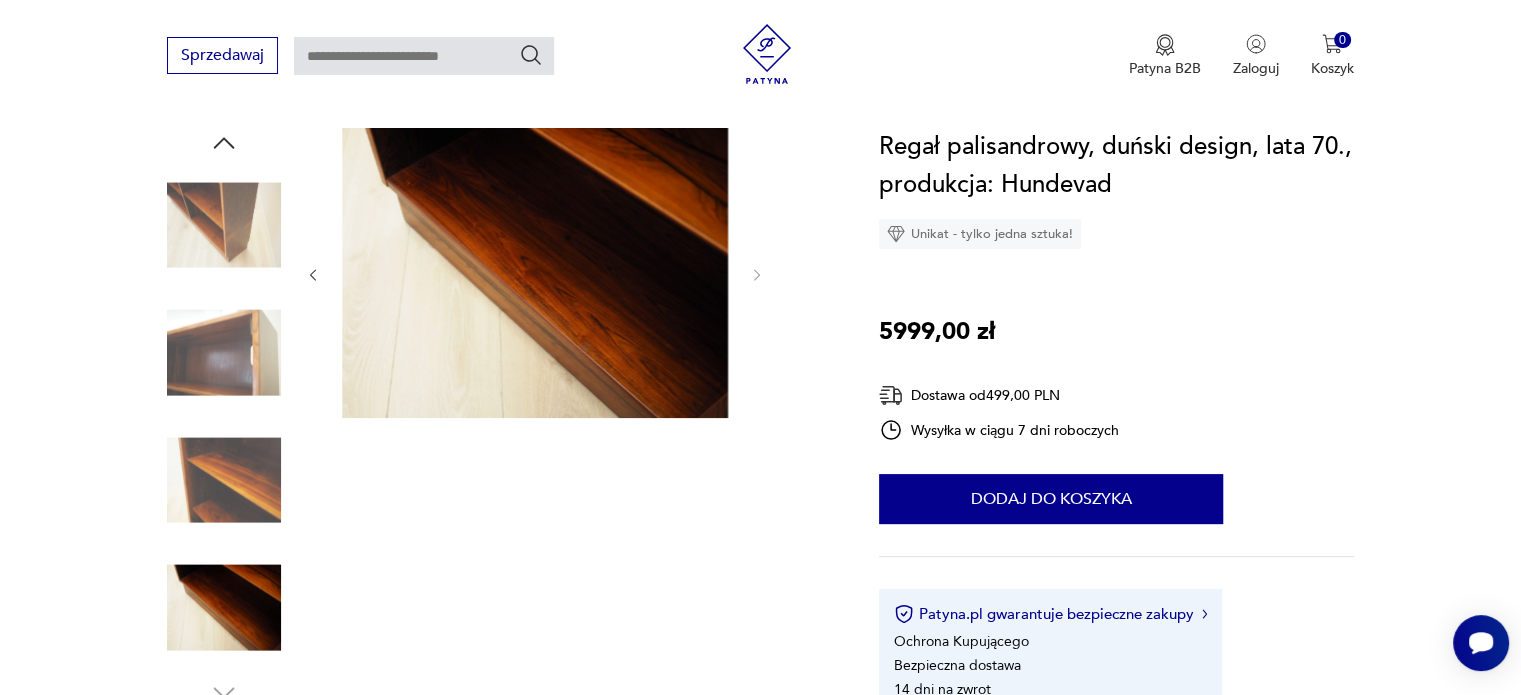 scroll, scrollTop: 200, scrollLeft: 0, axis: vertical 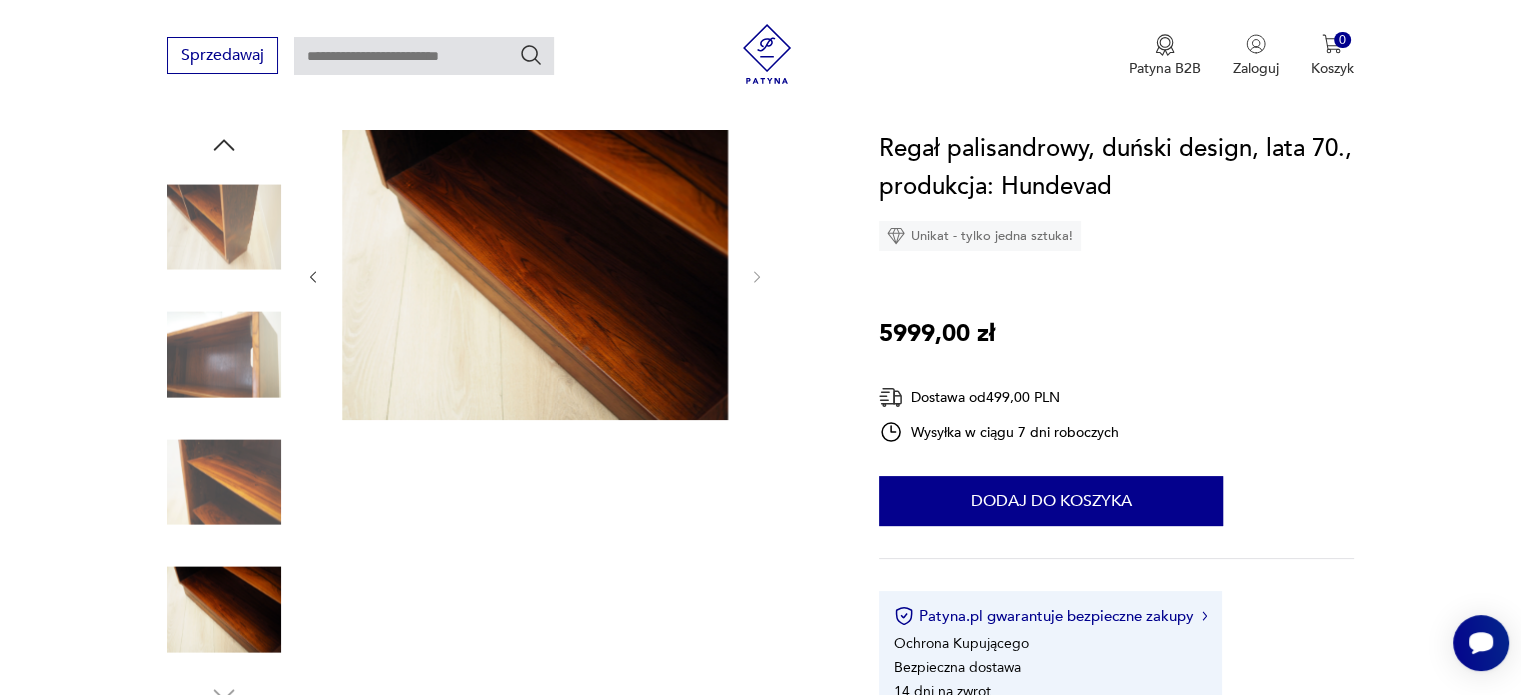 click at bounding box center (0, 0) 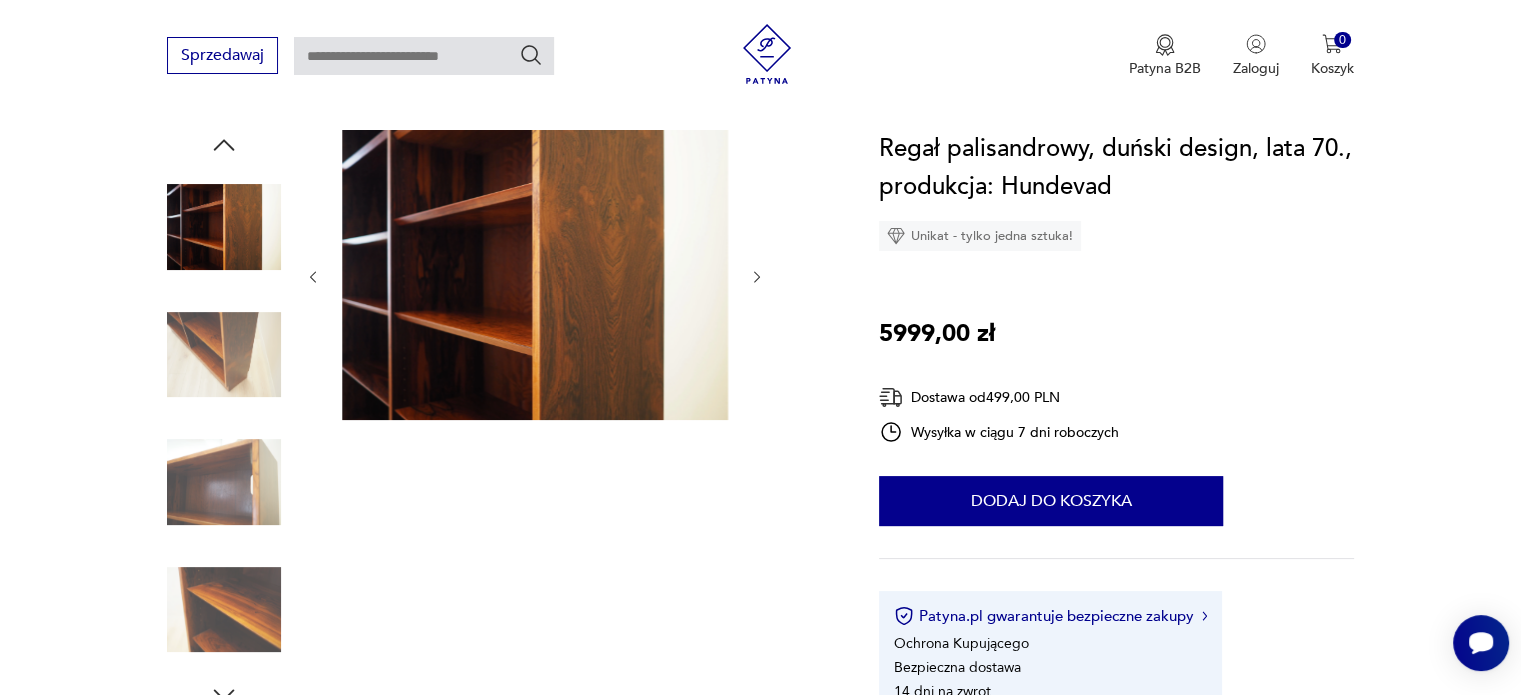 click at bounding box center (0, 0) 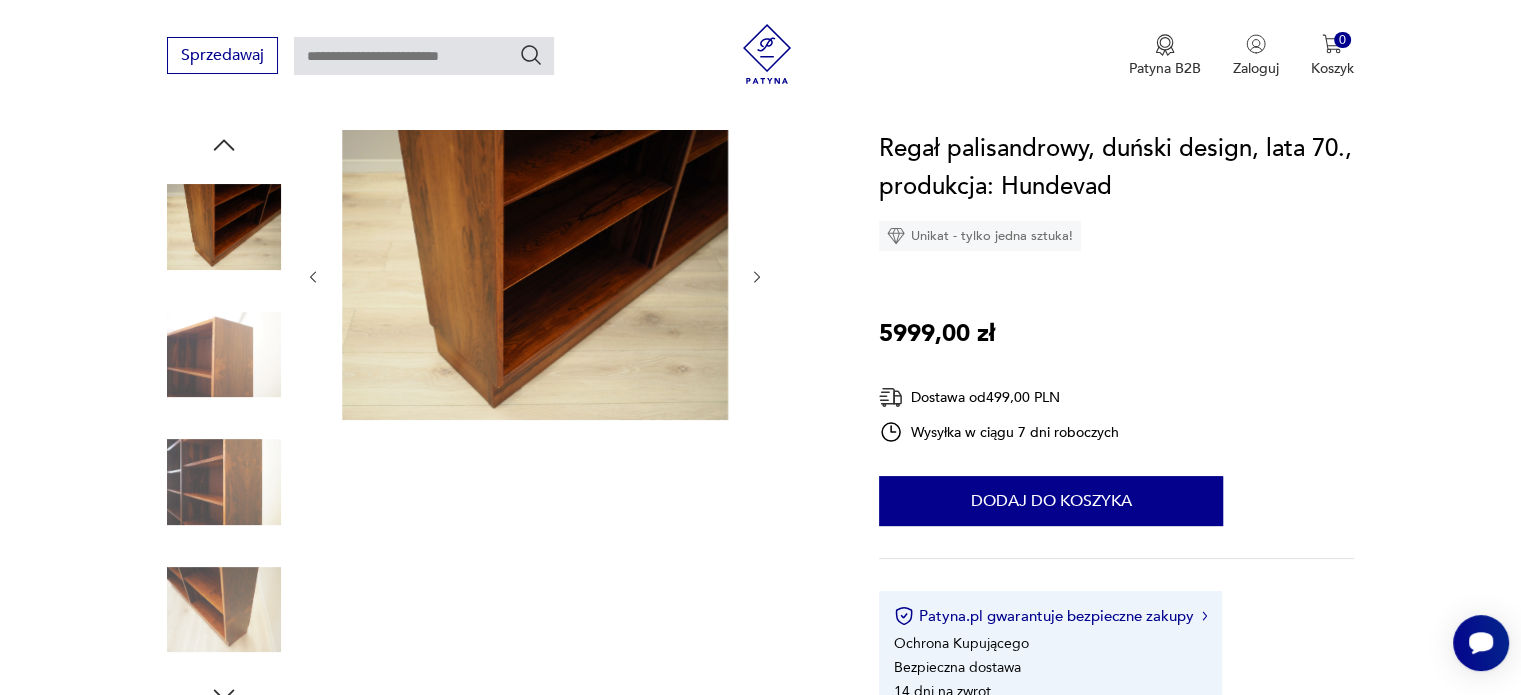 click at bounding box center (0, 0) 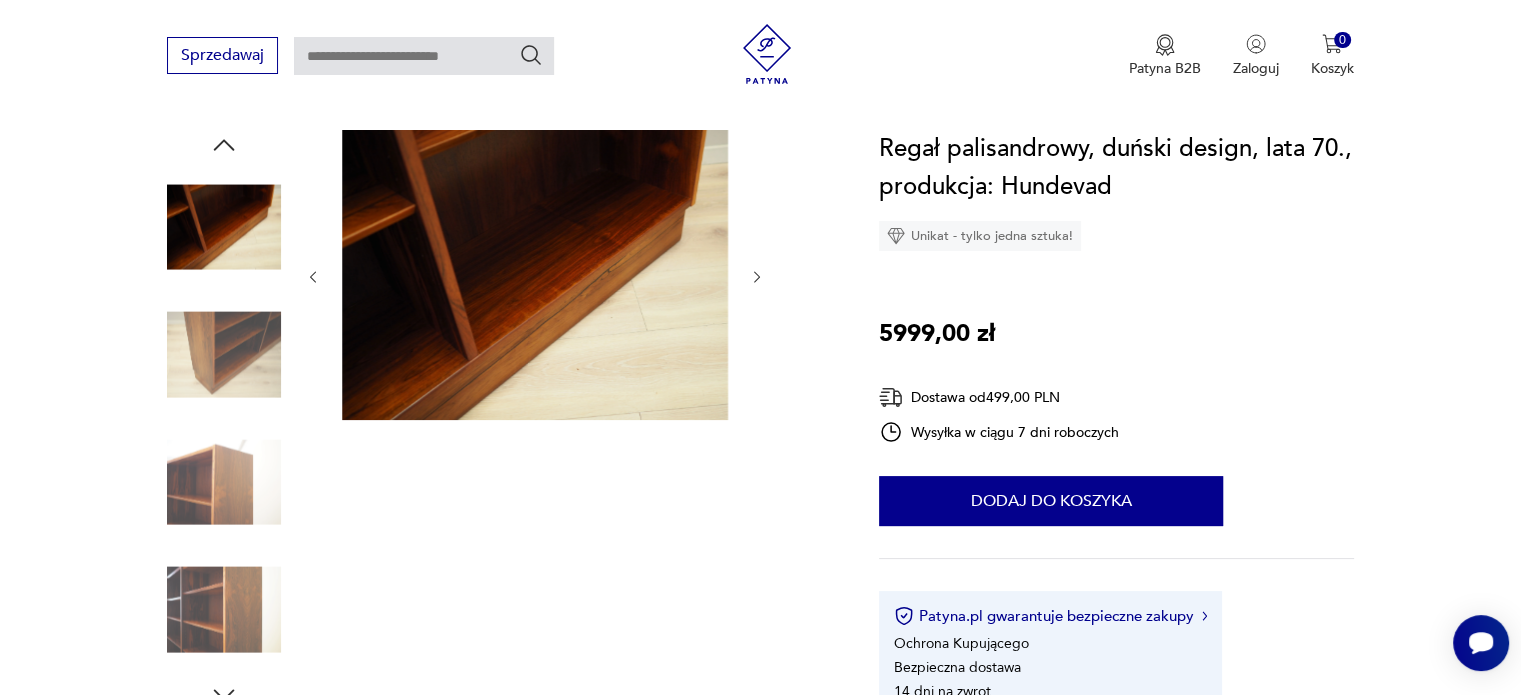 click at bounding box center [0, 0] 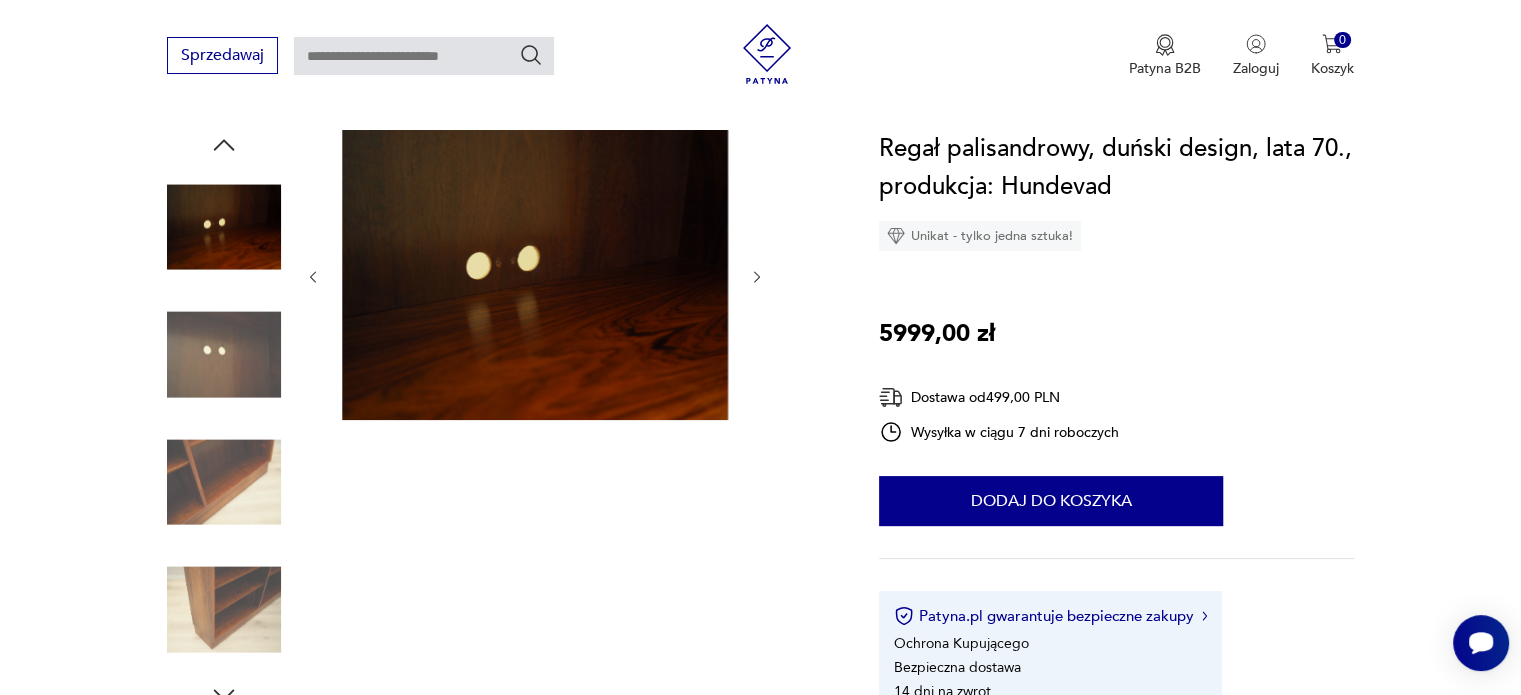 click at bounding box center [0, 0] 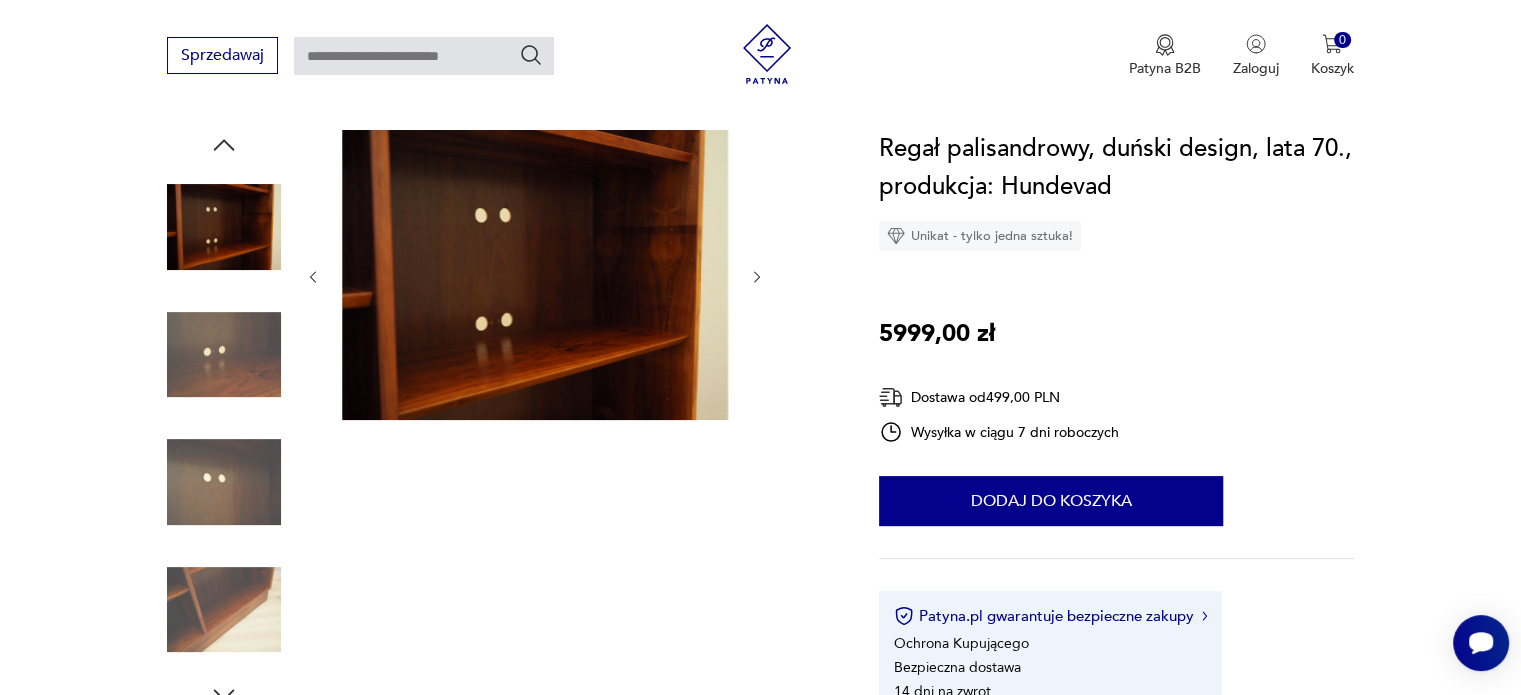 click at bounding box center [0, 0] 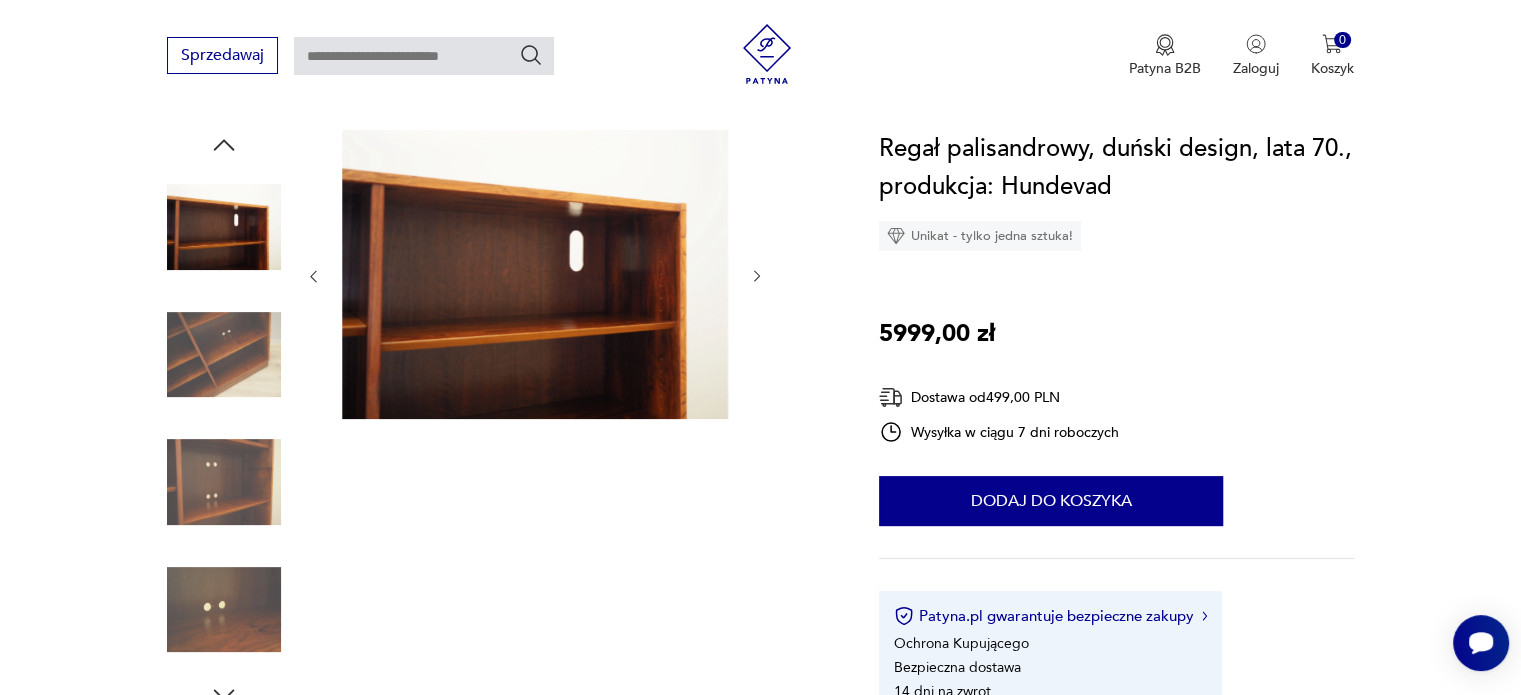 click at bounding box center [0, 0] 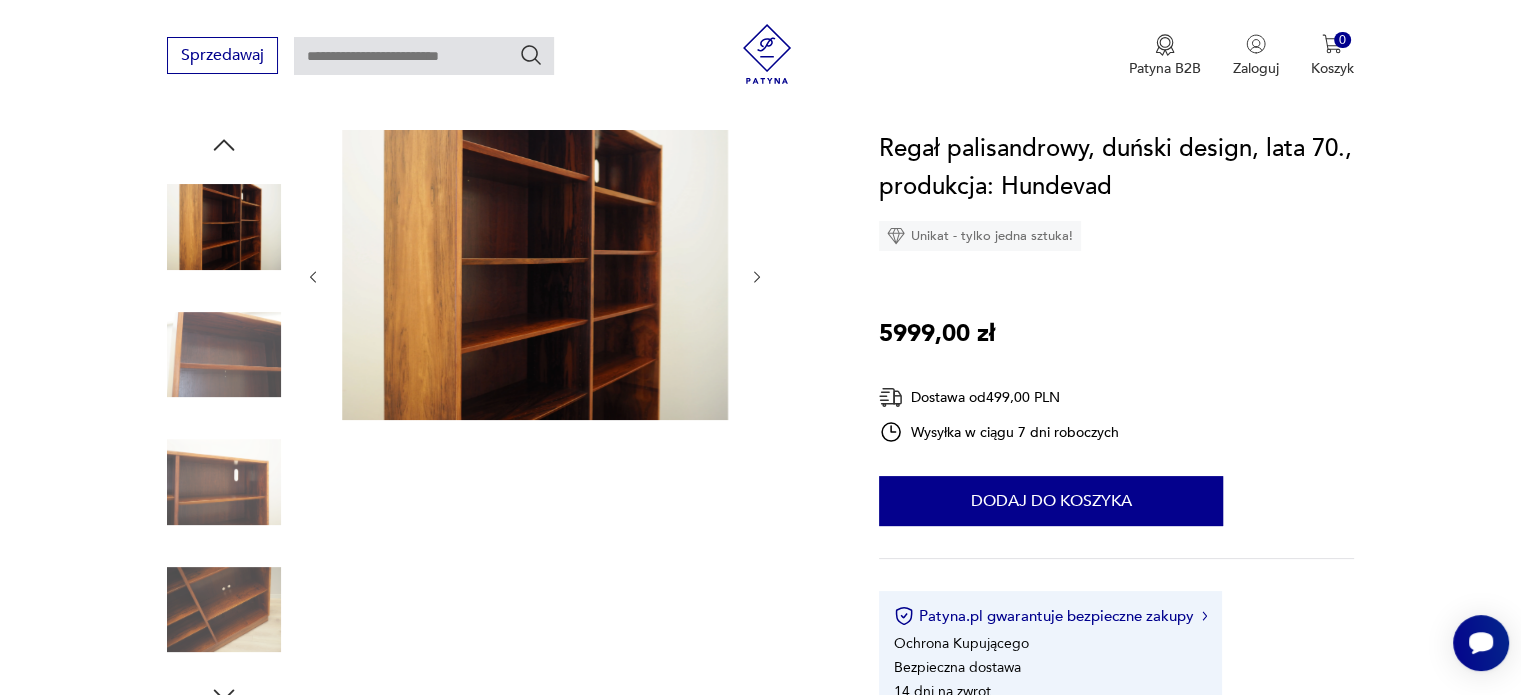 click at bounding box center [0, 0] 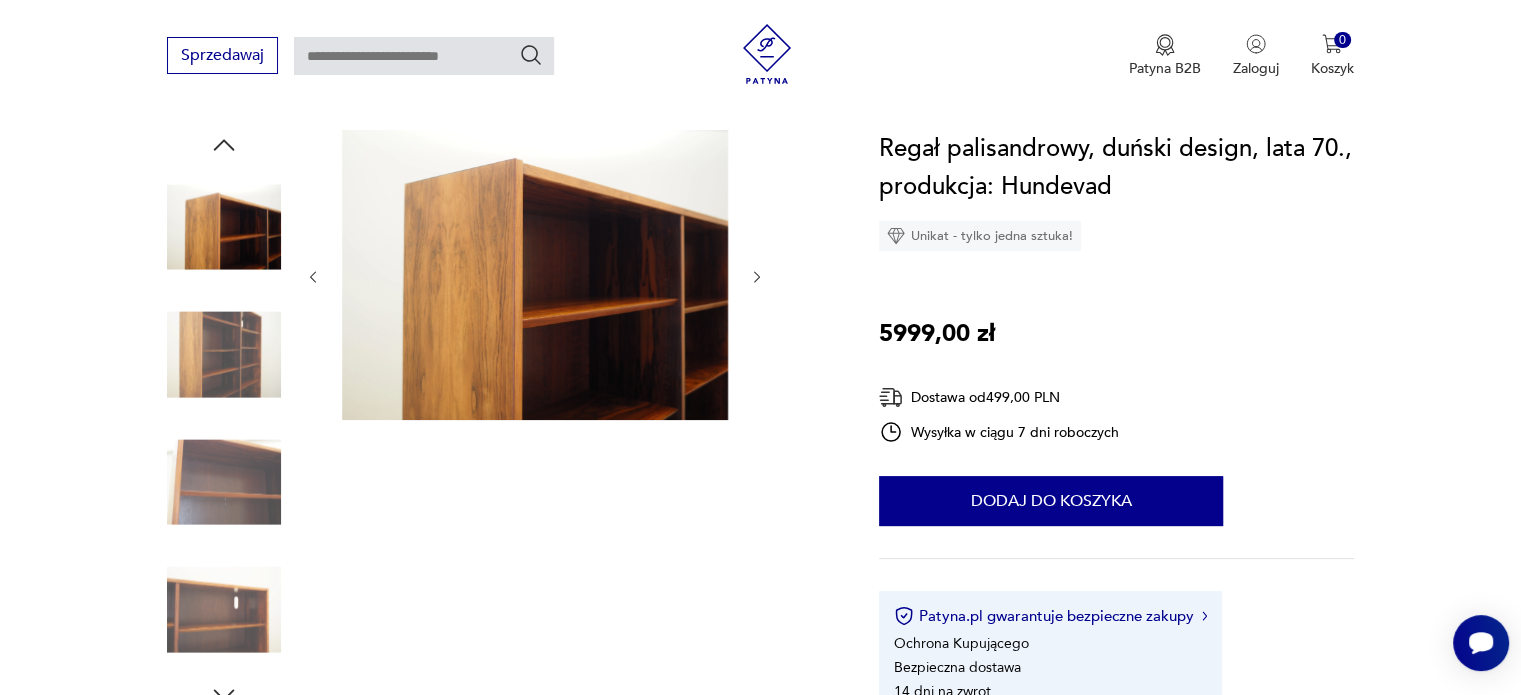 click at bounding box center (0, 0) 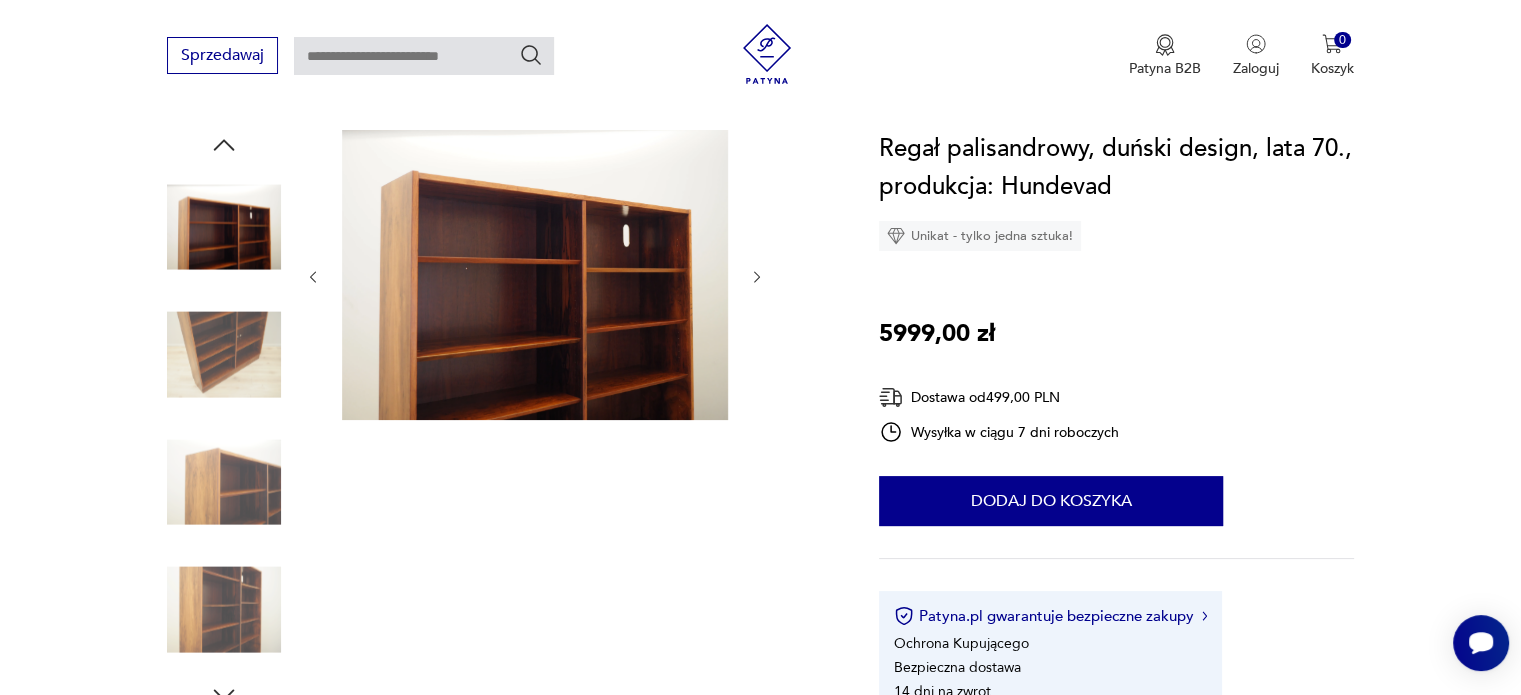 click at bounding box center [0, 0] 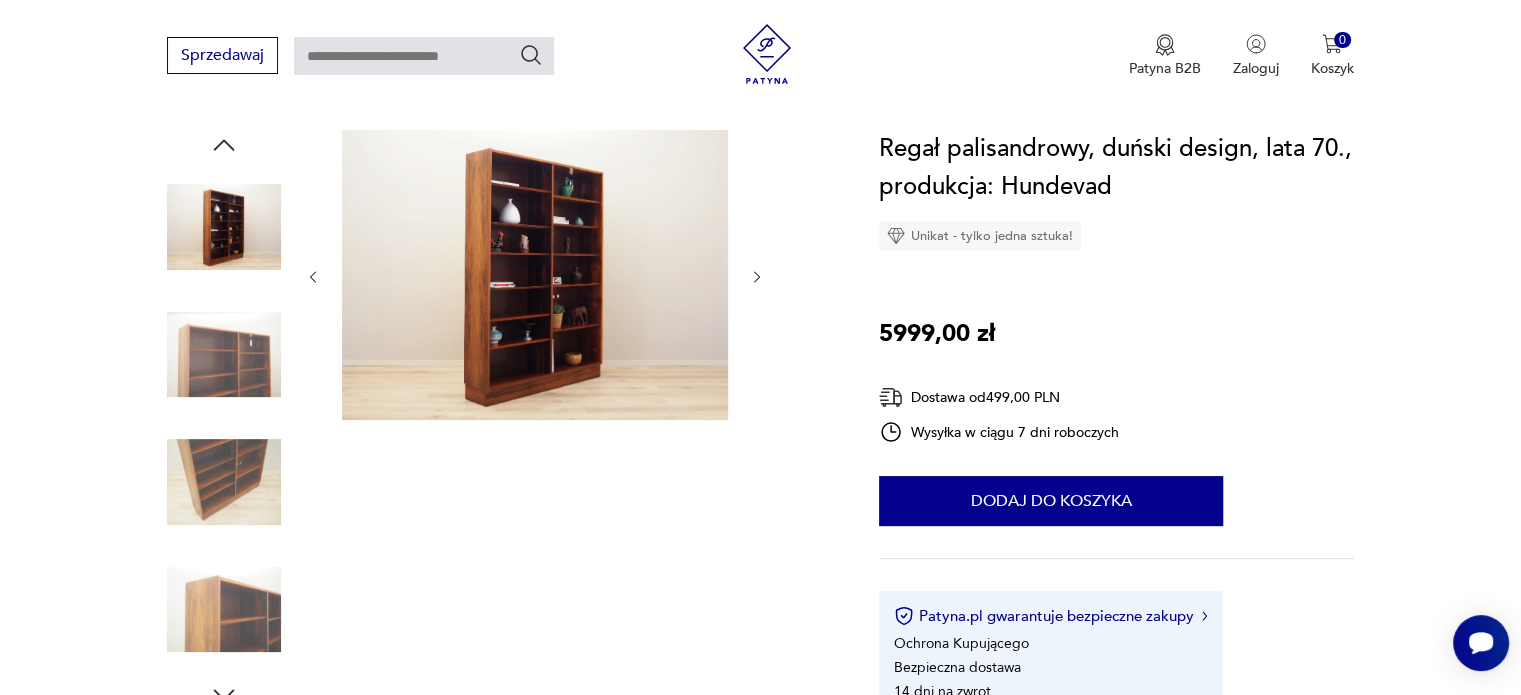 click at bounding box center [0, 0] 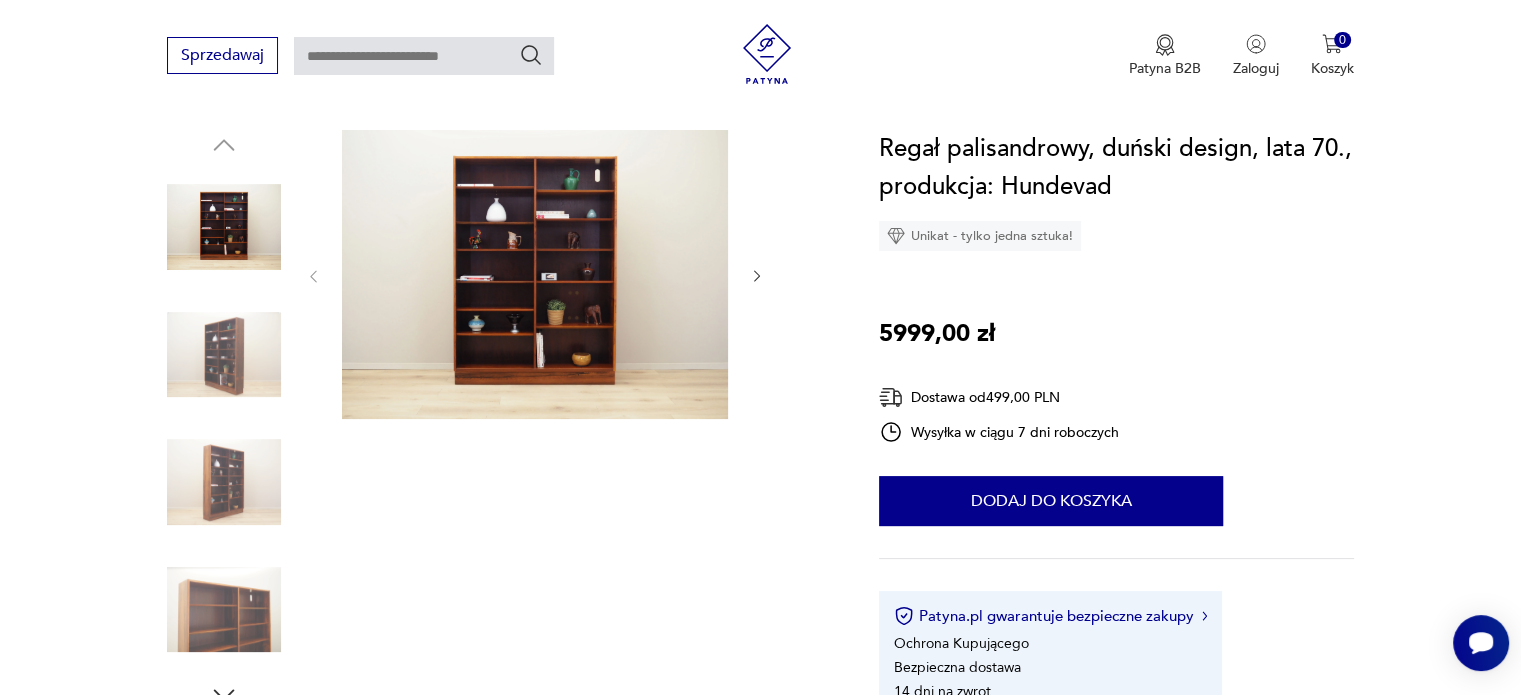 click at bounding box center [757, 276] 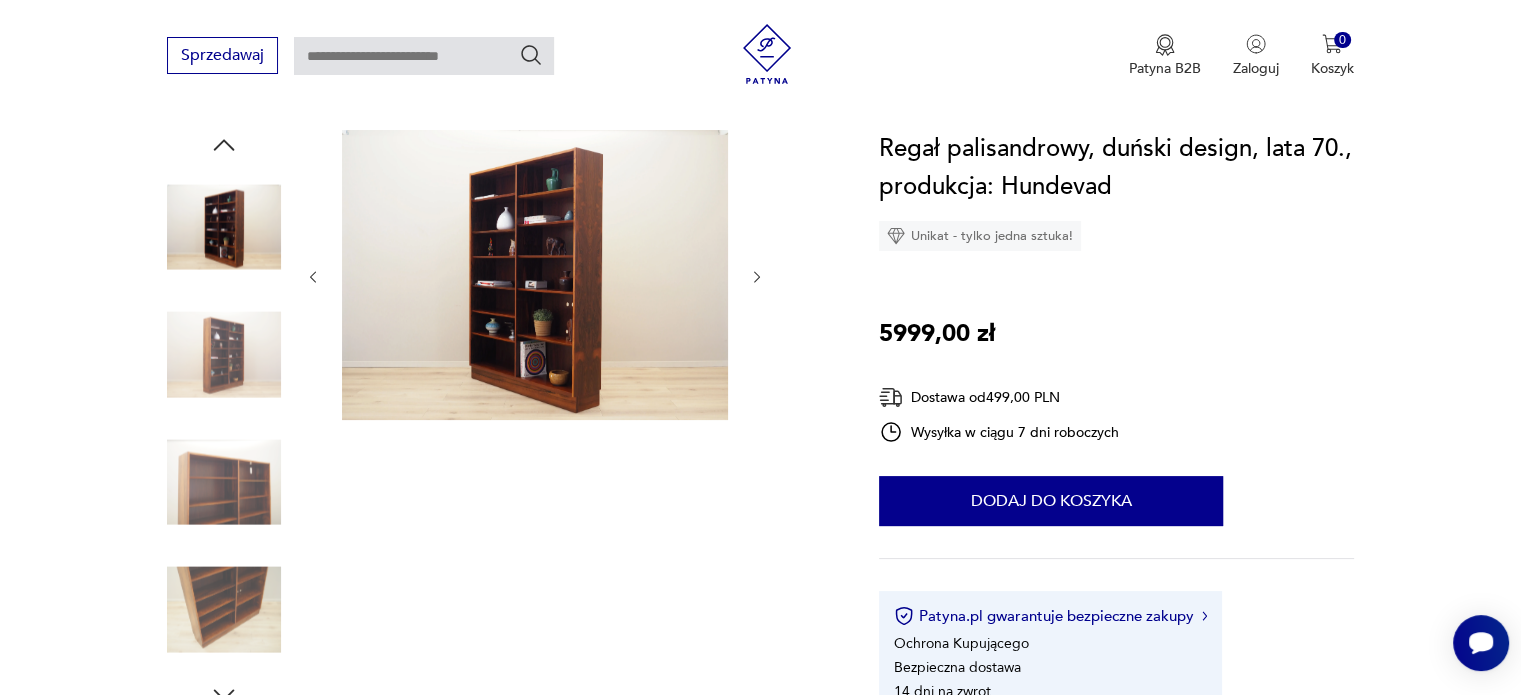 click at bounding box center [757, 277] 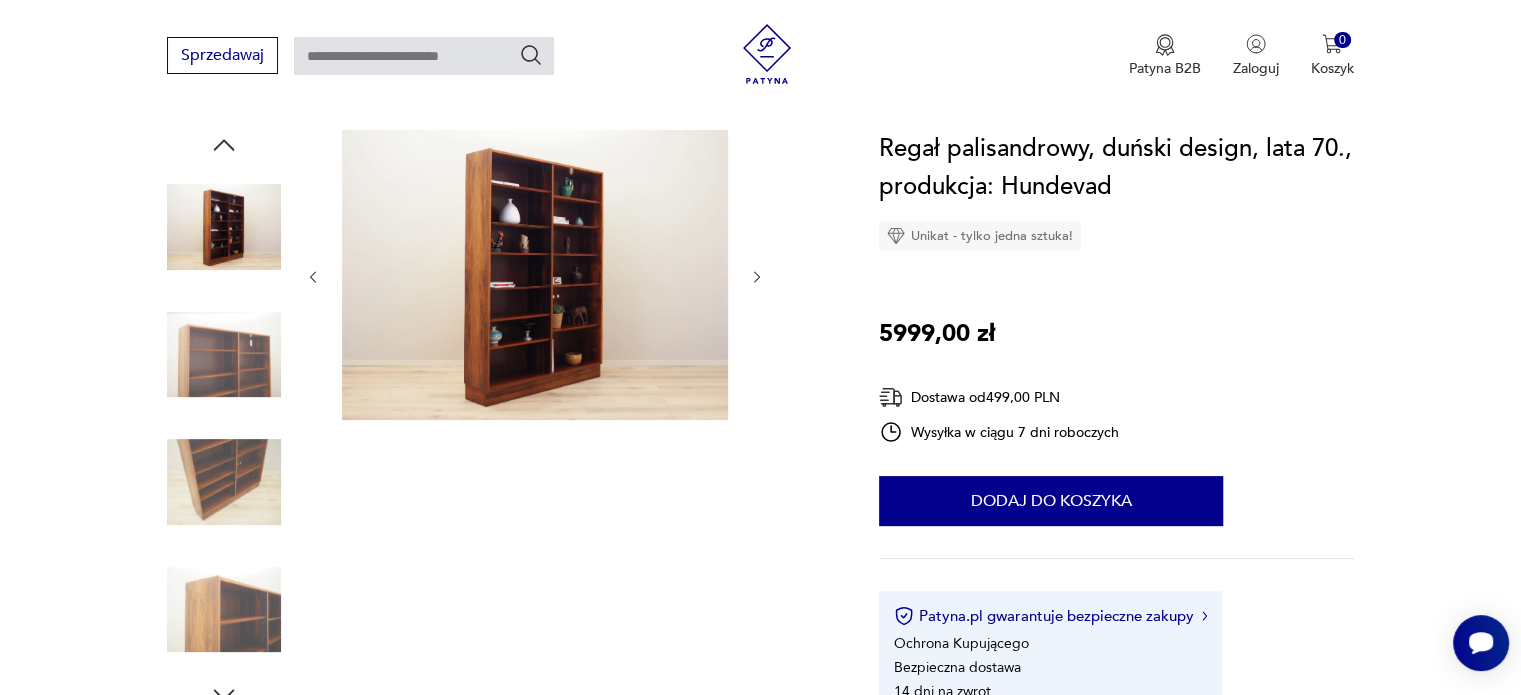 click at bounding box center (757, 277) 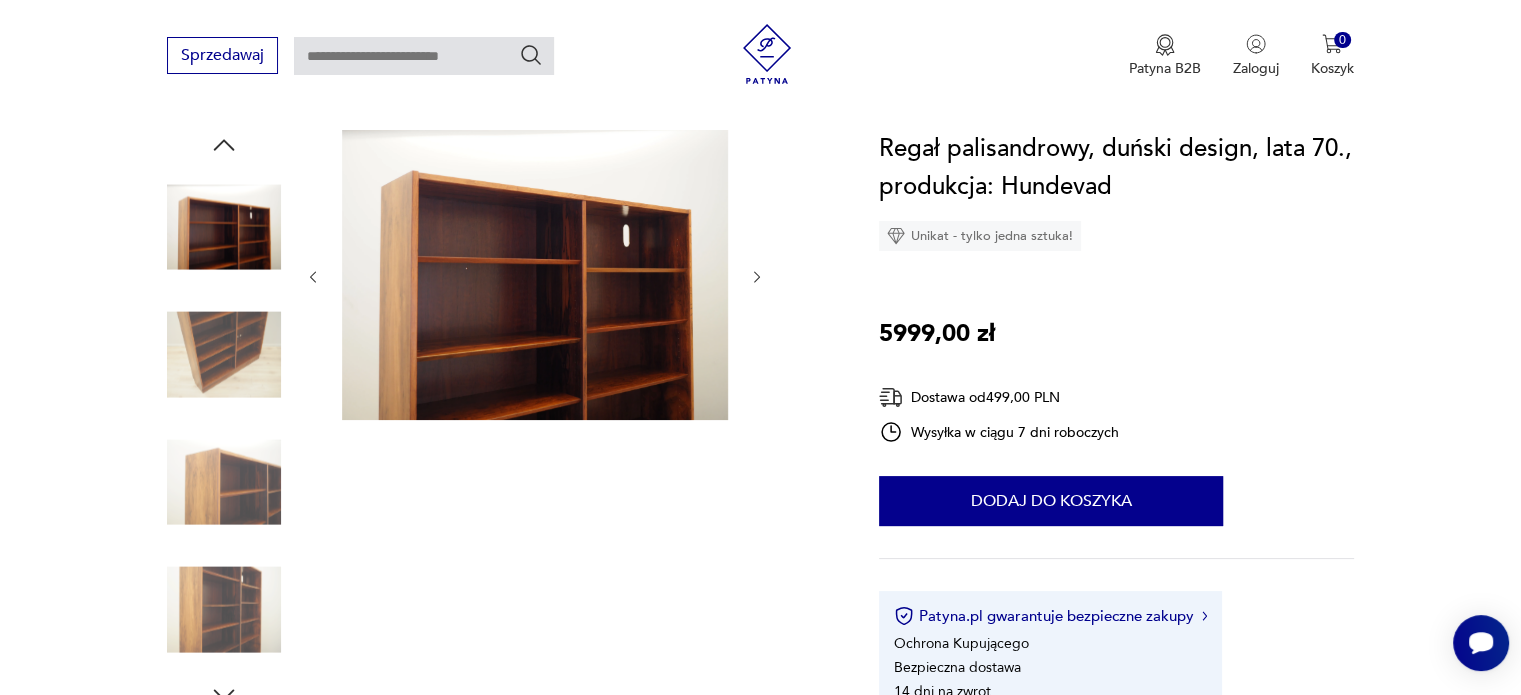 click at bounding box center (757, 277) 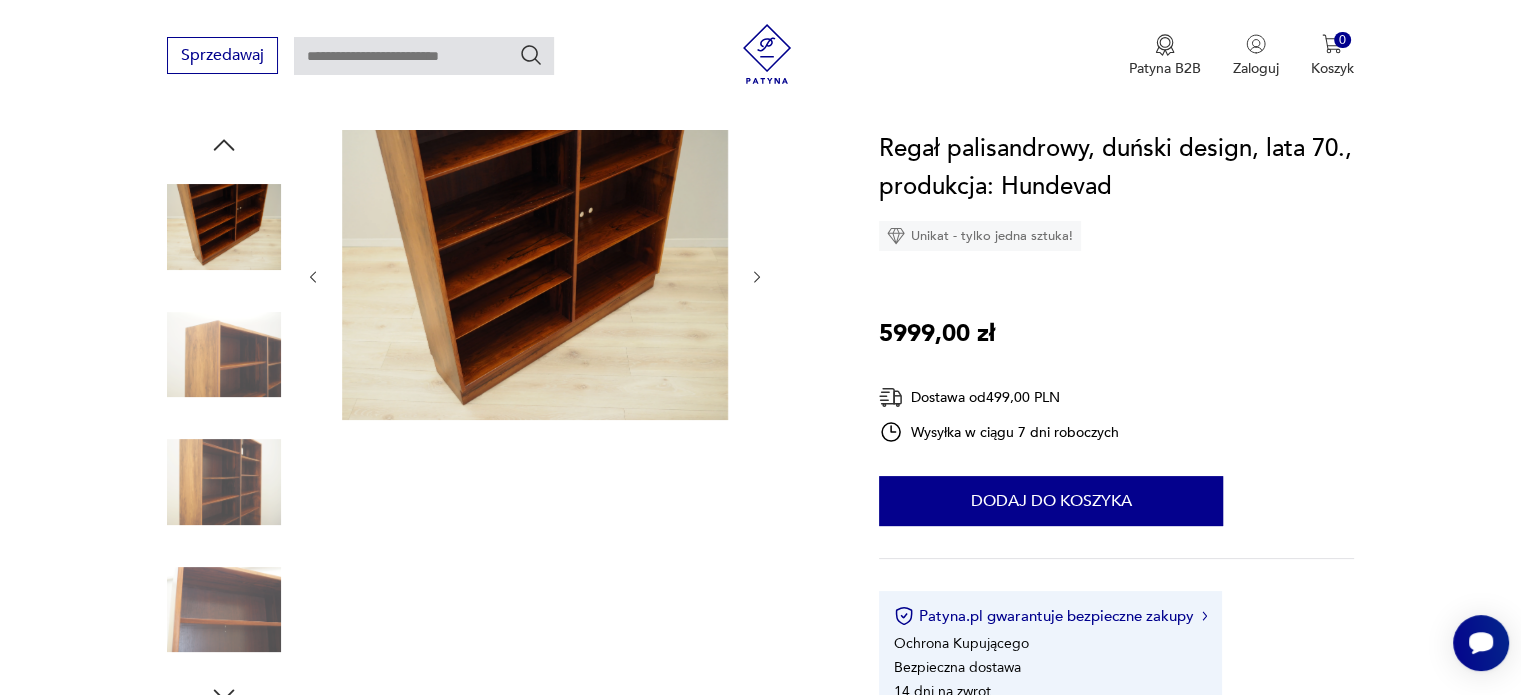 click at bounding box center [757, 277] 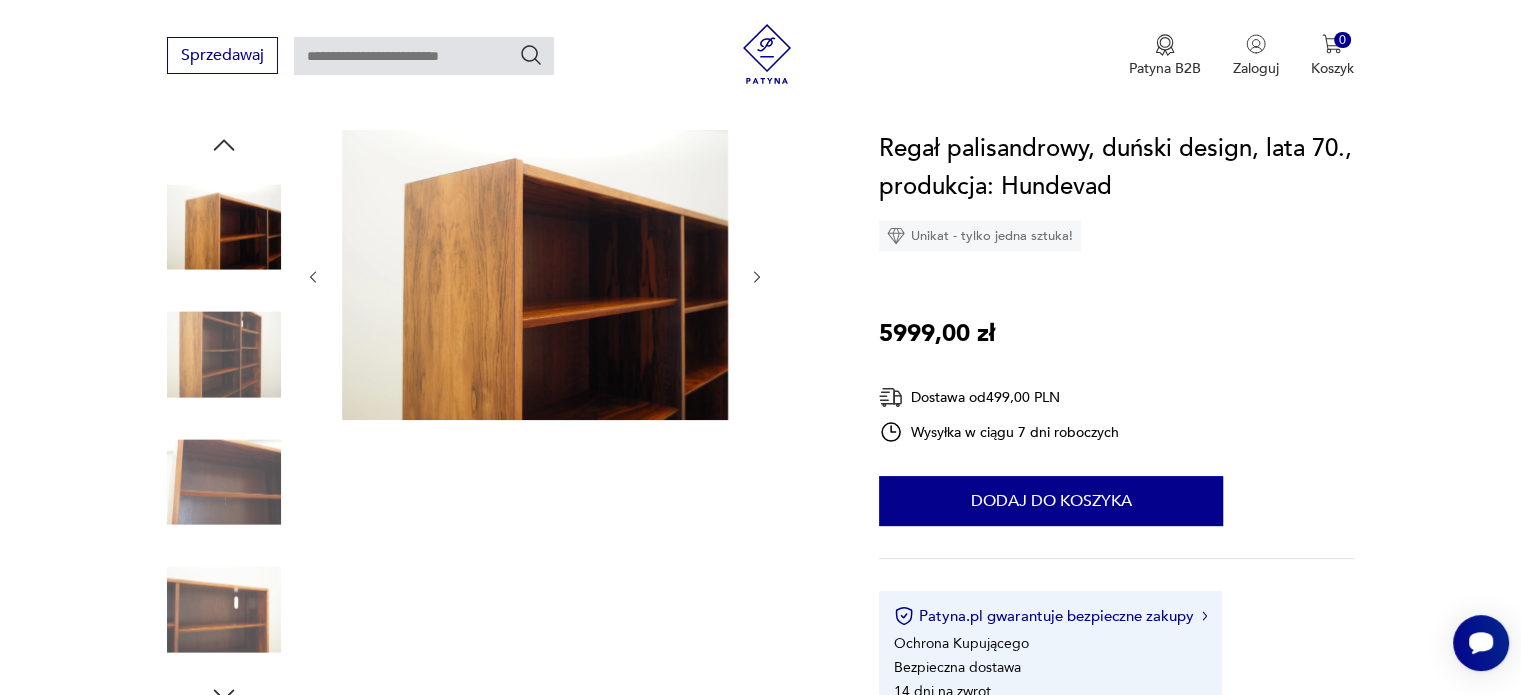 click at bounding box center [0, 0] 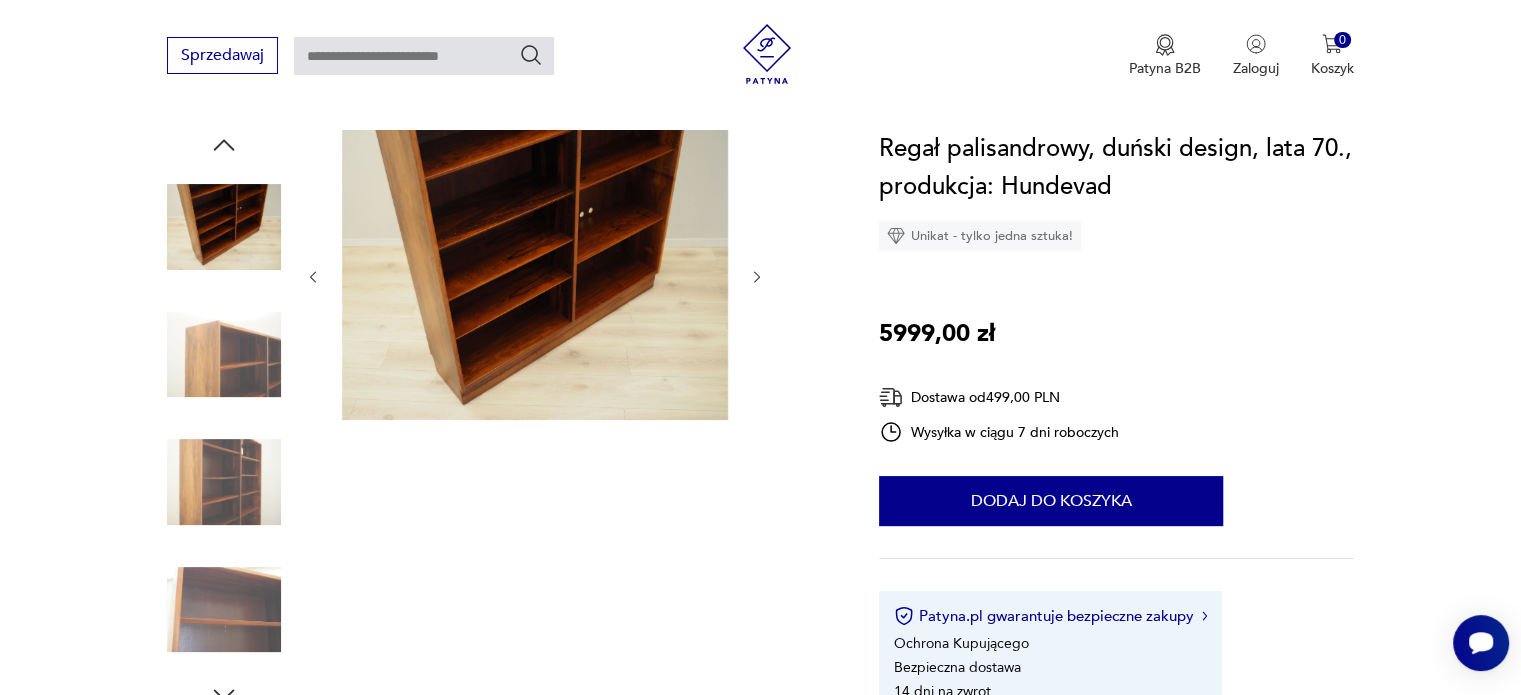 click at bounding box center (0, 0) 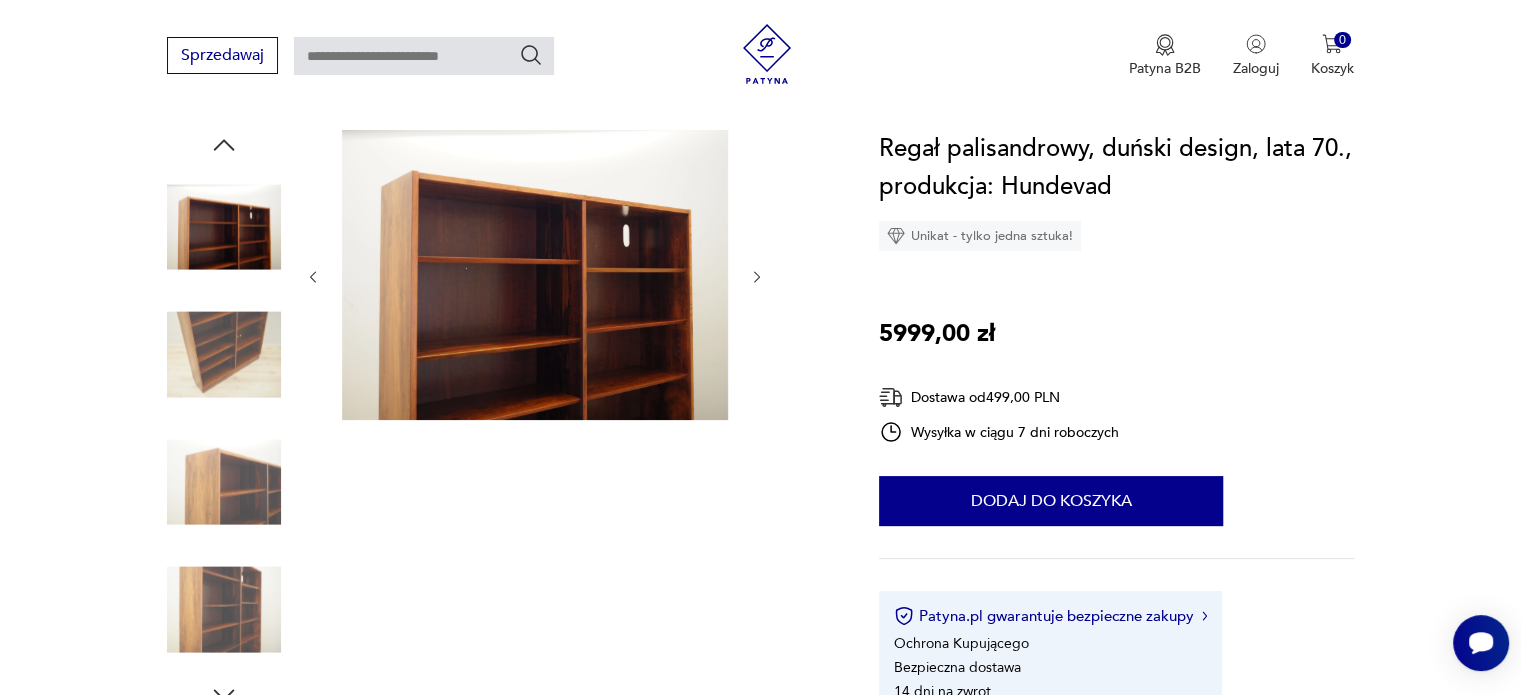 click at bounding box center [0, 0] 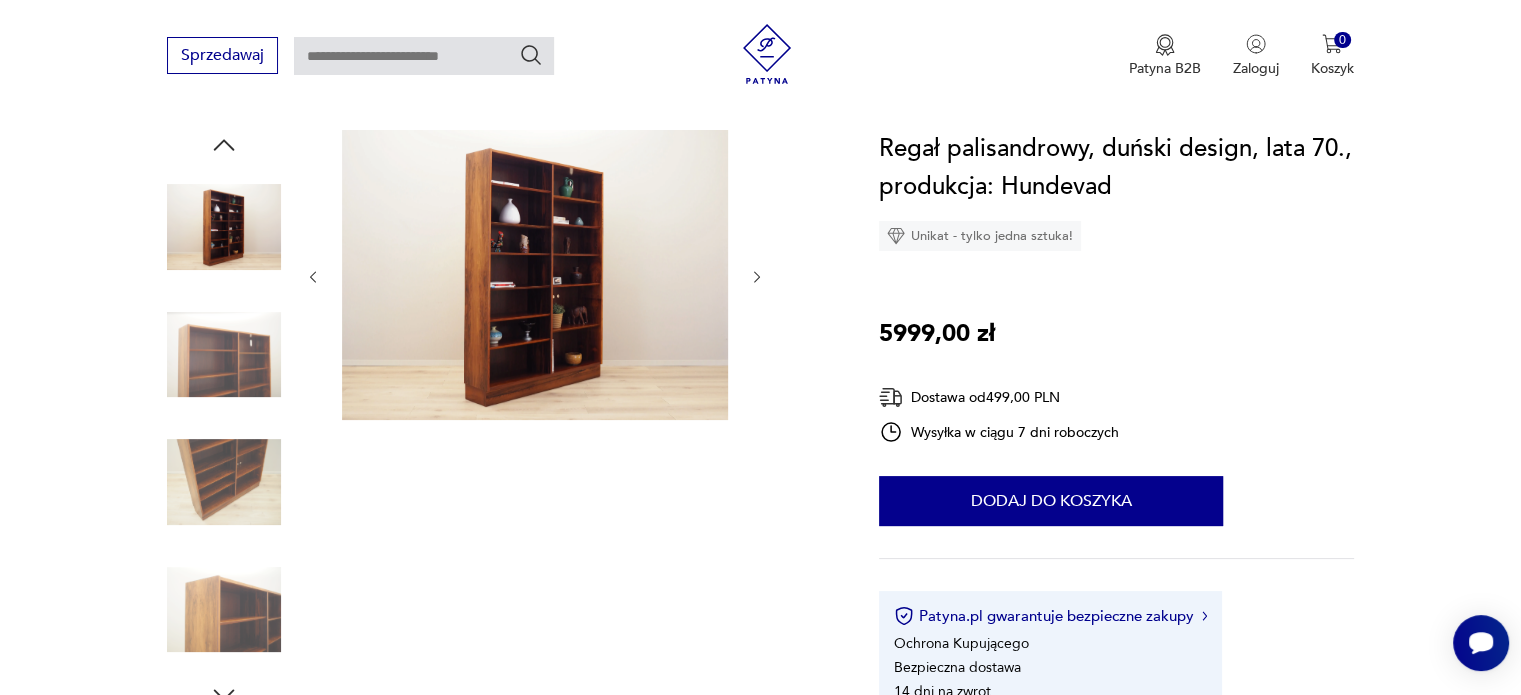 click at bounding box center [0, 0] 